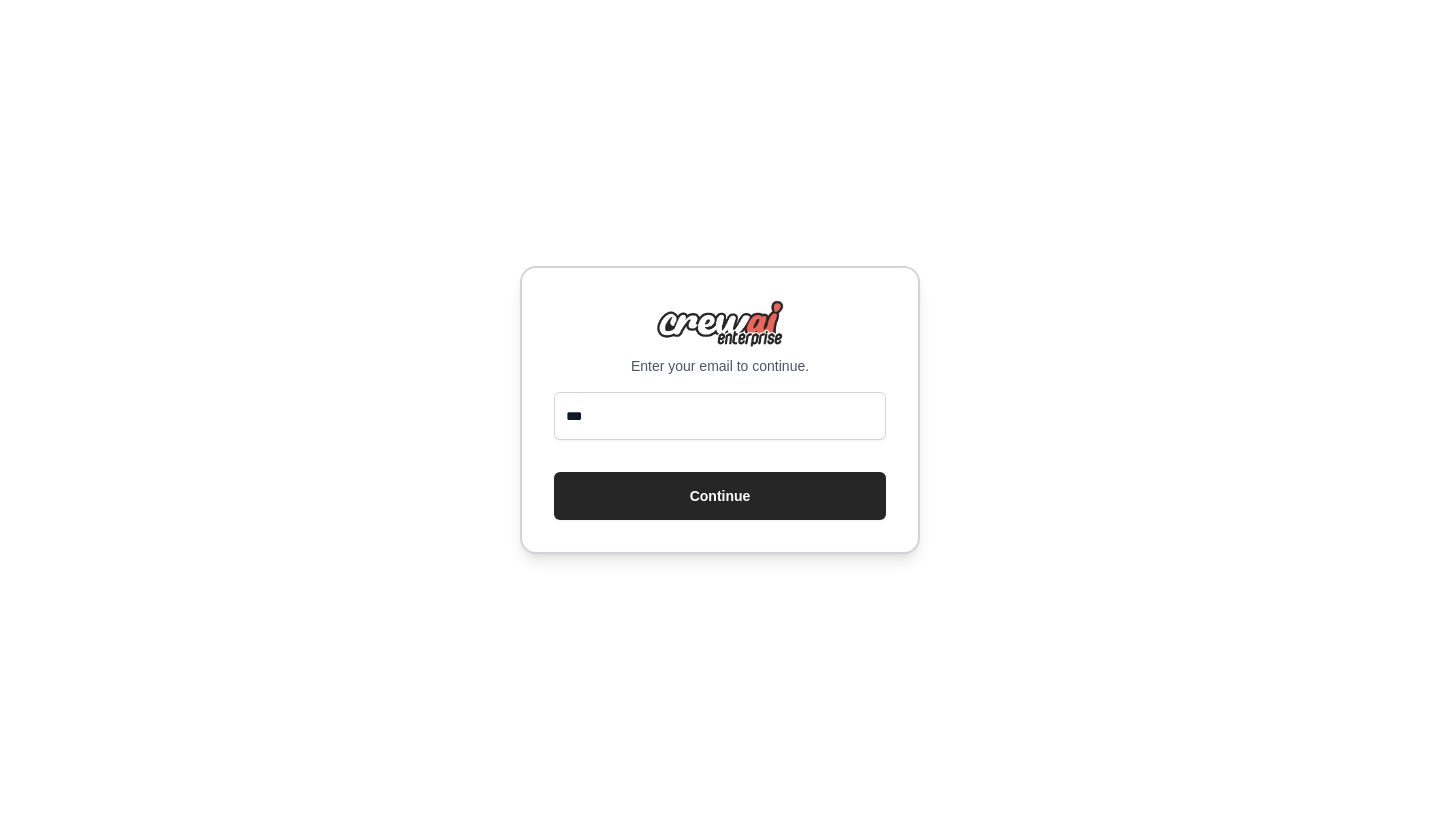 scroll, scrollTop: 0, scrollLeft: 0, axis: both 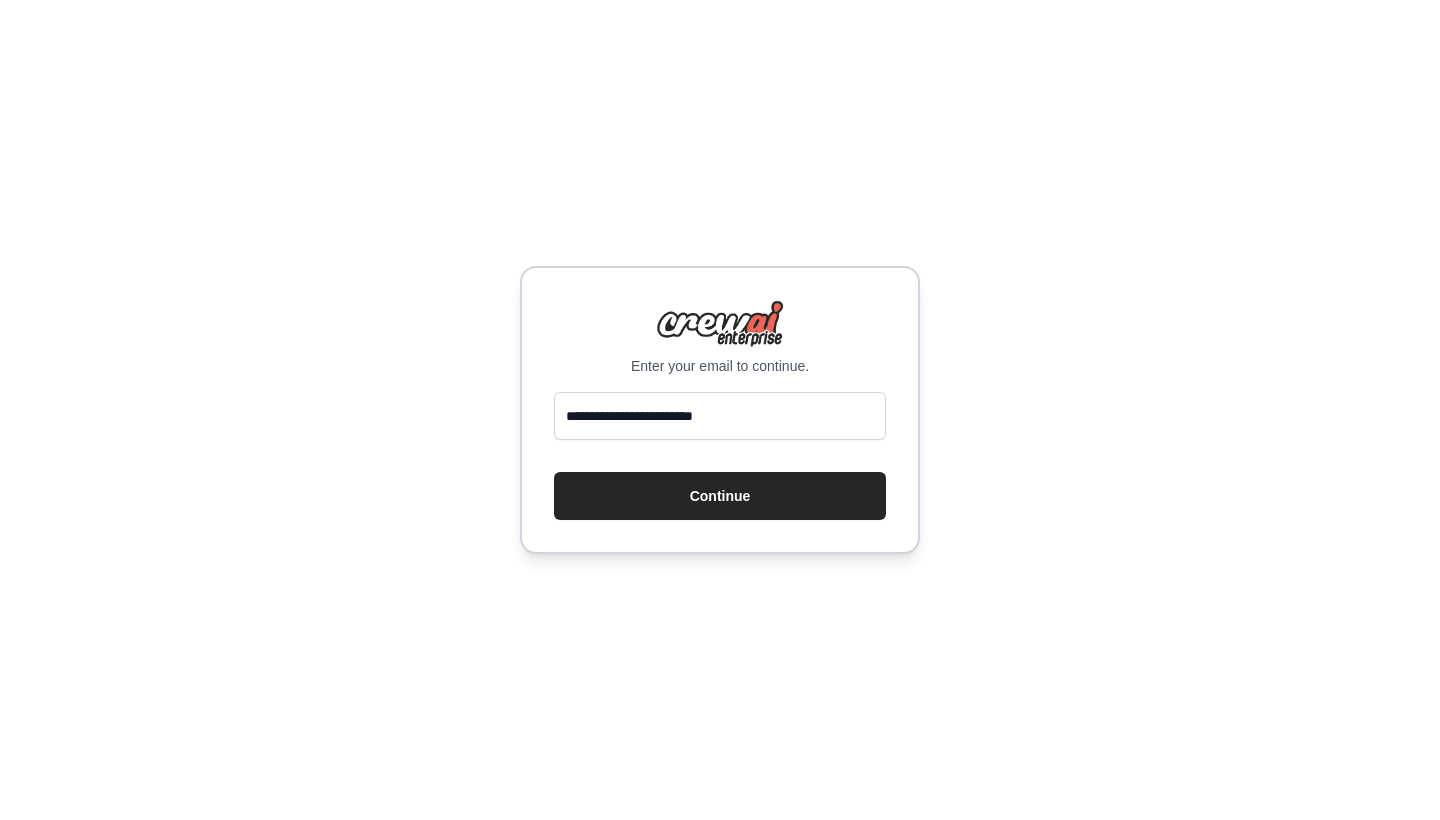 type on "**********" 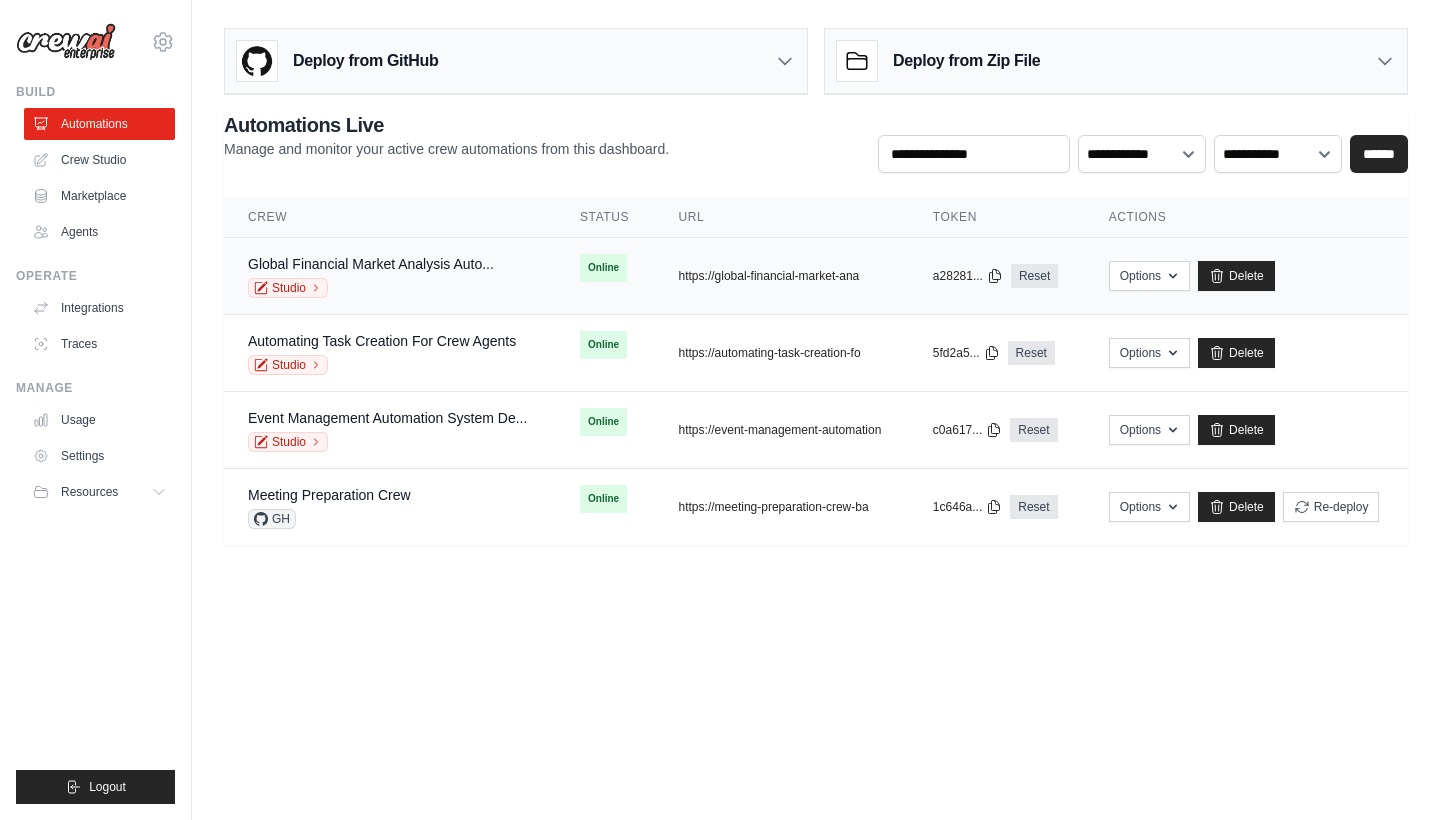 scroll, scrollTop: 0, scrollLeft: 0, axis: both 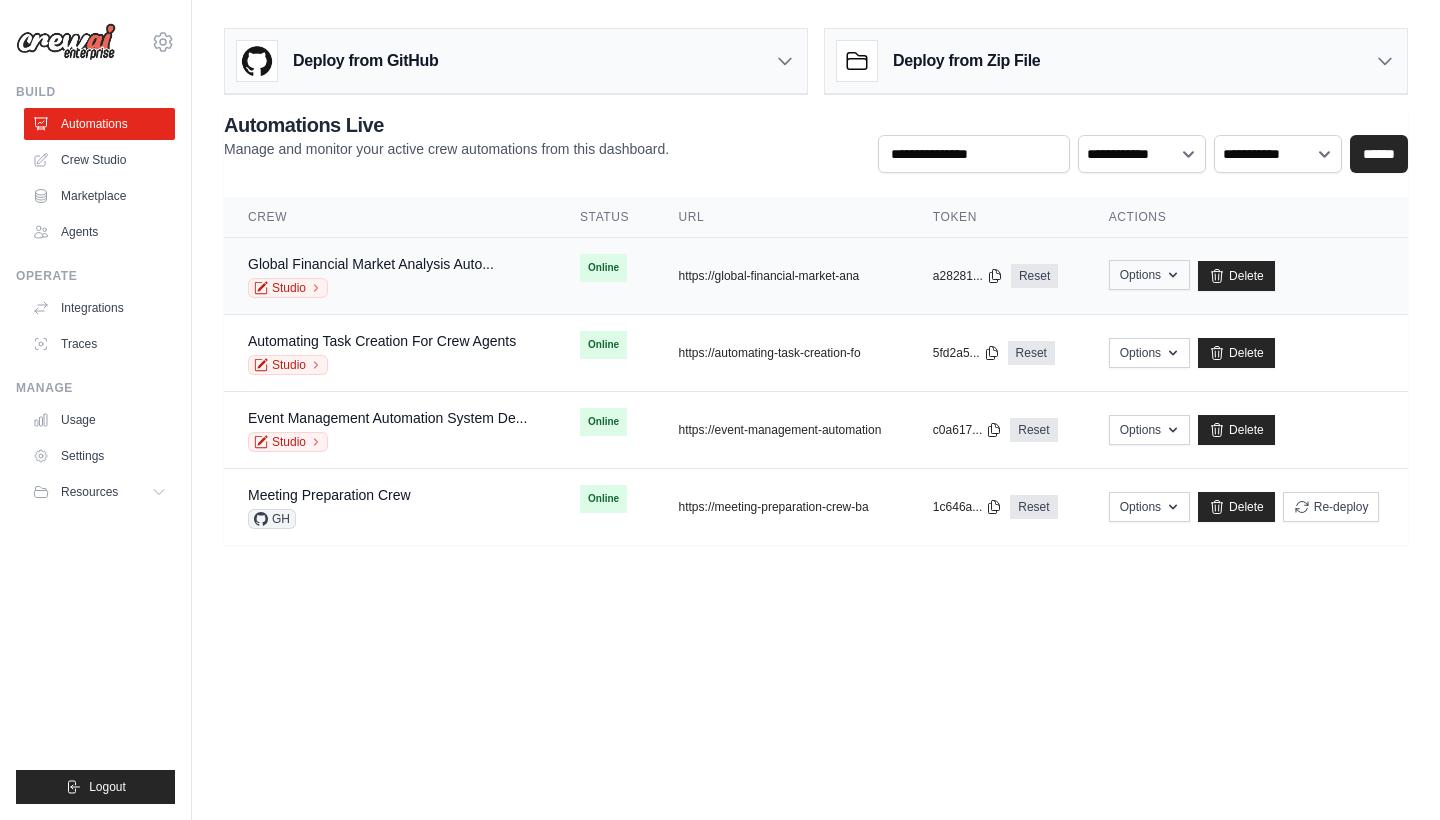 click 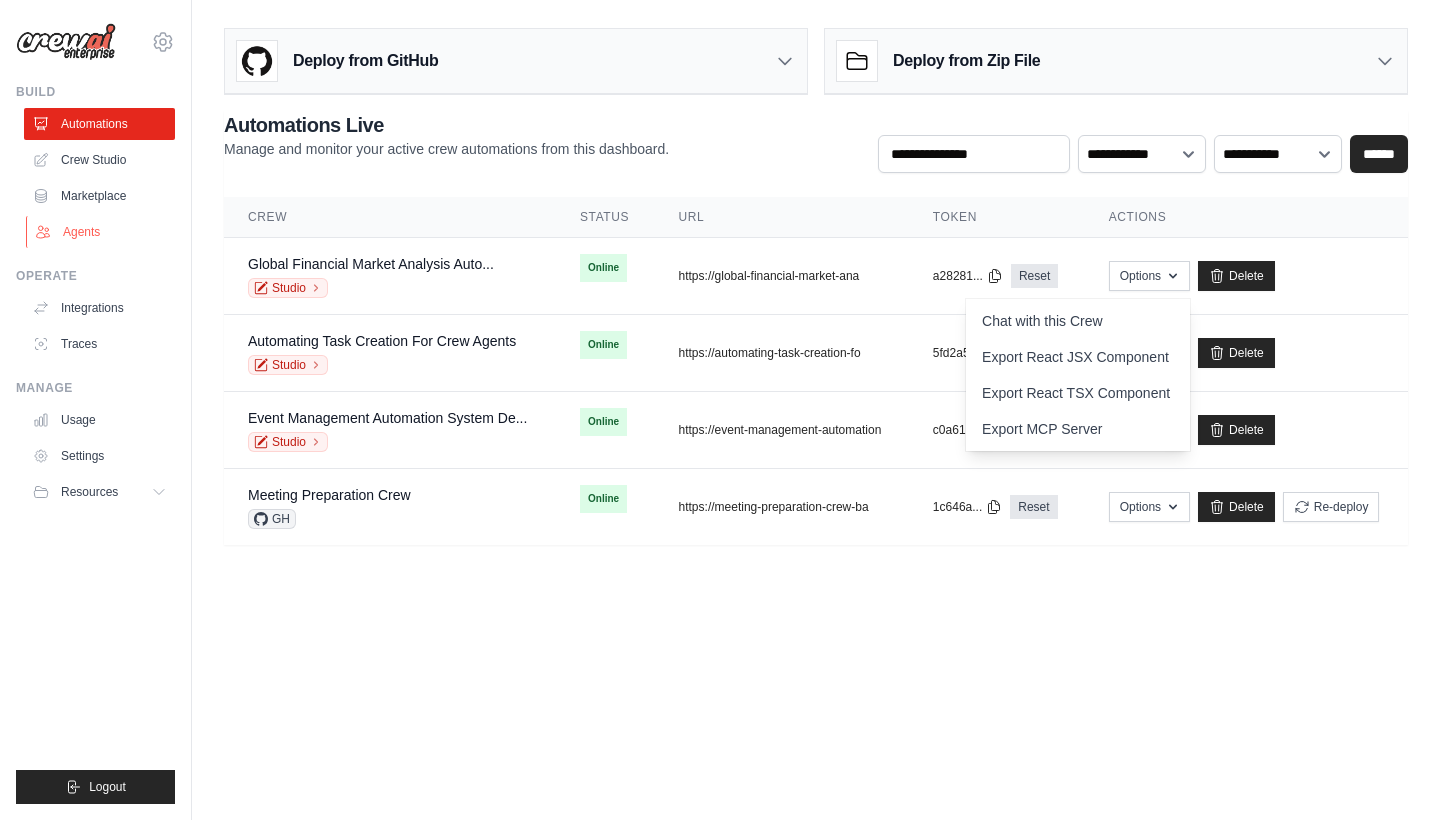click on "Agents" at bounding box center [101, 232] 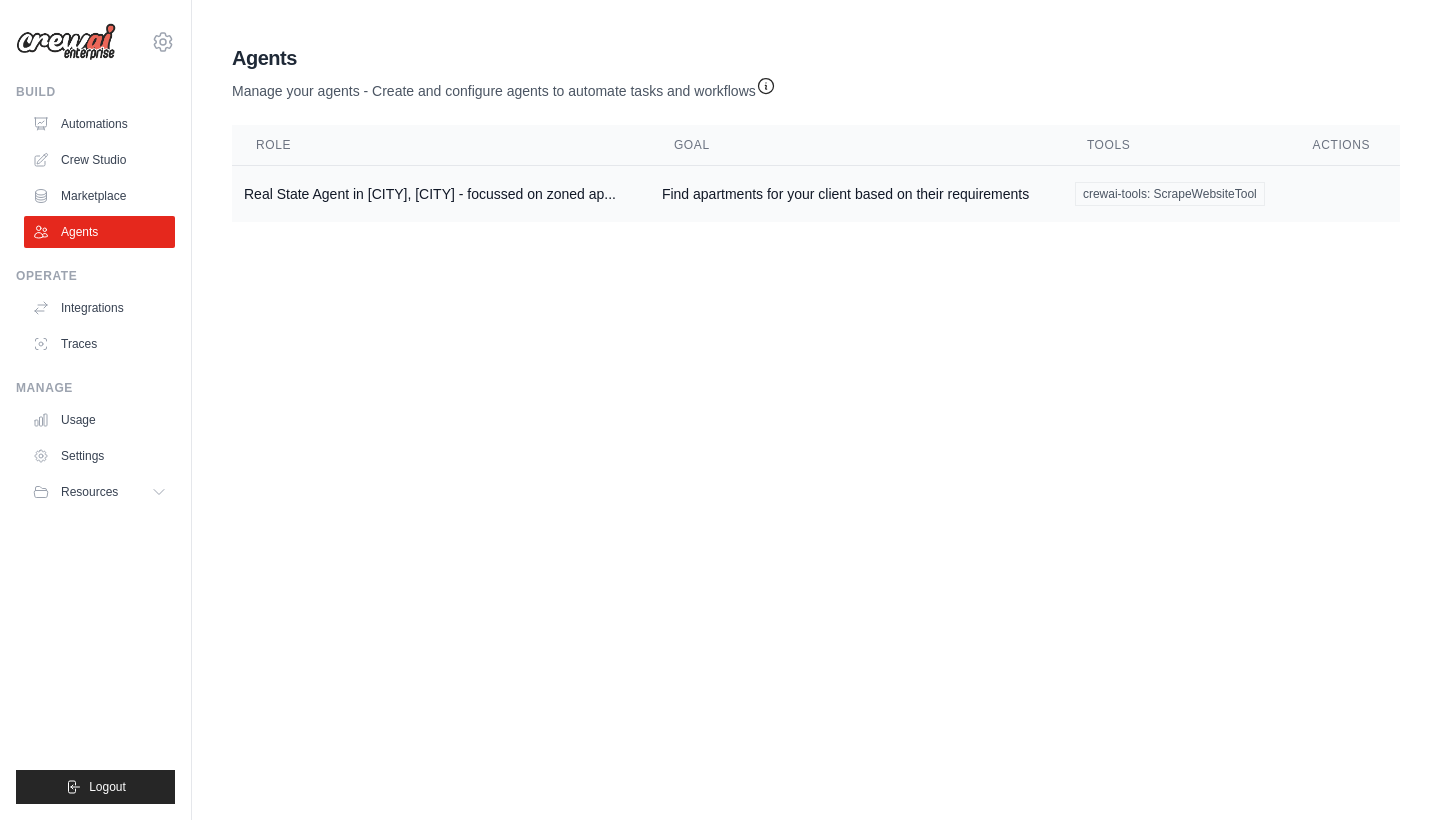 click on "Real State Agent in [CITY], [CITY] - focussed on zoned ap..." at bounding box center (441, 194) 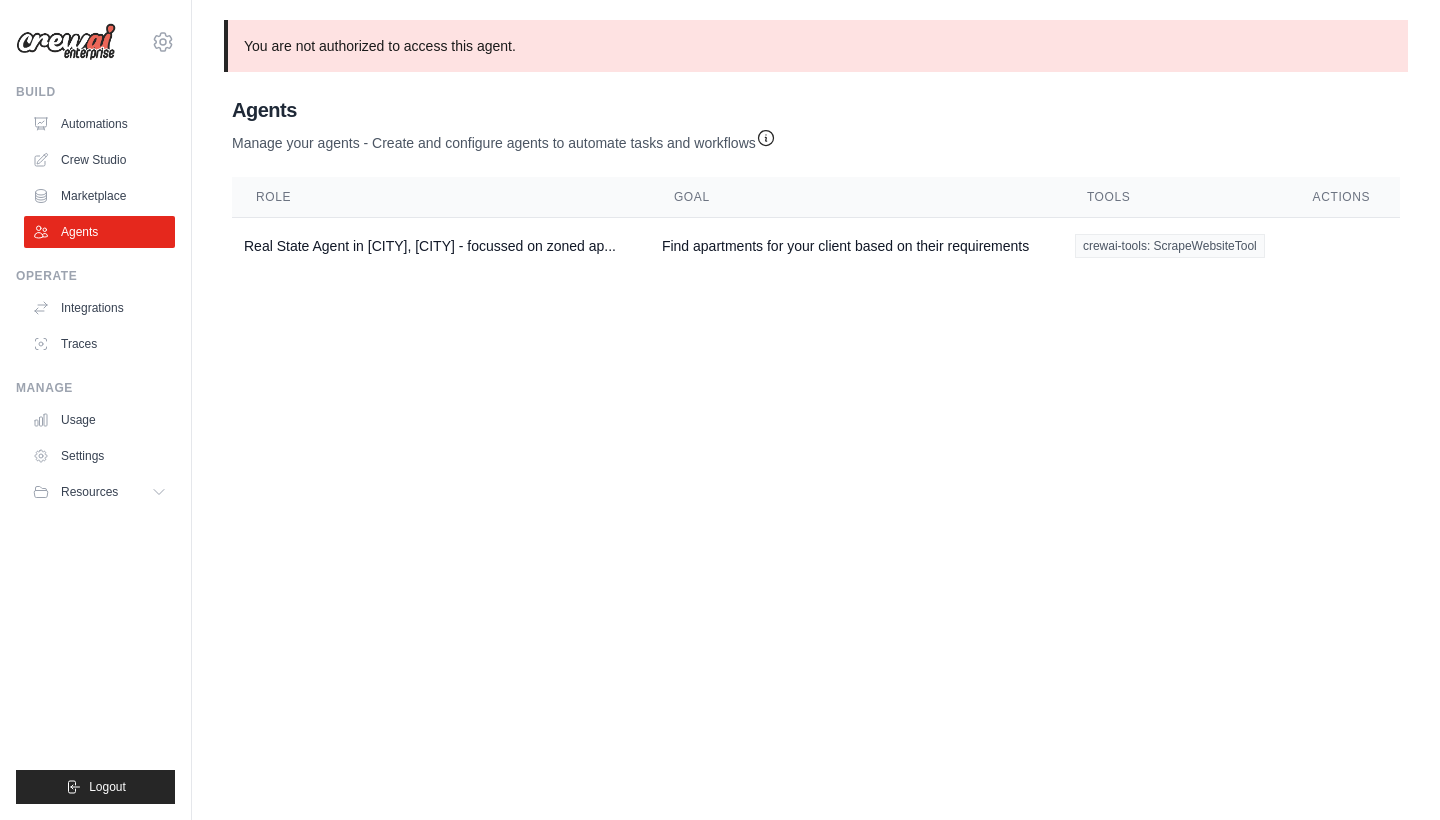 scroll, scrollTop: 0, scrollLeft: 0, axis: both 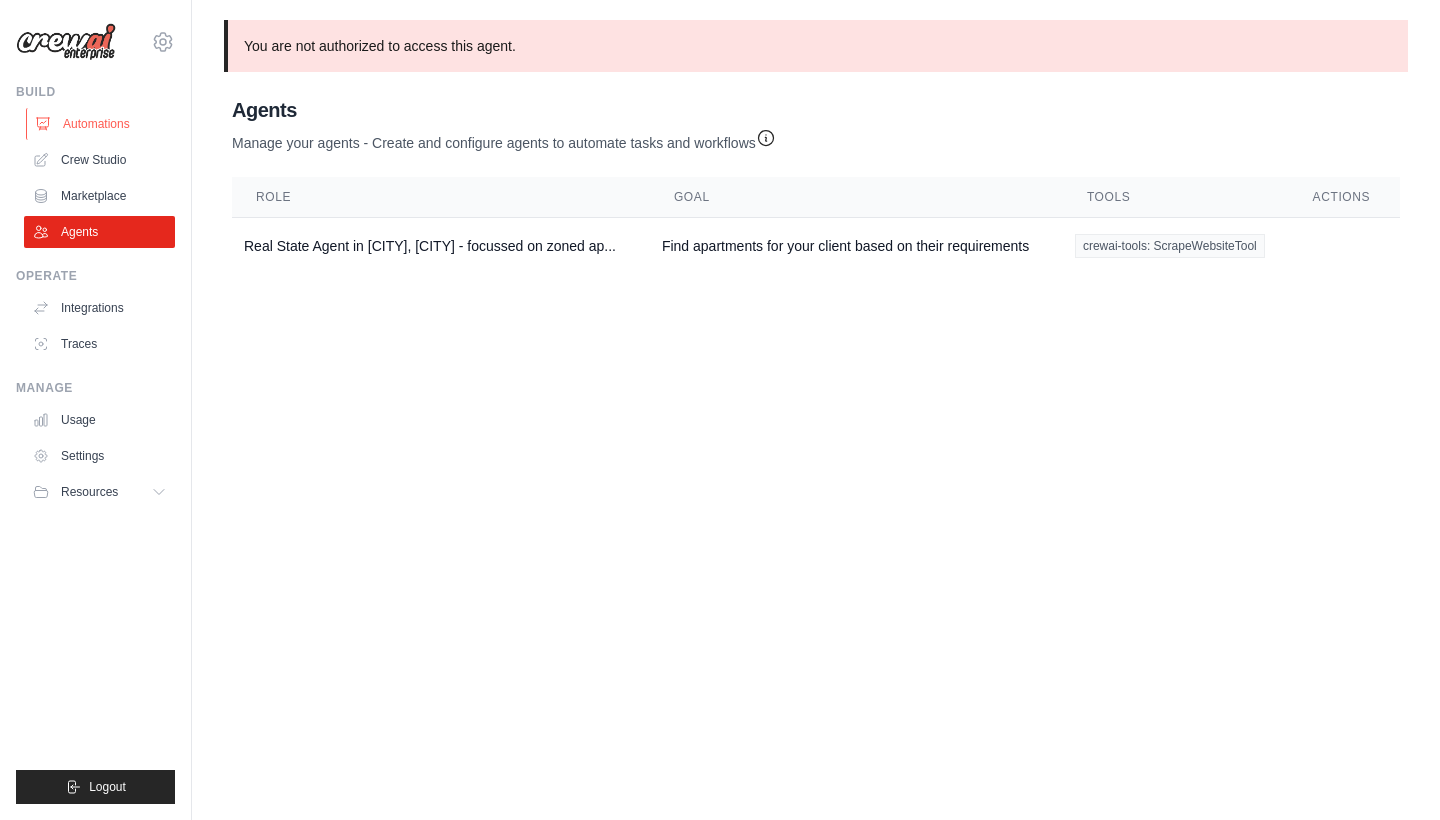 click on "Automations" at bounding box center (101, 124) 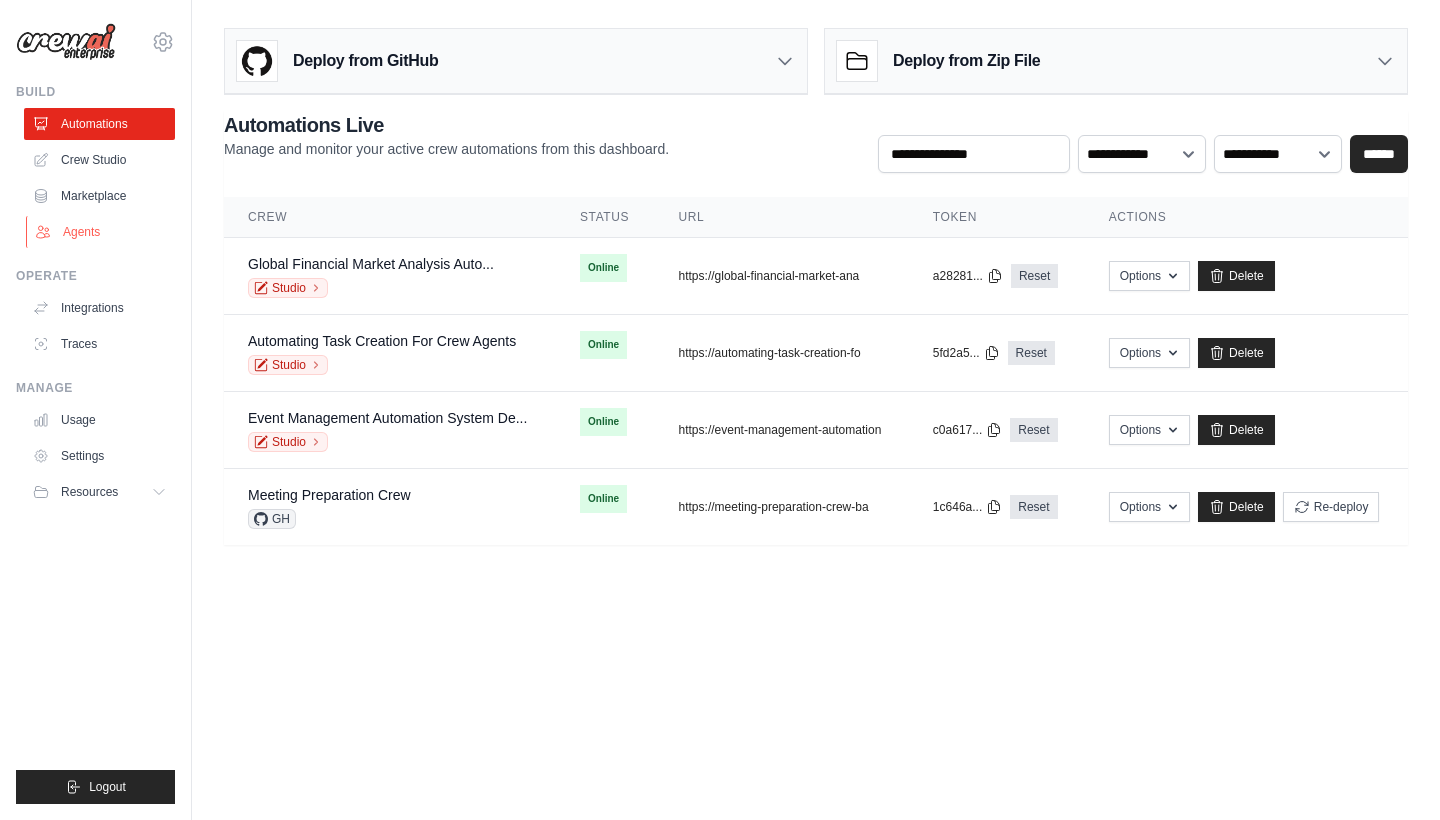 click on "Agents" at bounding box center (101, 232) 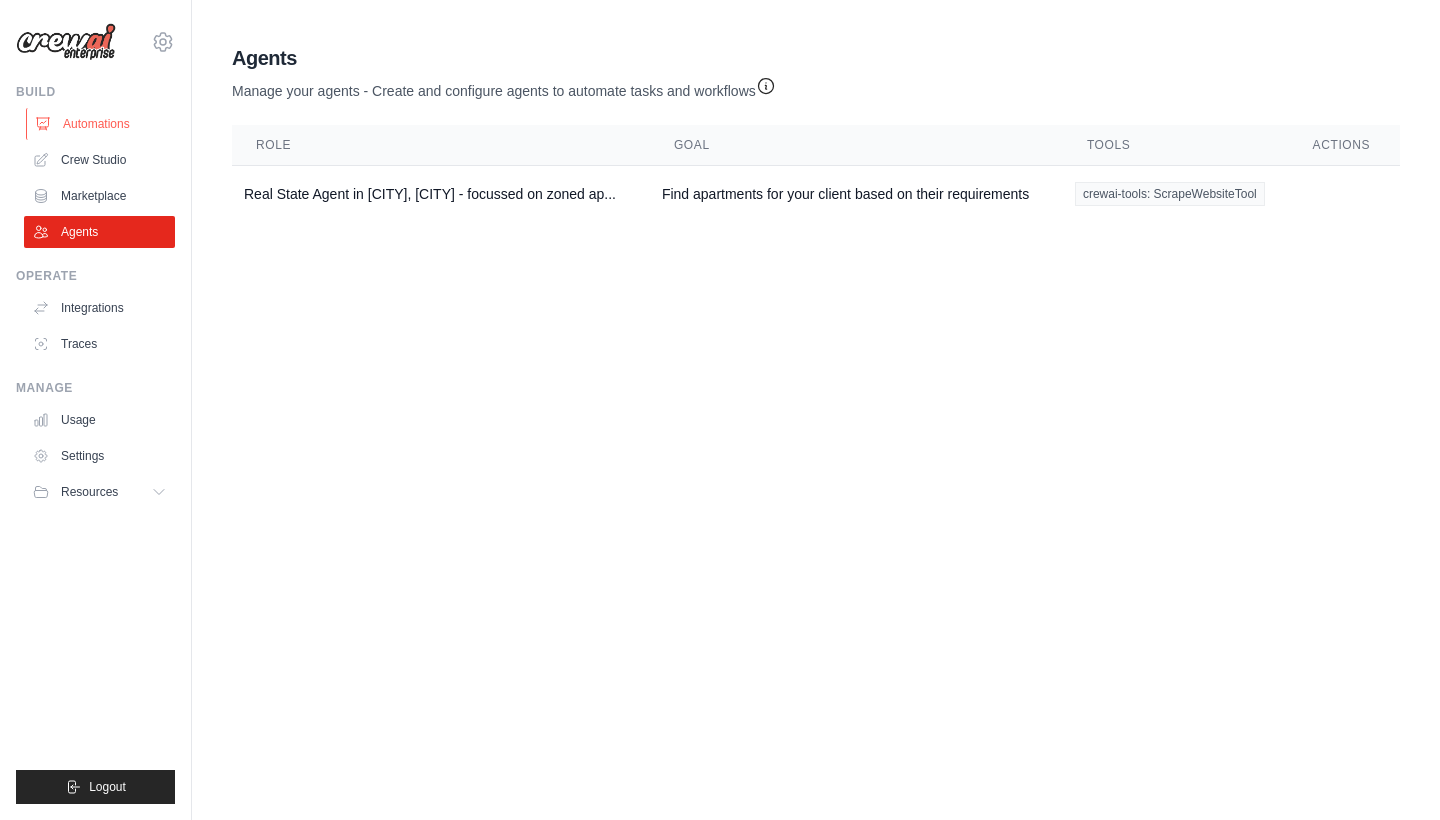 click on "Automations" at bounding box center (101, 124) 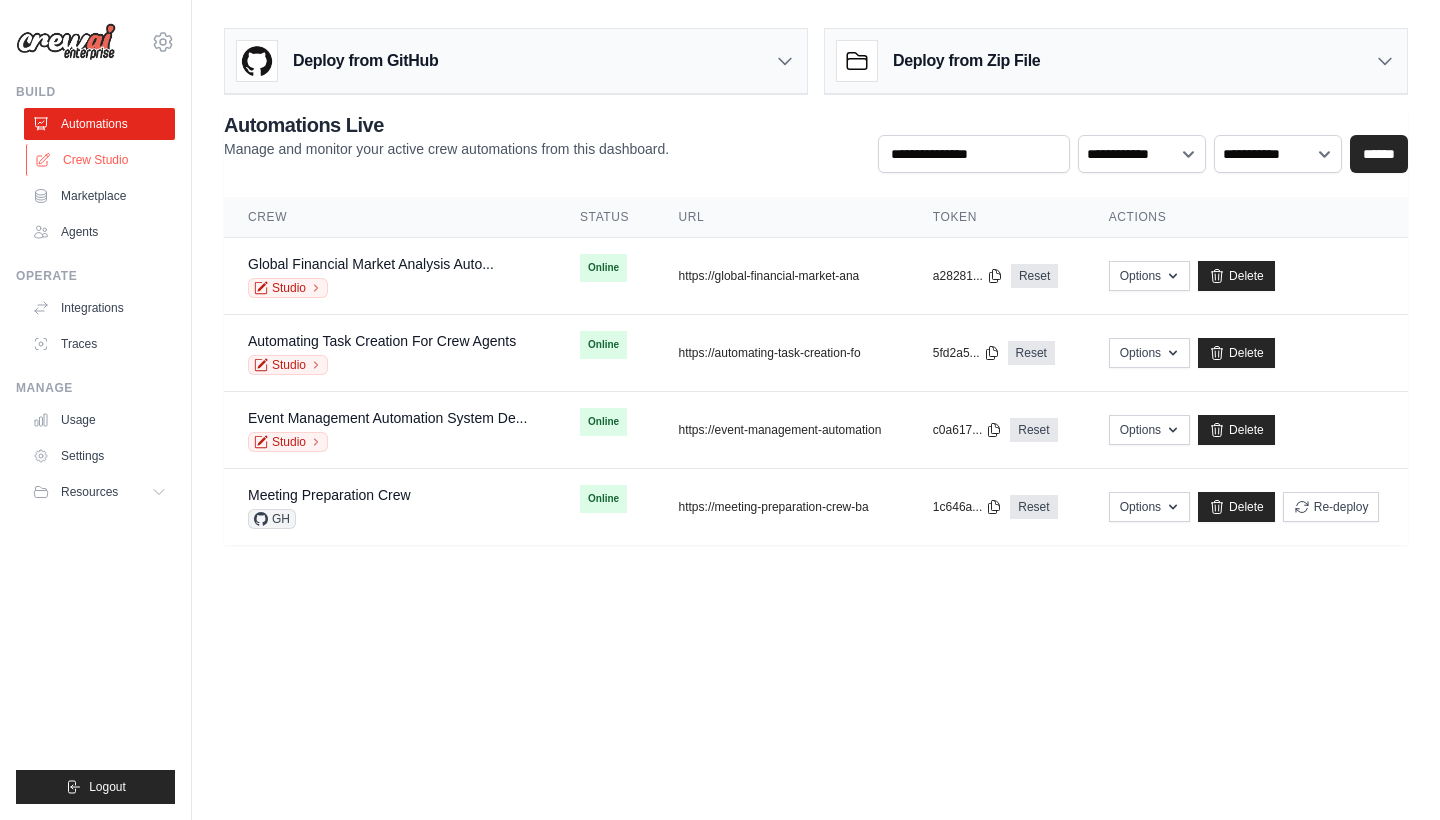 click on "Crew Studio" at bounding box center [101, 160] 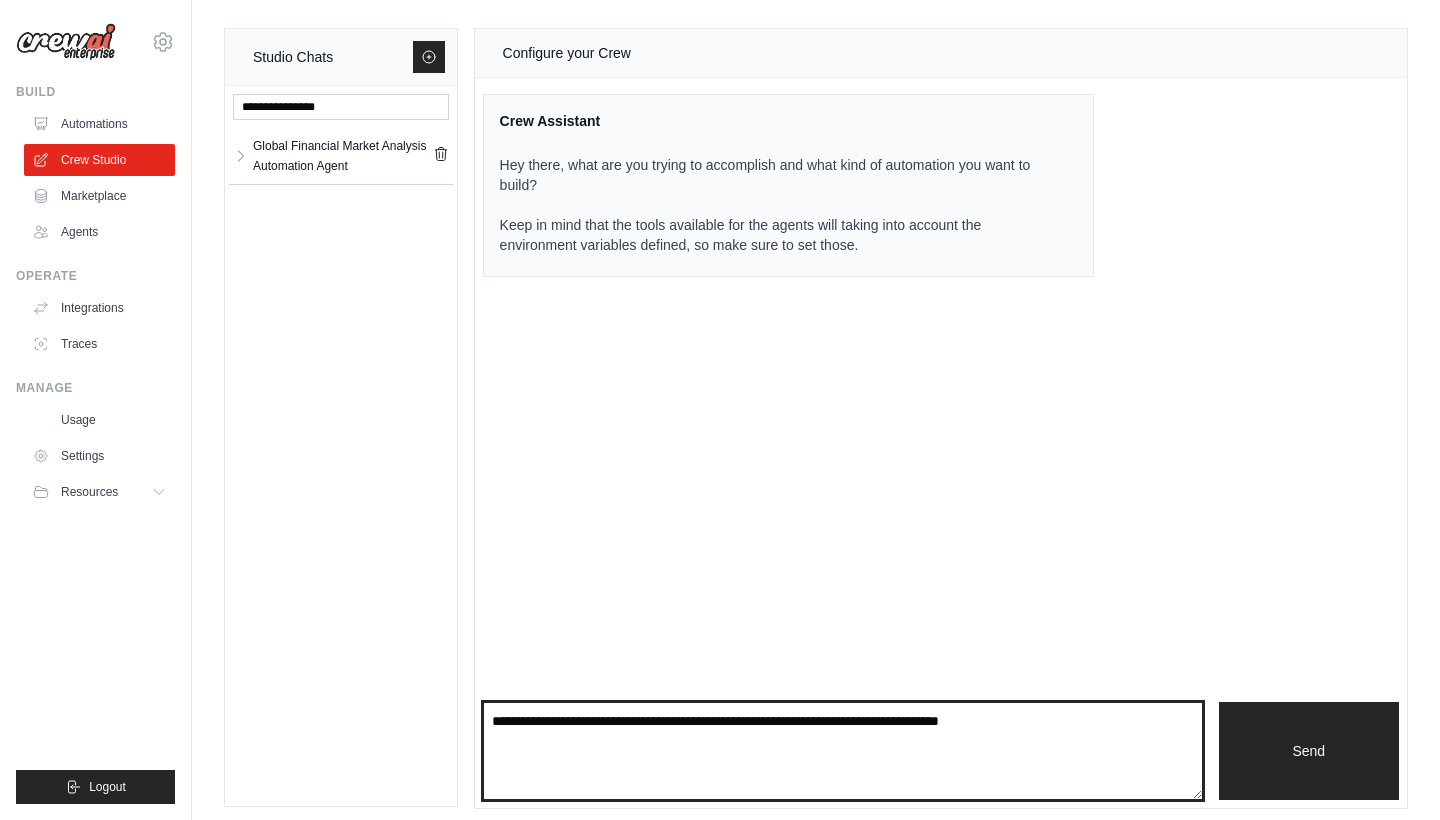 click at bounding box center [843, 751] 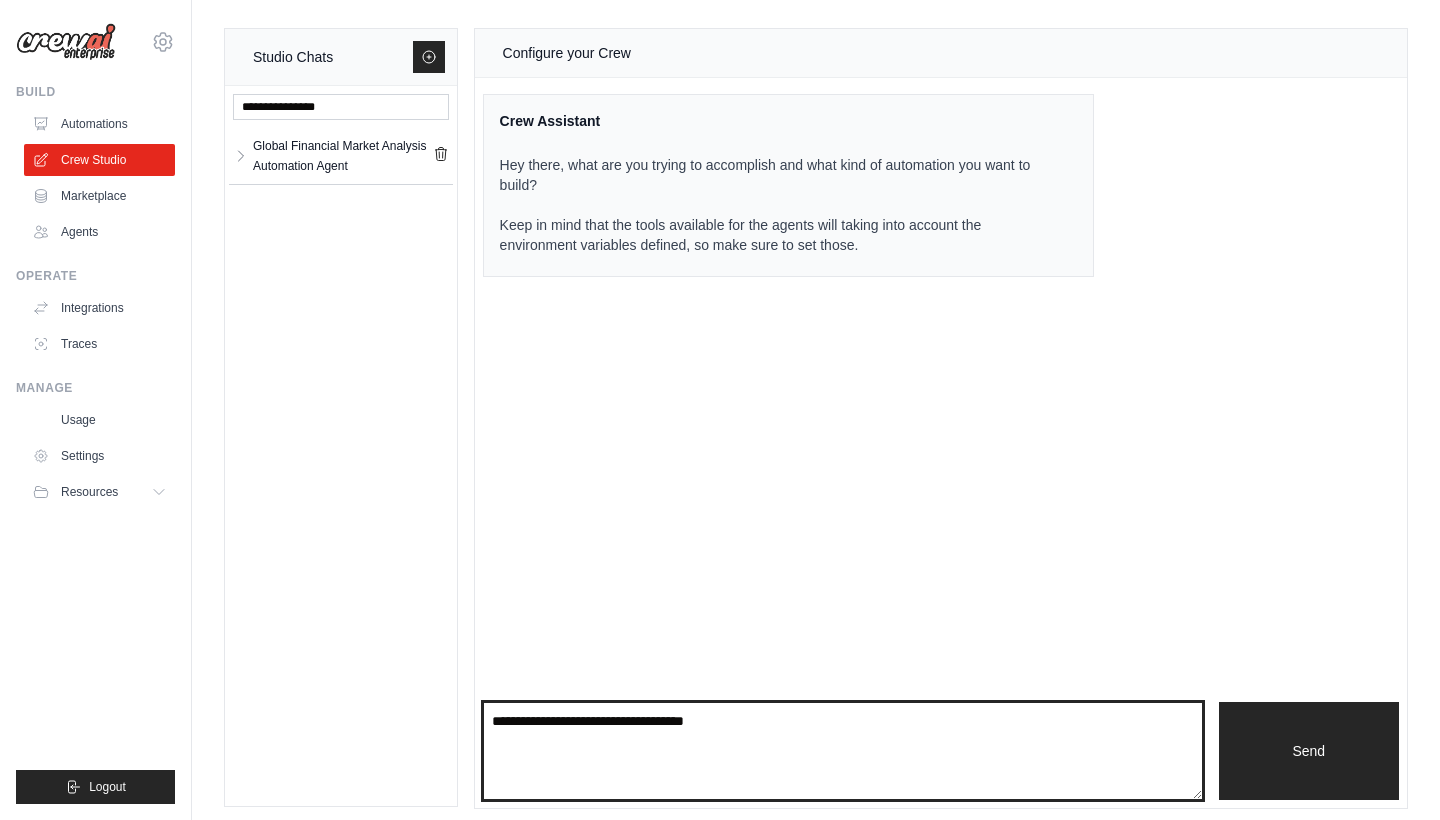 type on "**********" 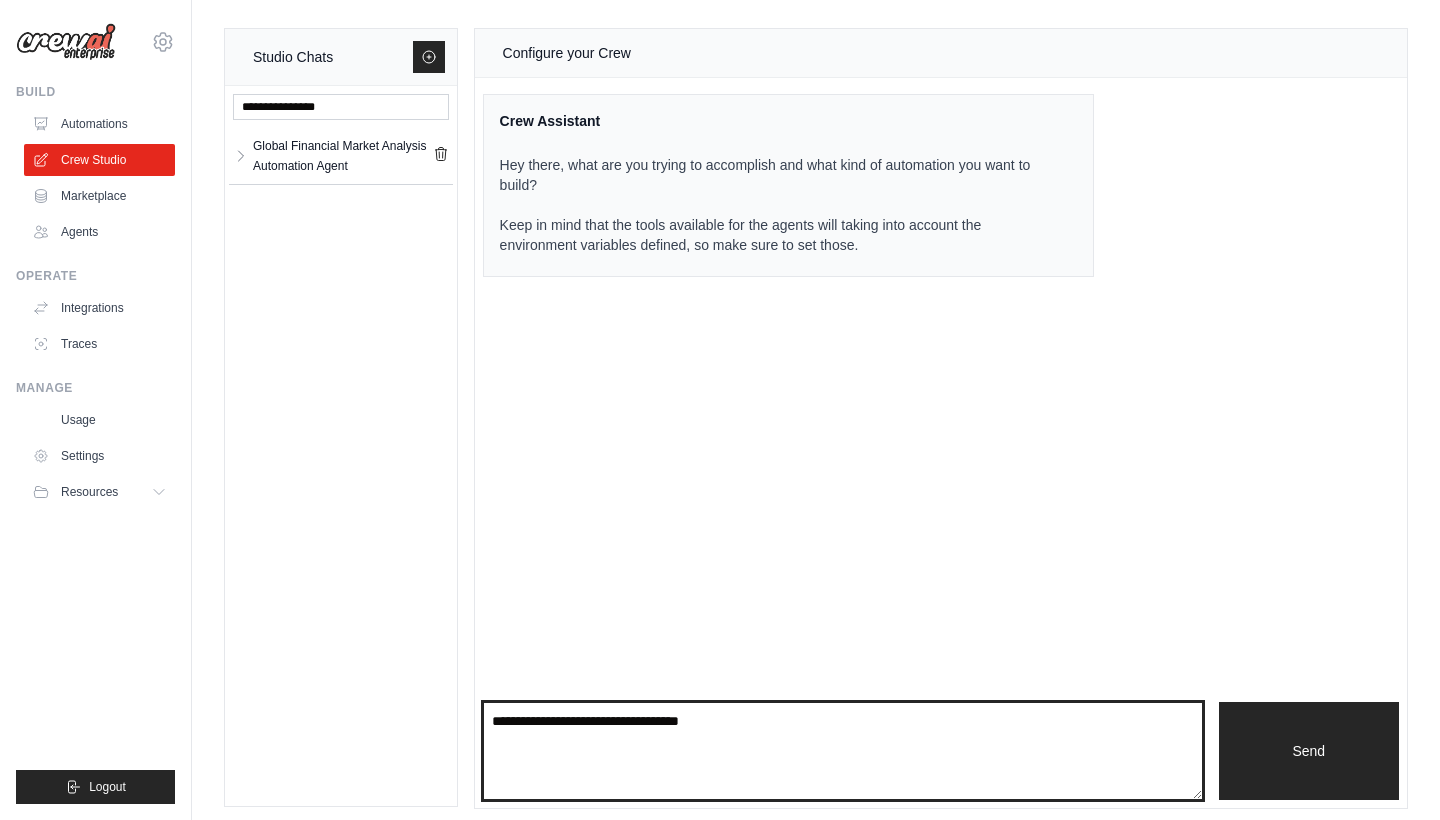 type 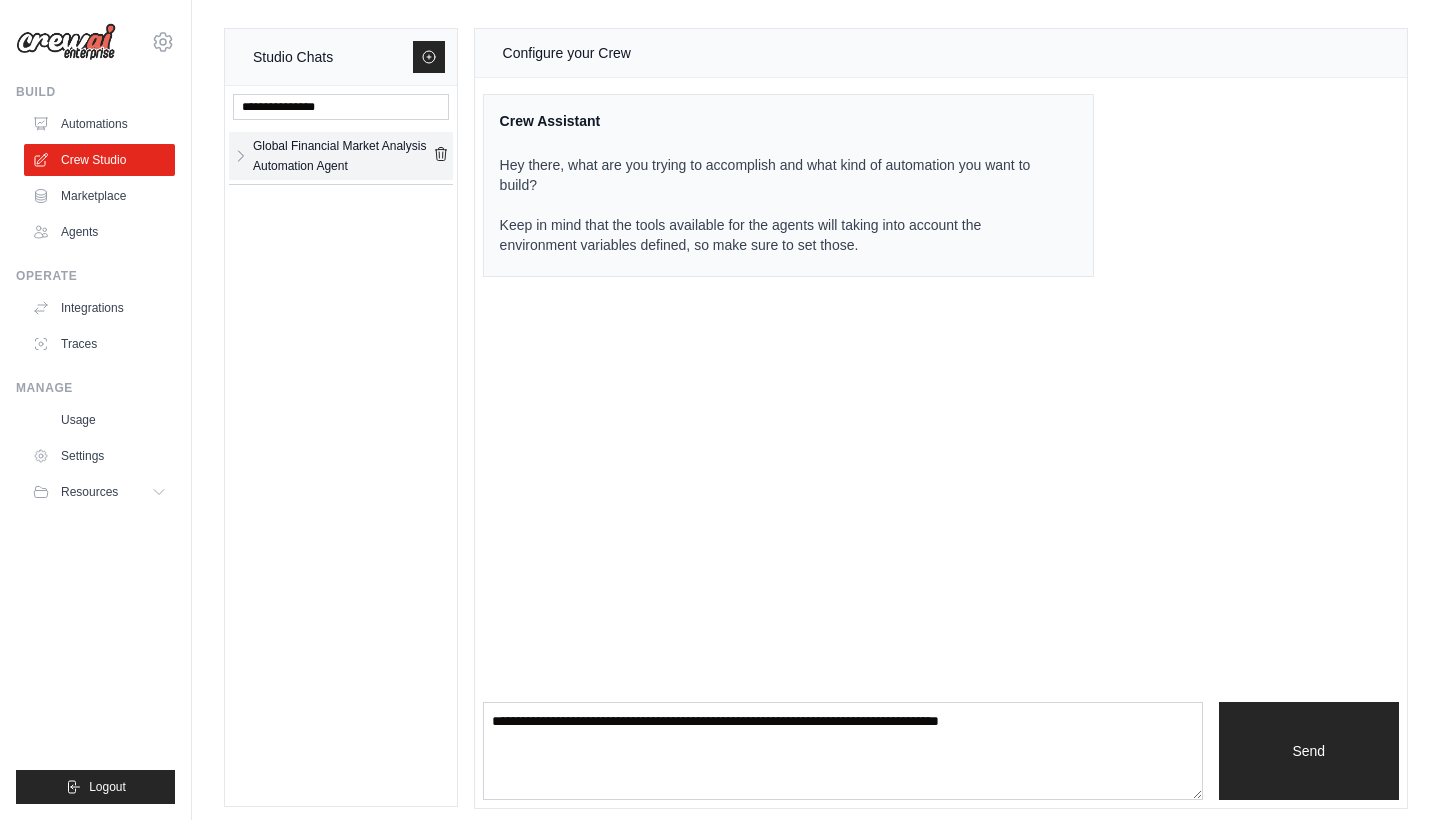 click on "Global Financial Market Analysis Automation Agent" at bounding box center [343, 156] 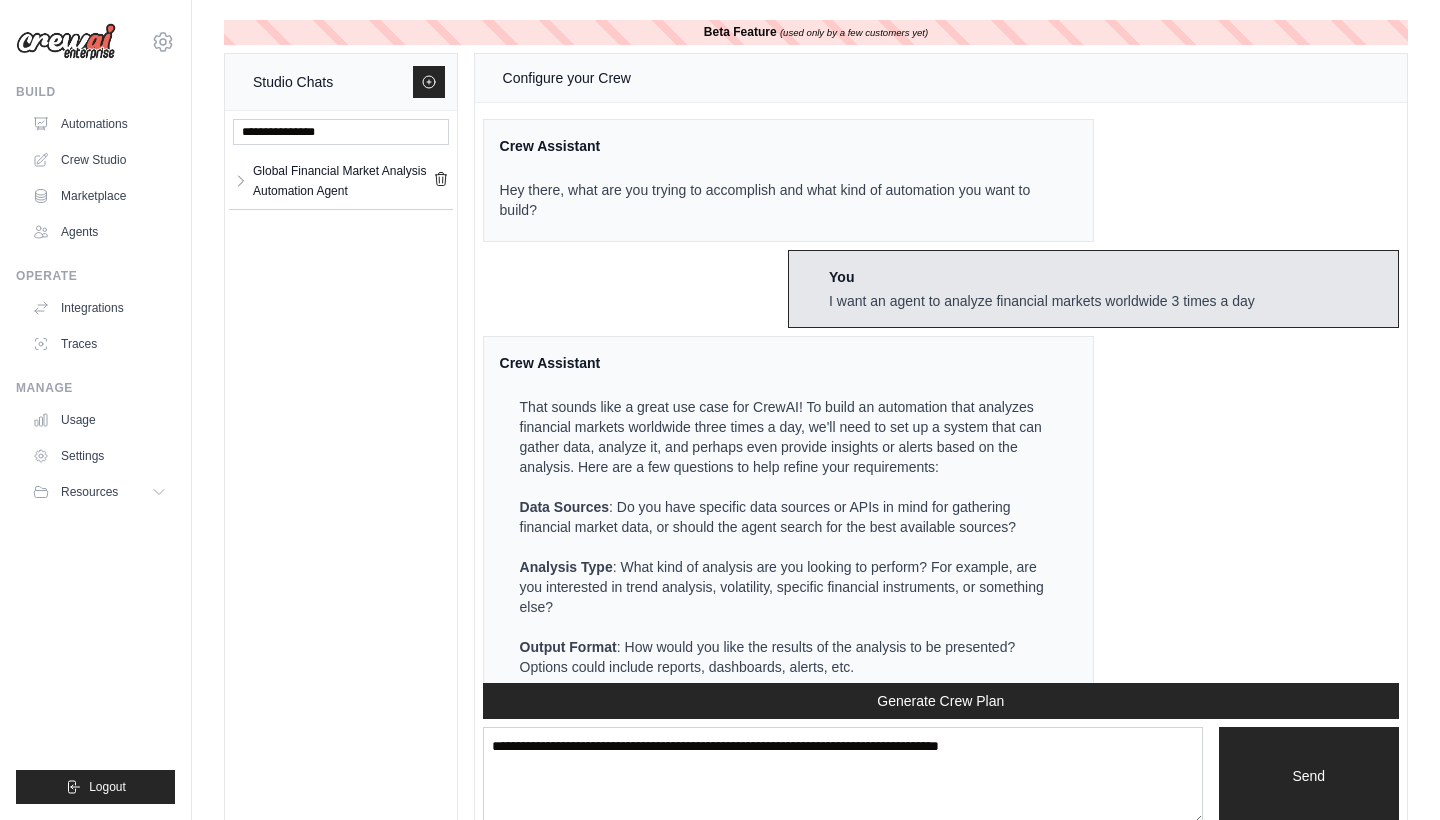 scroll, scrollTop: 3765, scrollLeft: 0, axis: vertical 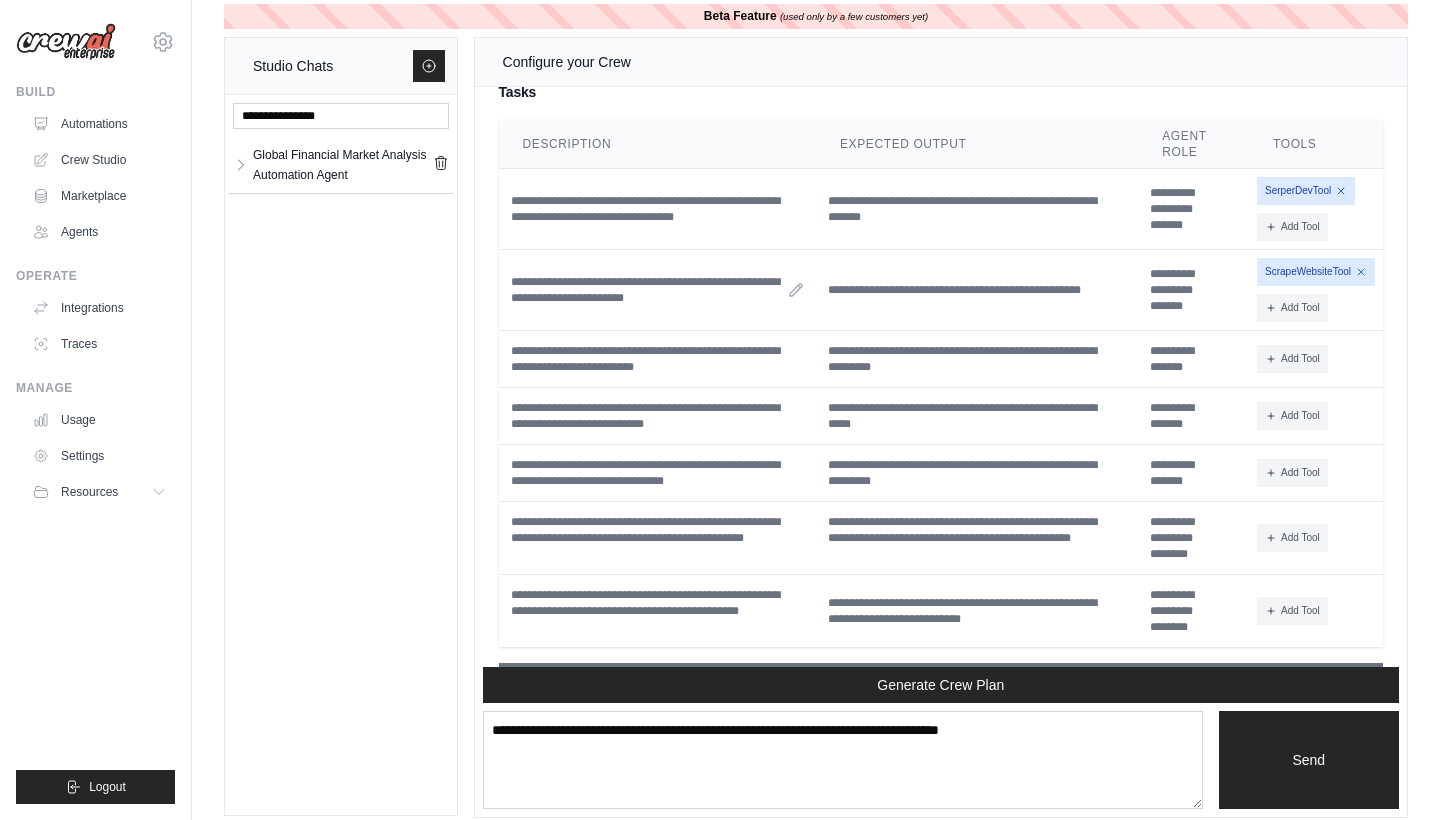click 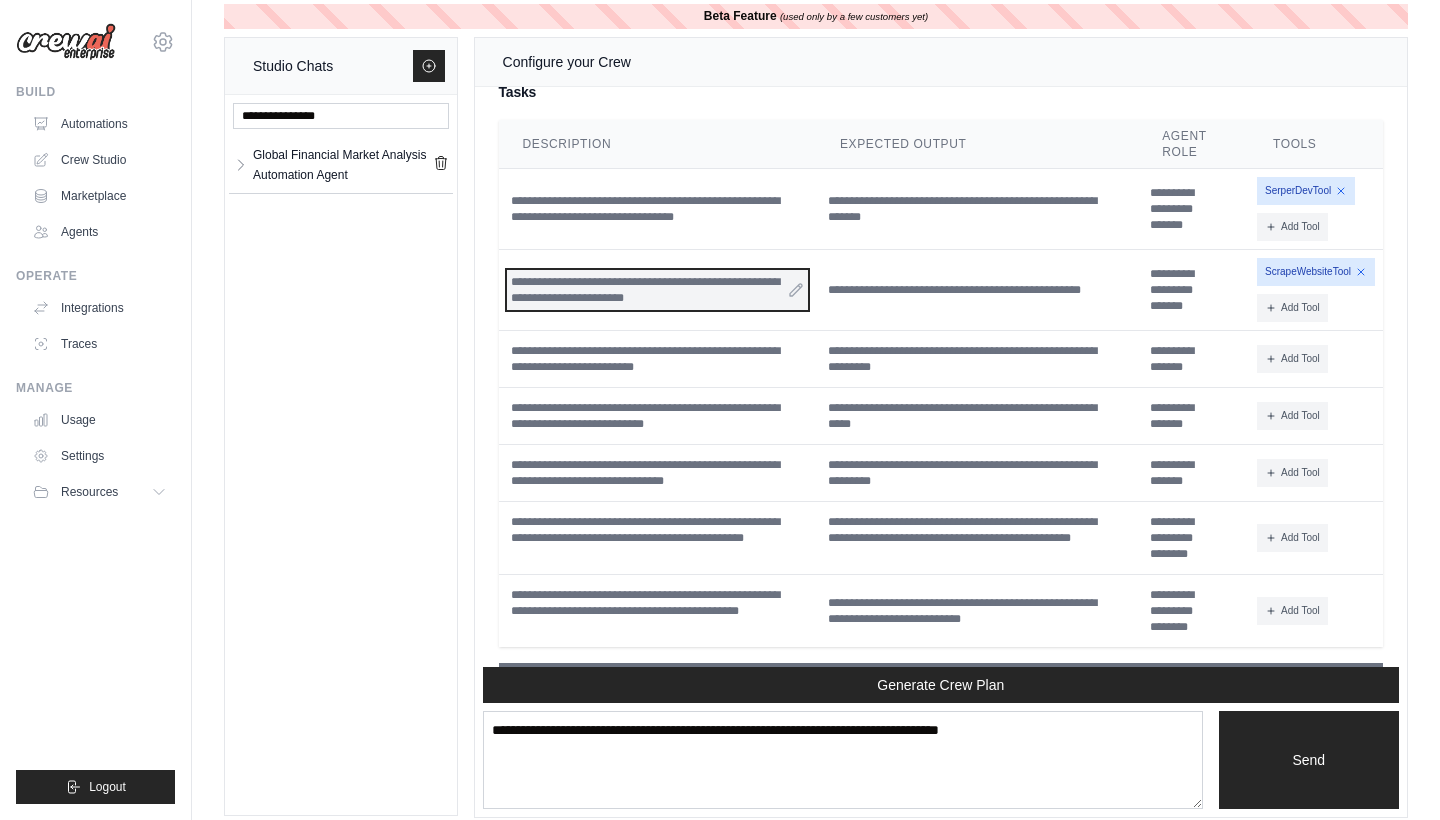 click on "**********" at bounding box center [657, 290] 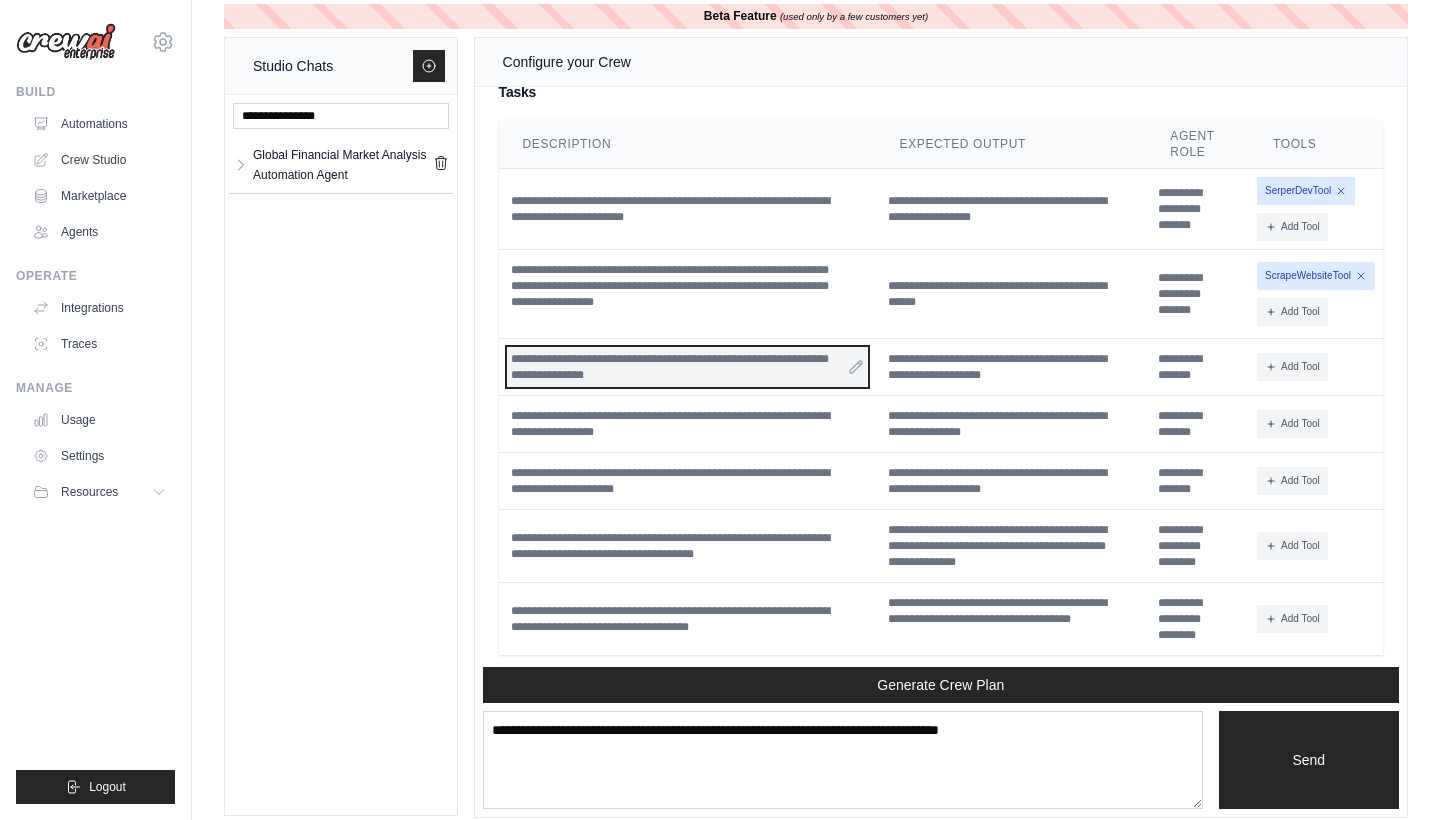 click on "**********" at bounding box center (687, 367) 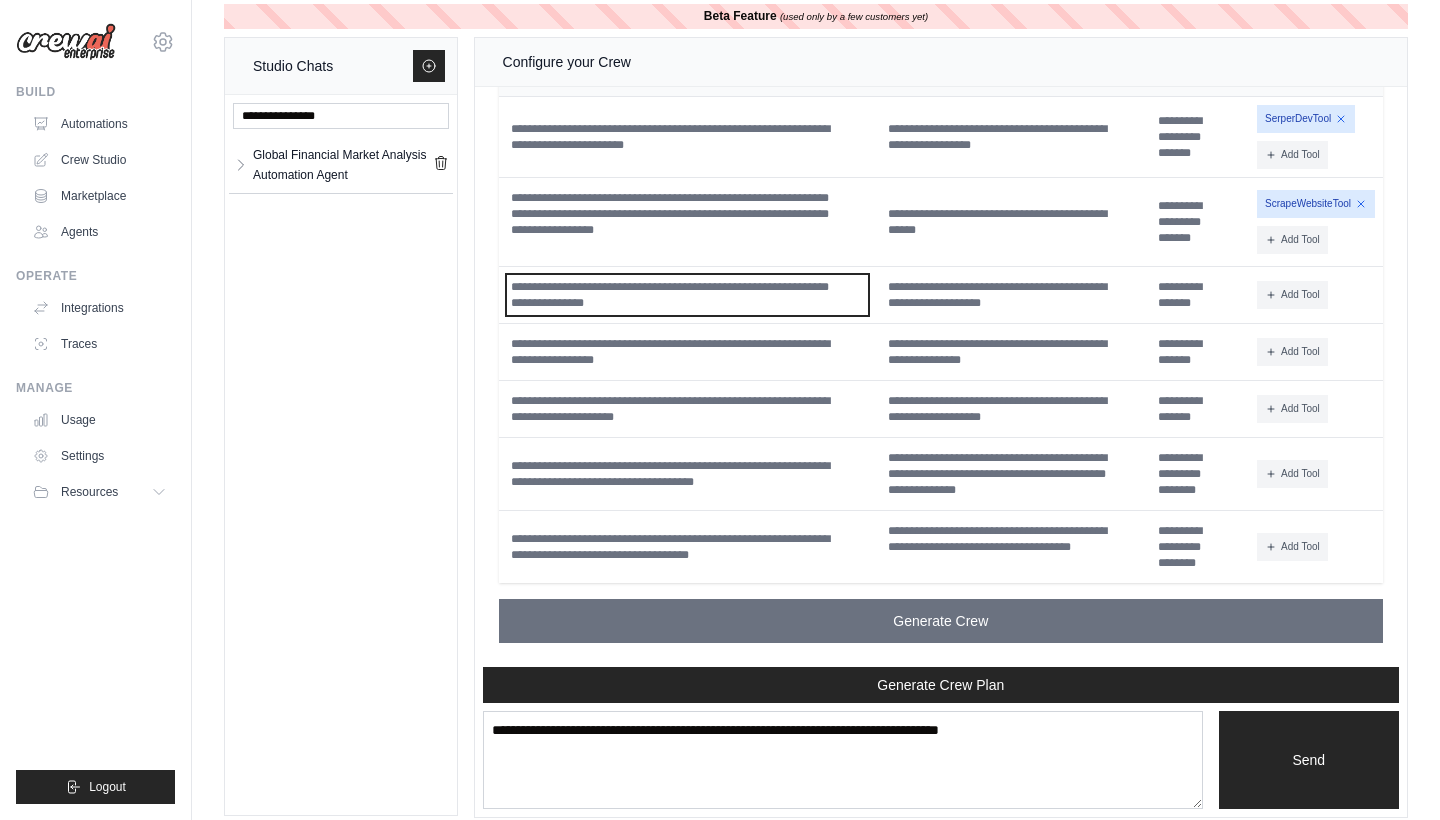 scroll, scrollTop: 3773, scrollLeft: 0, axis: vertical 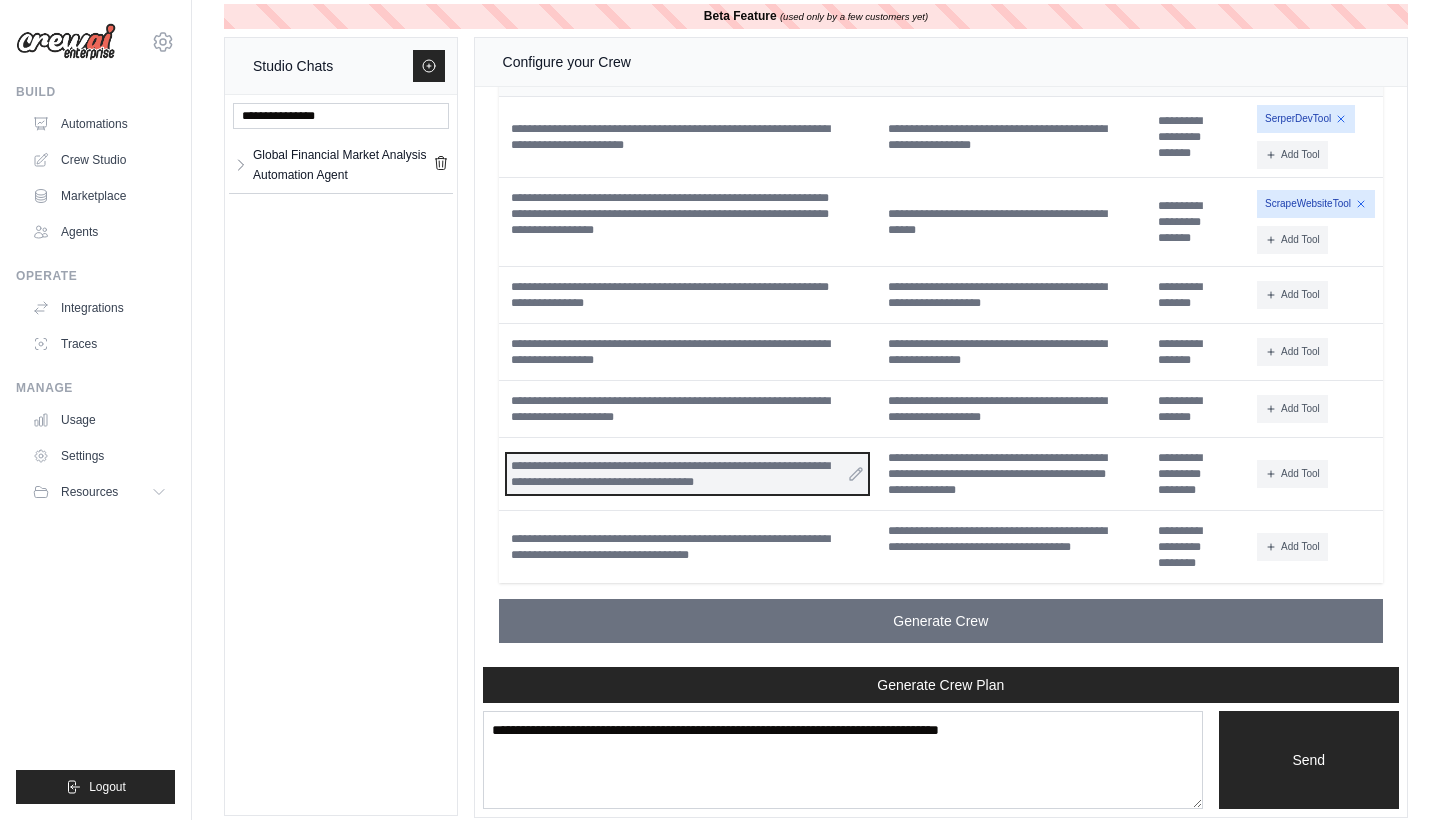 click on "**********" at bounding box center [687, 474] 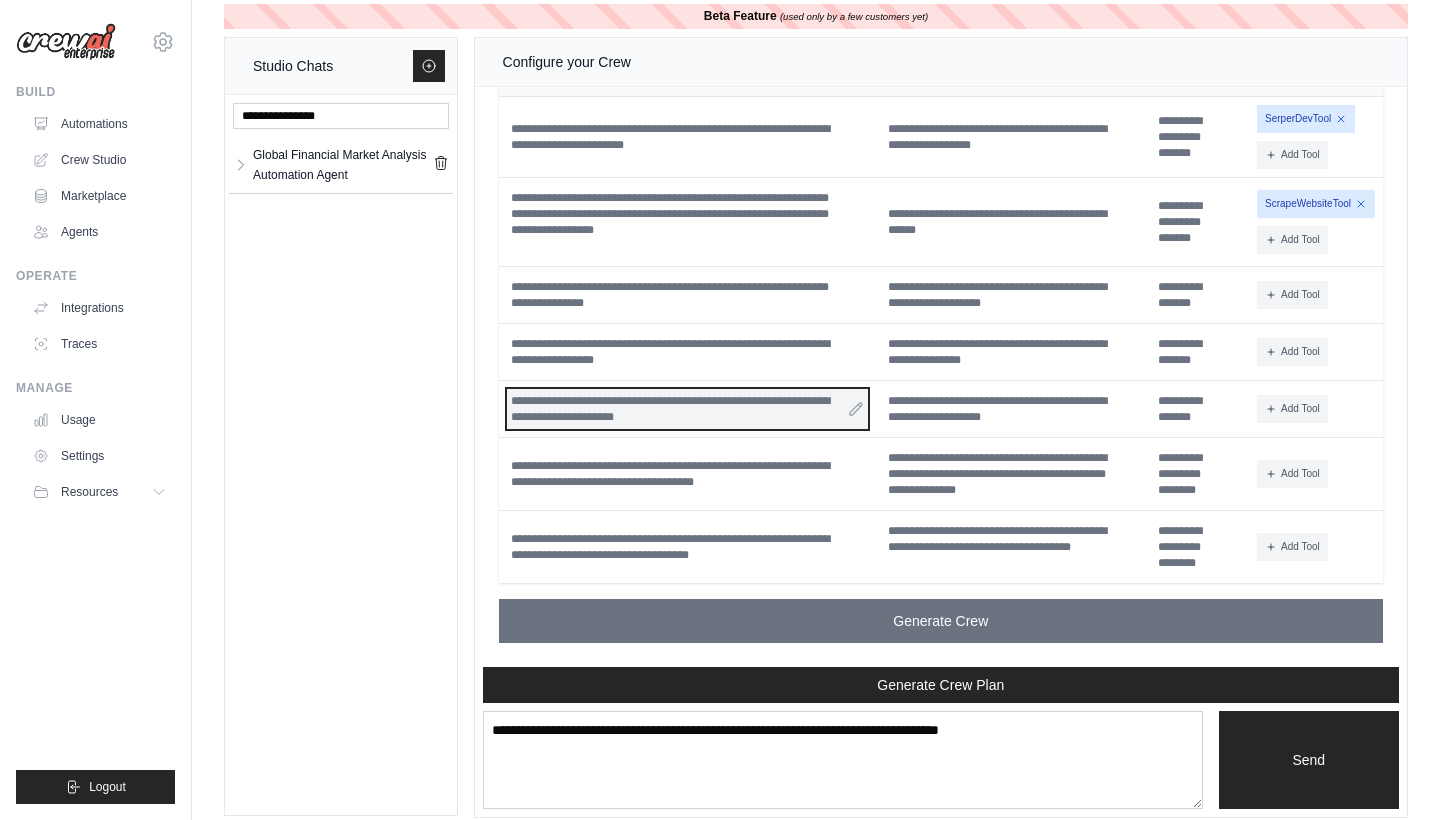 click on "**********" at bounding box center [687, 409] 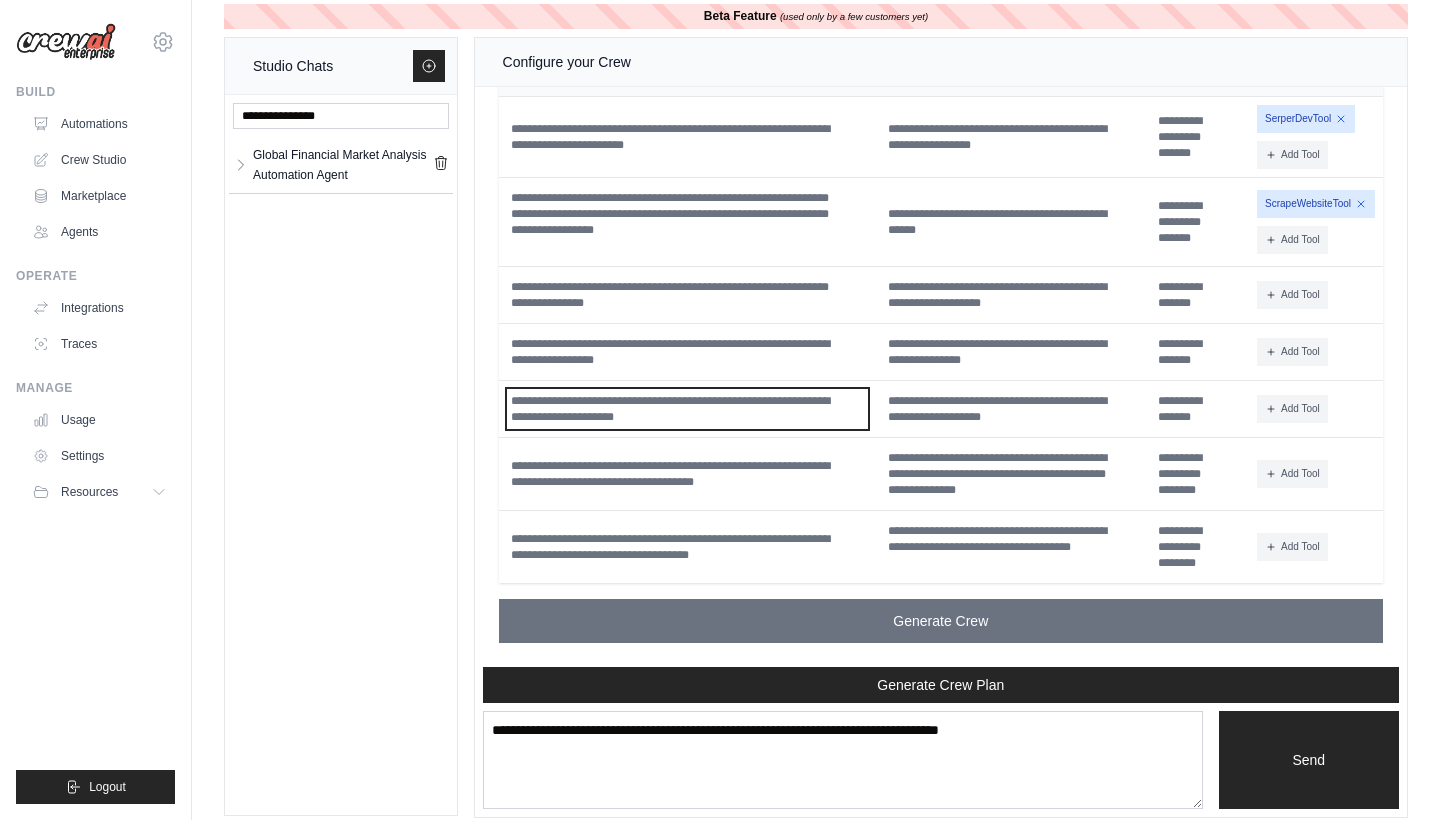 type 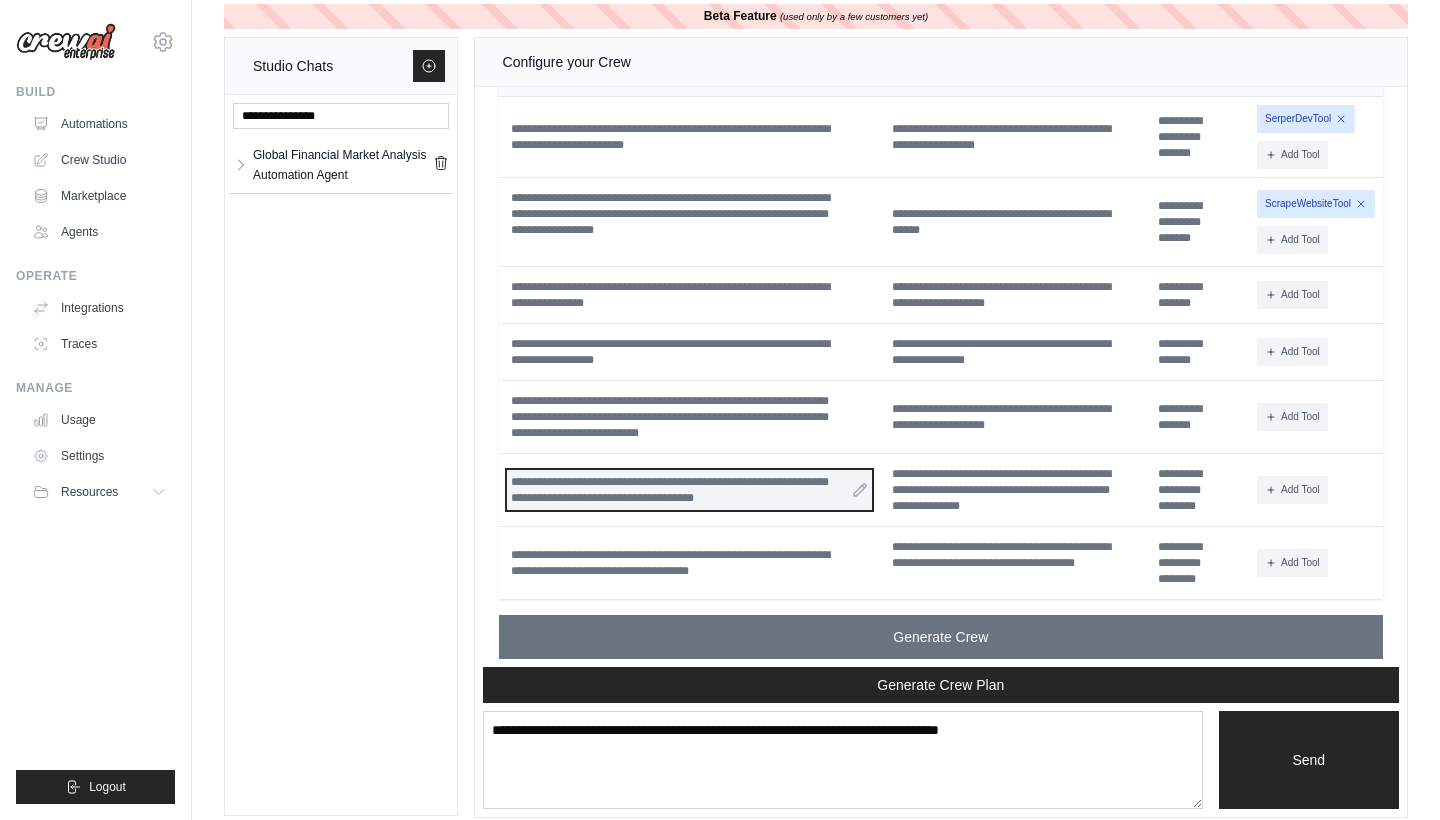 click on "**********" at bounding box center (689, 490) 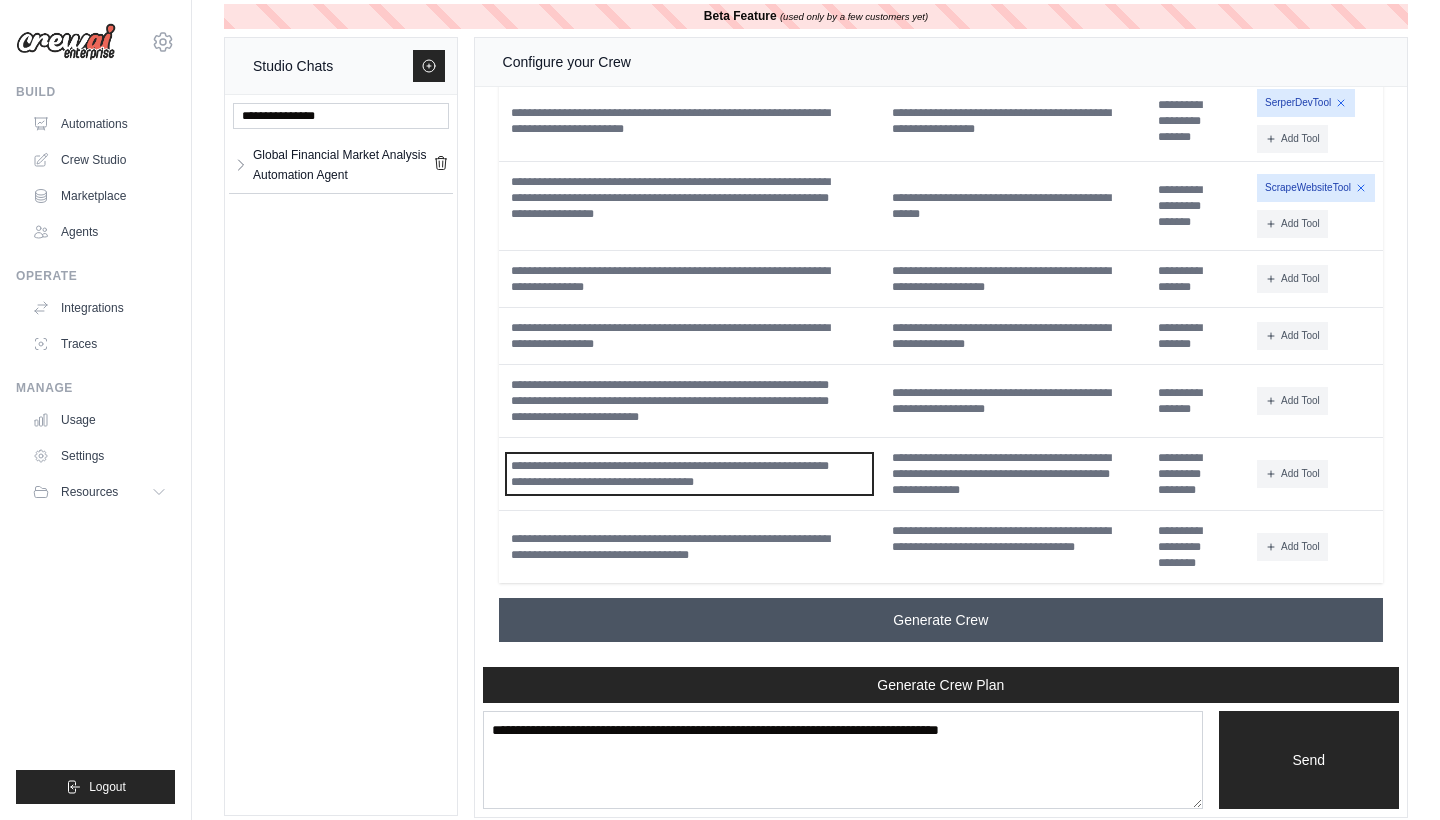 scroll, scrollTop: 3789, scrollLeft: 0, axis: vertical 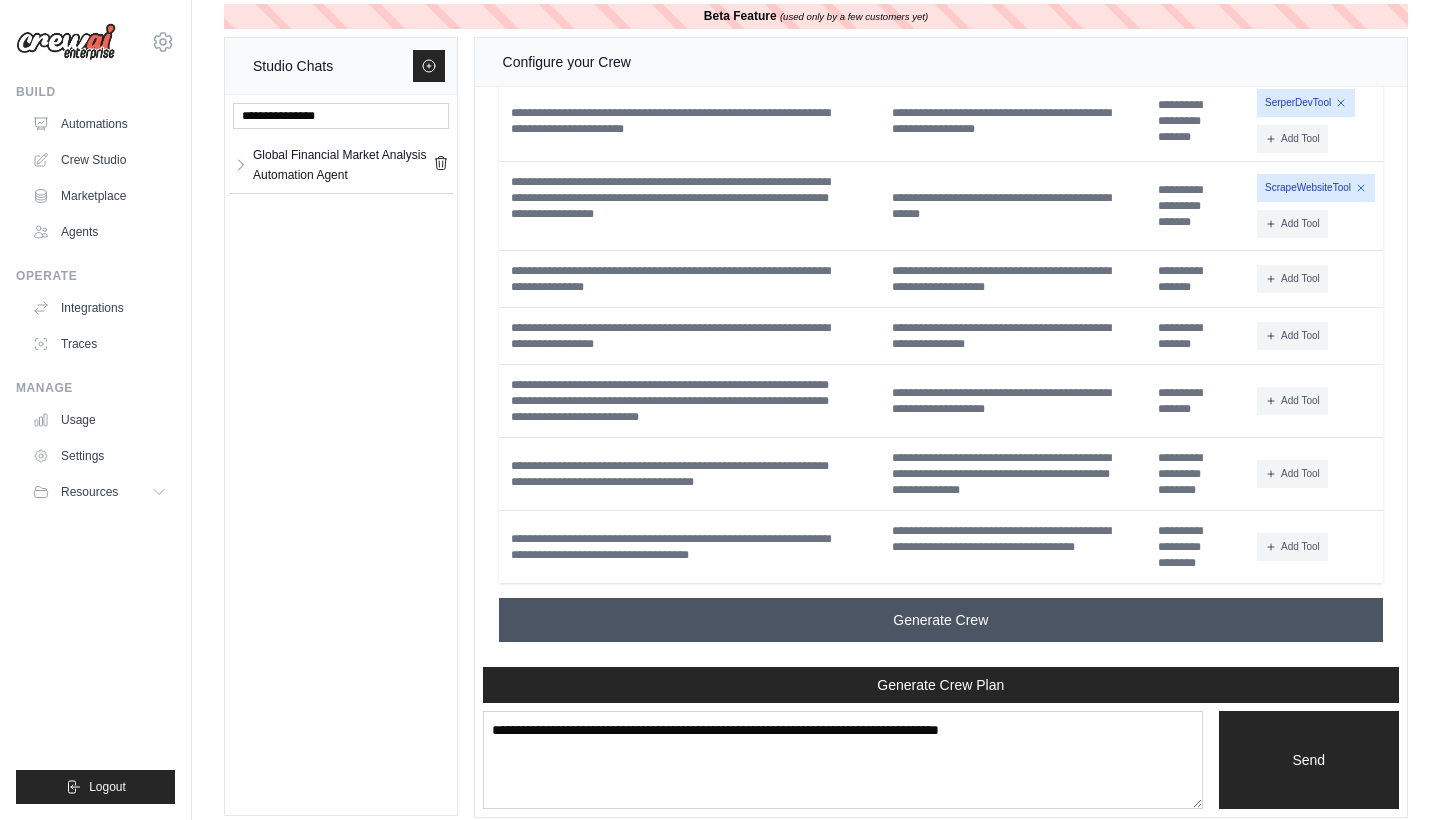 click on "Generate Crew" at bounding box center [941, 620] 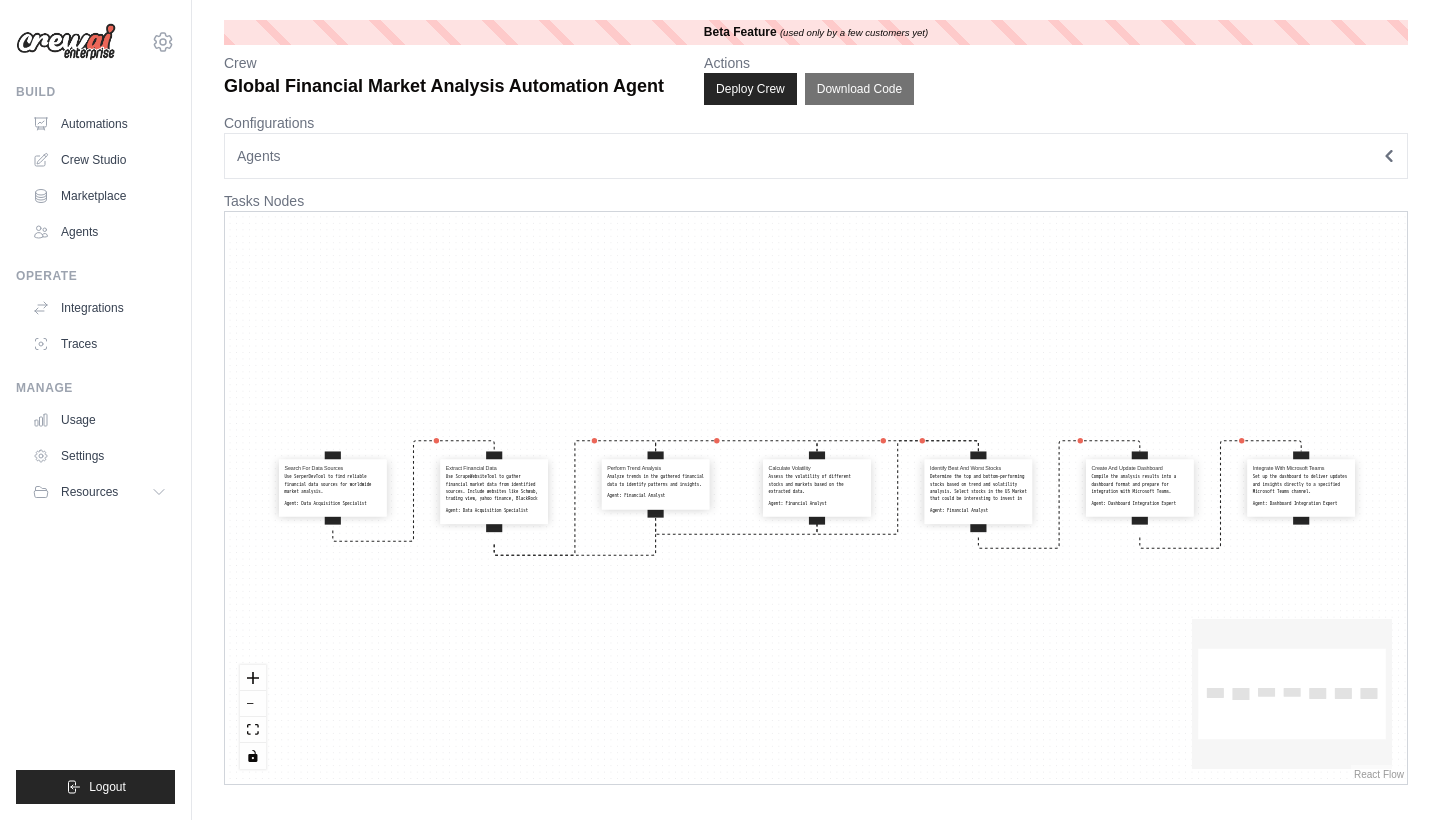 scroll, scrollTop: 0, scrollLeft: 0, axis: both 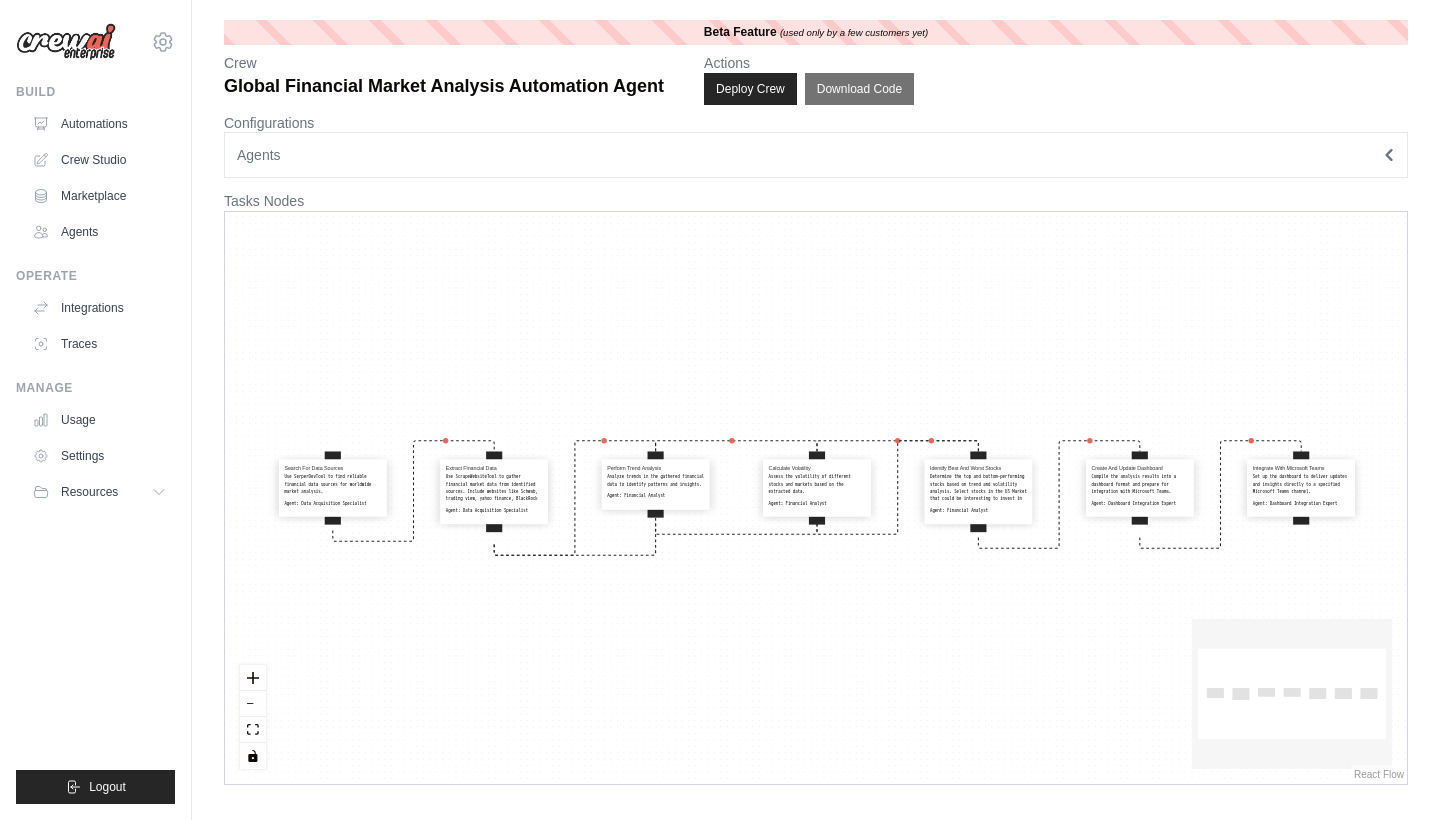 click 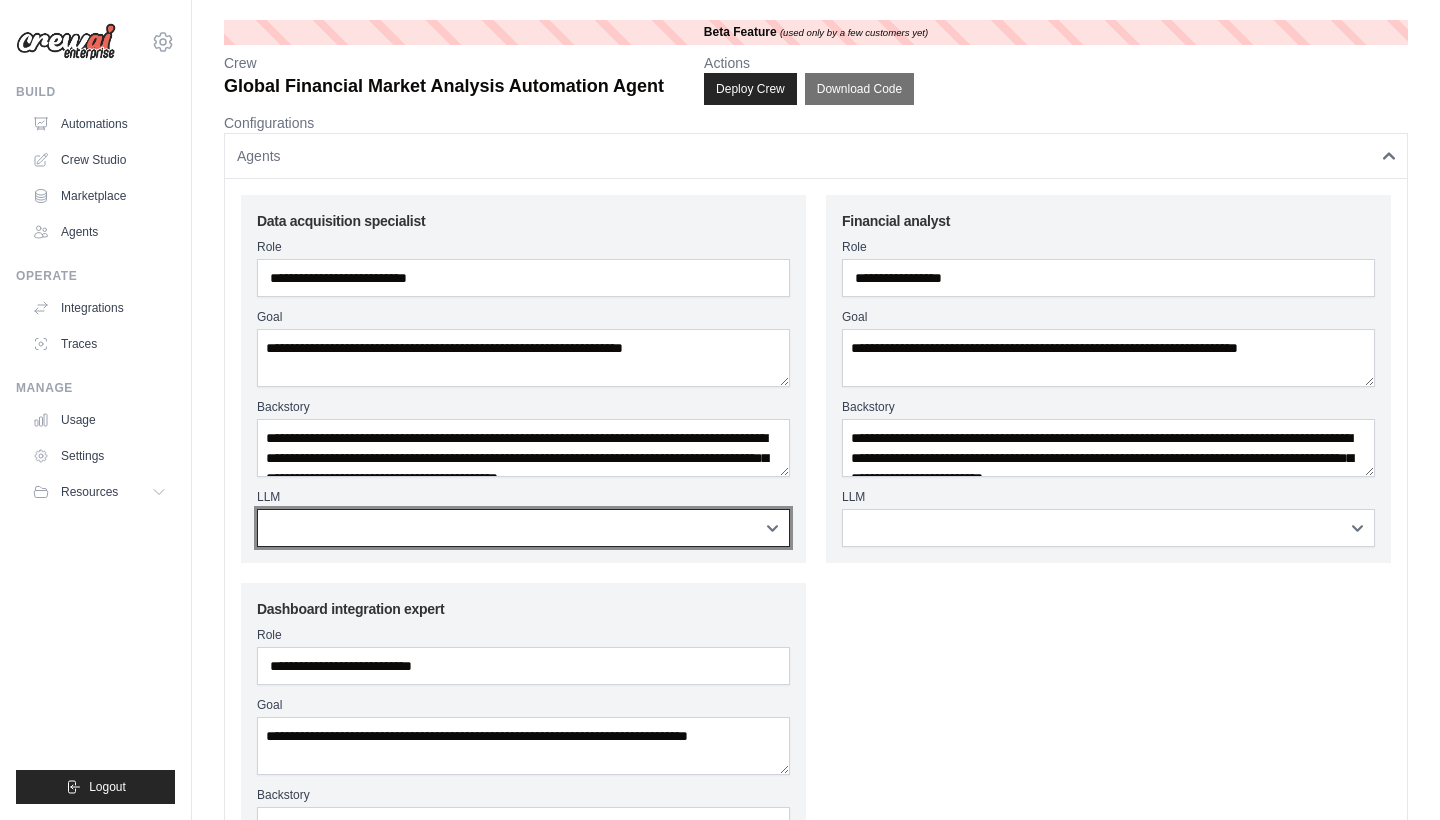 select on "**********" 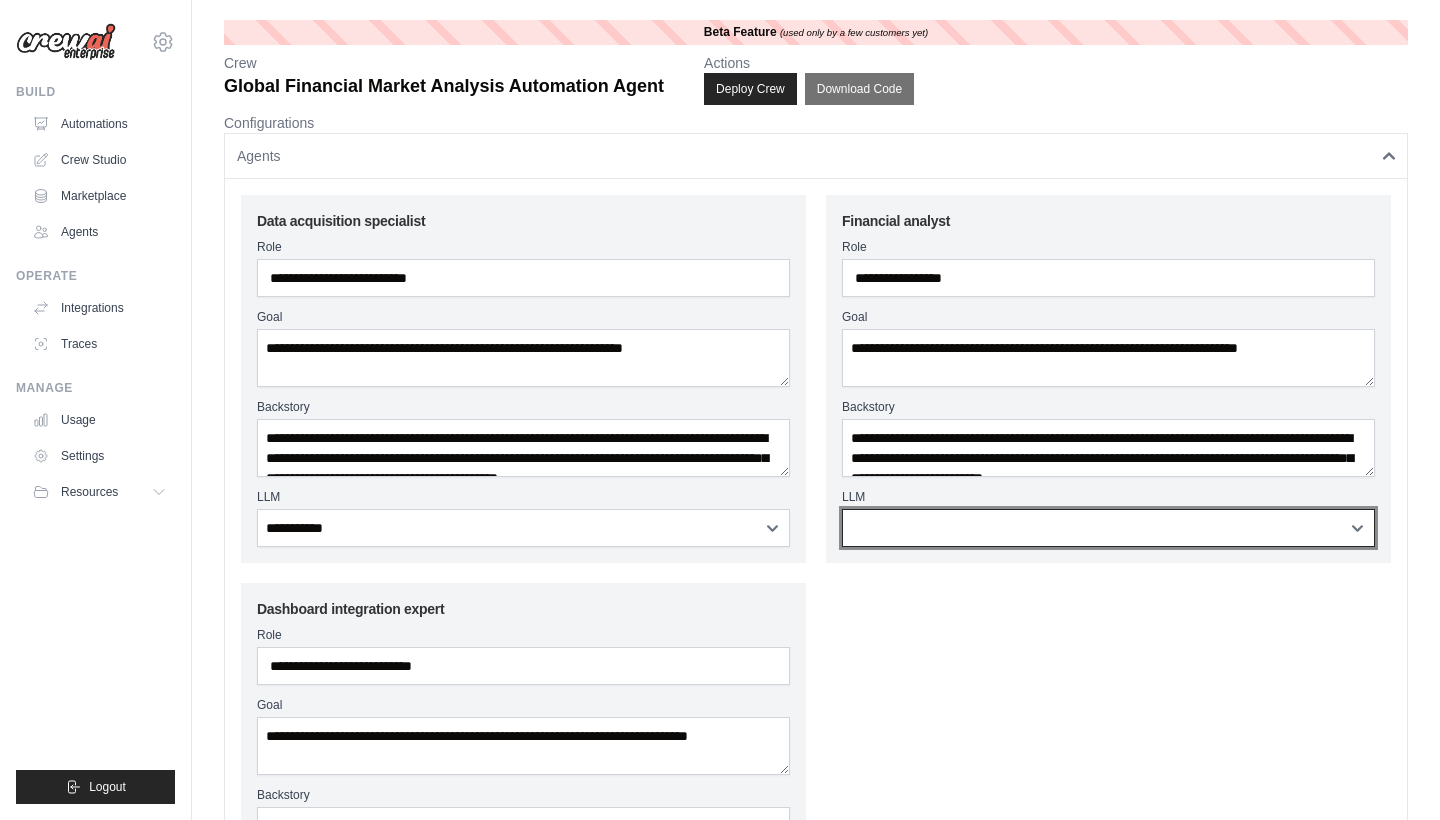 select on "**********" 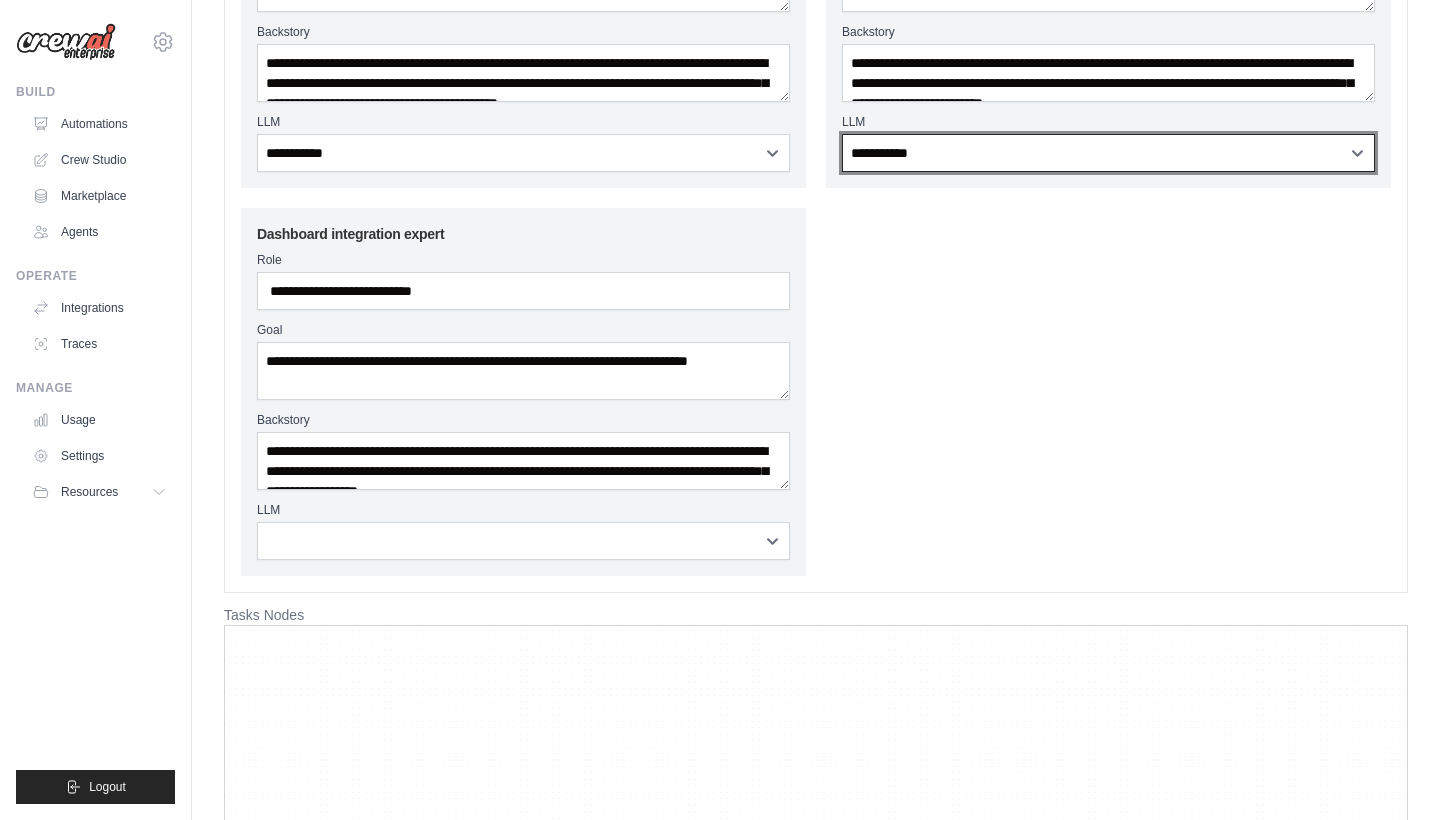 scroll, scrollTop: 399, scrollLeft: 0, axis: vertical 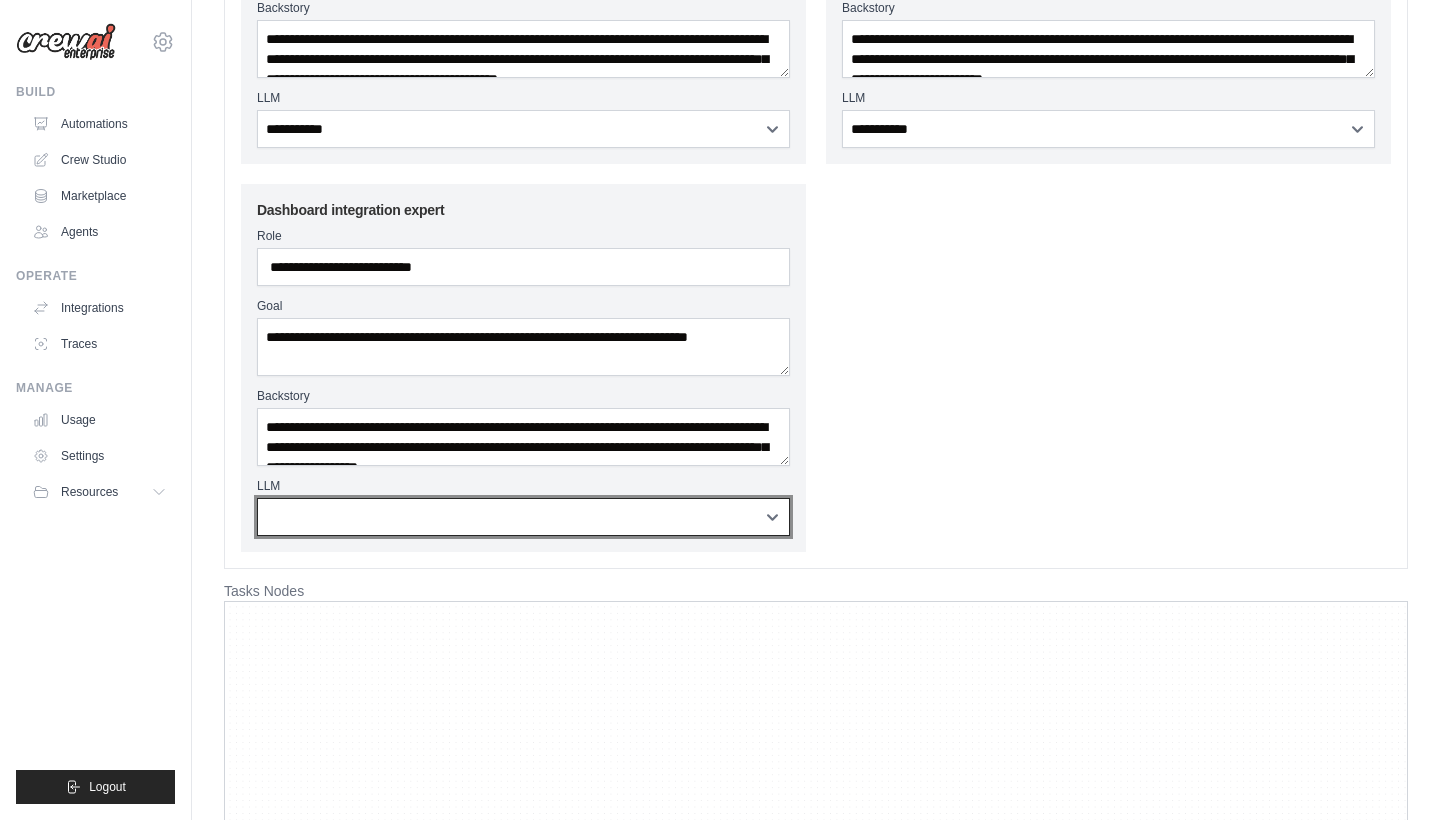 select on "**********" 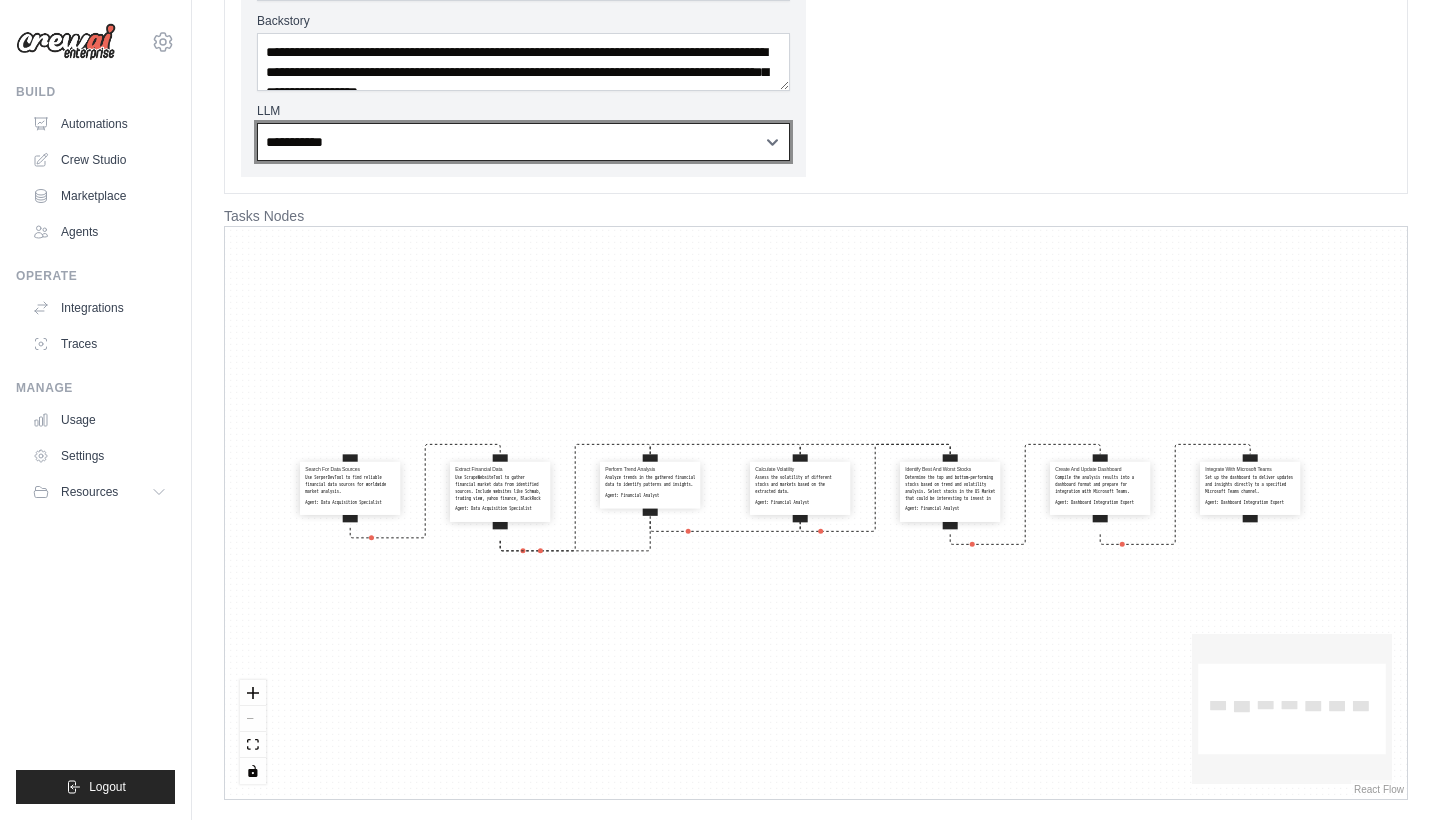 scroll, scrollTop: 774, scrollLeft: 0, axis: vertical 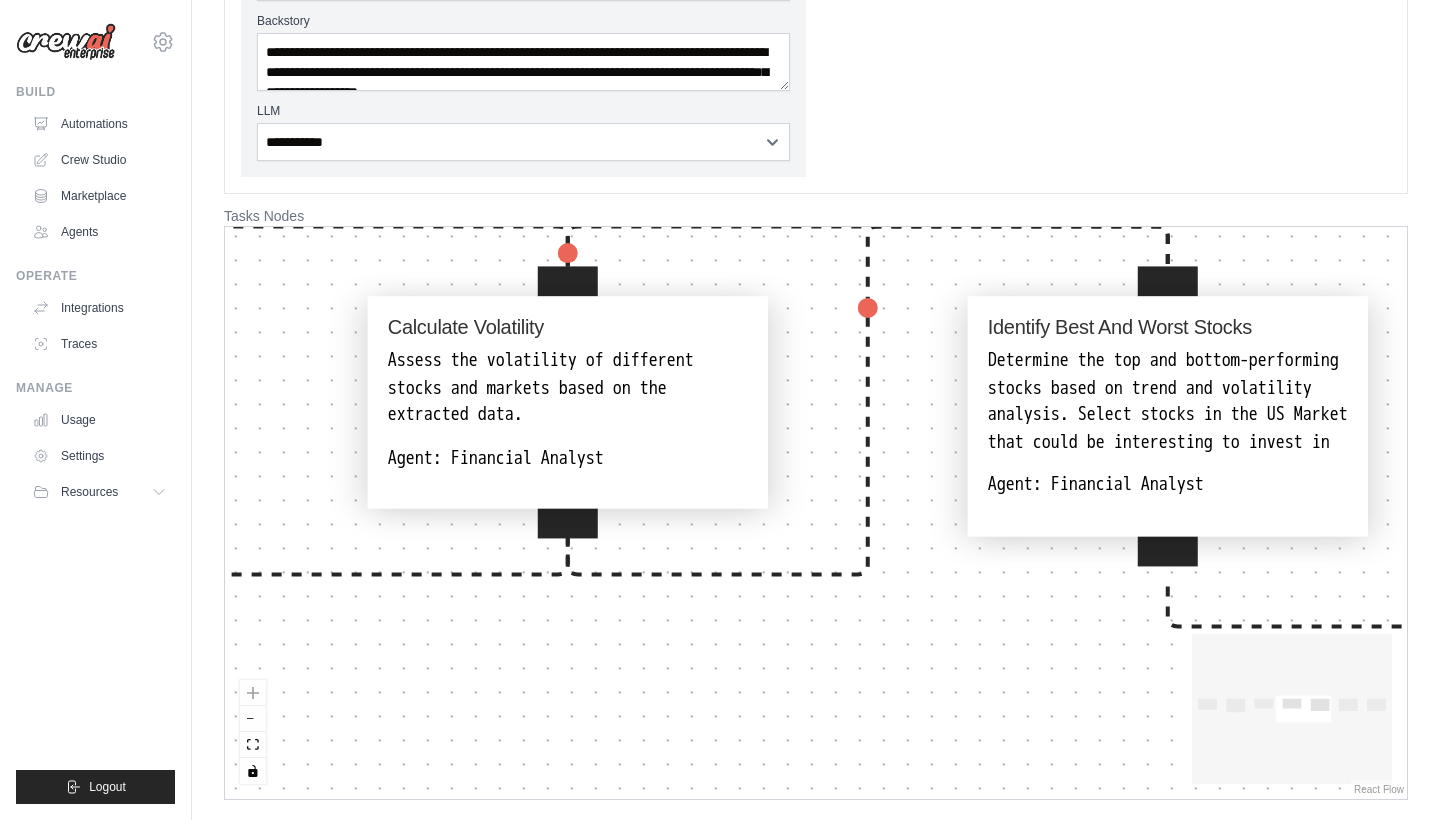 drag, startPoint x: 737, startPoint y: 564, endPoint x: 1031, endPoint y: 743, distance: 344.2049 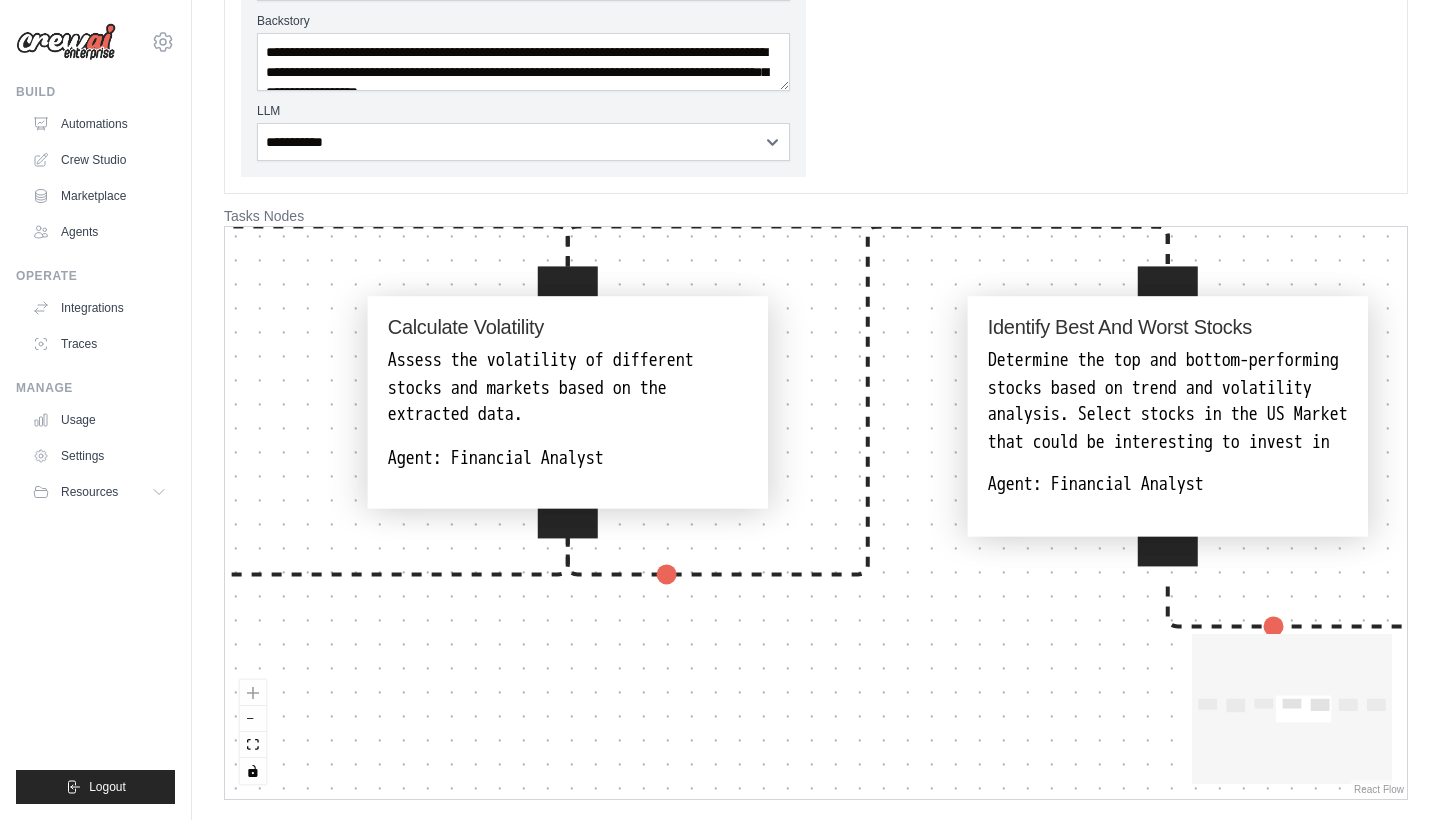 click on "Search For Data Sources Use SerperDevTool to find reliable financial data sources for worldwide market analysis. Agent:   Data Acquisition Specialist Extract Financial Data Use ScrapeWebsiteTool to gather financial market data from identified sources. Include websites like Schwab, trading view, yahoo finance, BlackRock Agent:   Data Acquisition Specialist Perform Trend Analysis Analyze trends in the gathered financial data to identify patterns and insights. Agent:   Financial Analyst Calculate Volatility Assess the volatility of different stocks and markets based on the extracted data. Agent:   Financial Analyst Identify Best And Worst Stocks Determine the top and bottom-performing stocks based on trend and volatility analysis. Select stocks in the US Market that could be interesting to invest in Agent:   Financial Analyst Create And Update Dashboard Compile the analysis results into a dashboard format and prepare for integration with Microsoft Teams. Agent:   Dashboard Integration Expert Agent:" at bounding box center (816, 513) 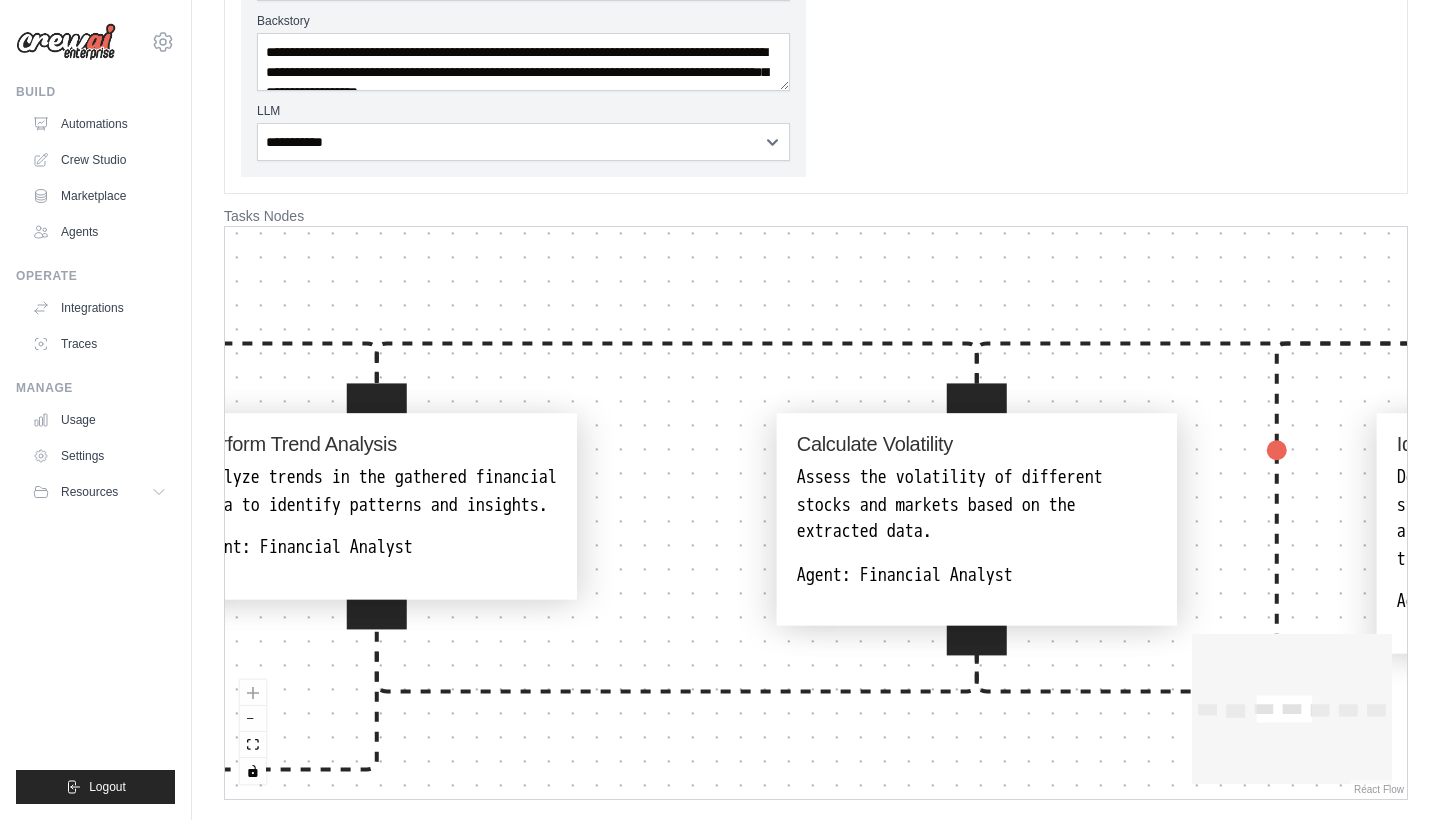 drag, startPoint x: 644, startPoint y: 264, endPoint x: 969, endPoint y: 289, distance: 325.9601 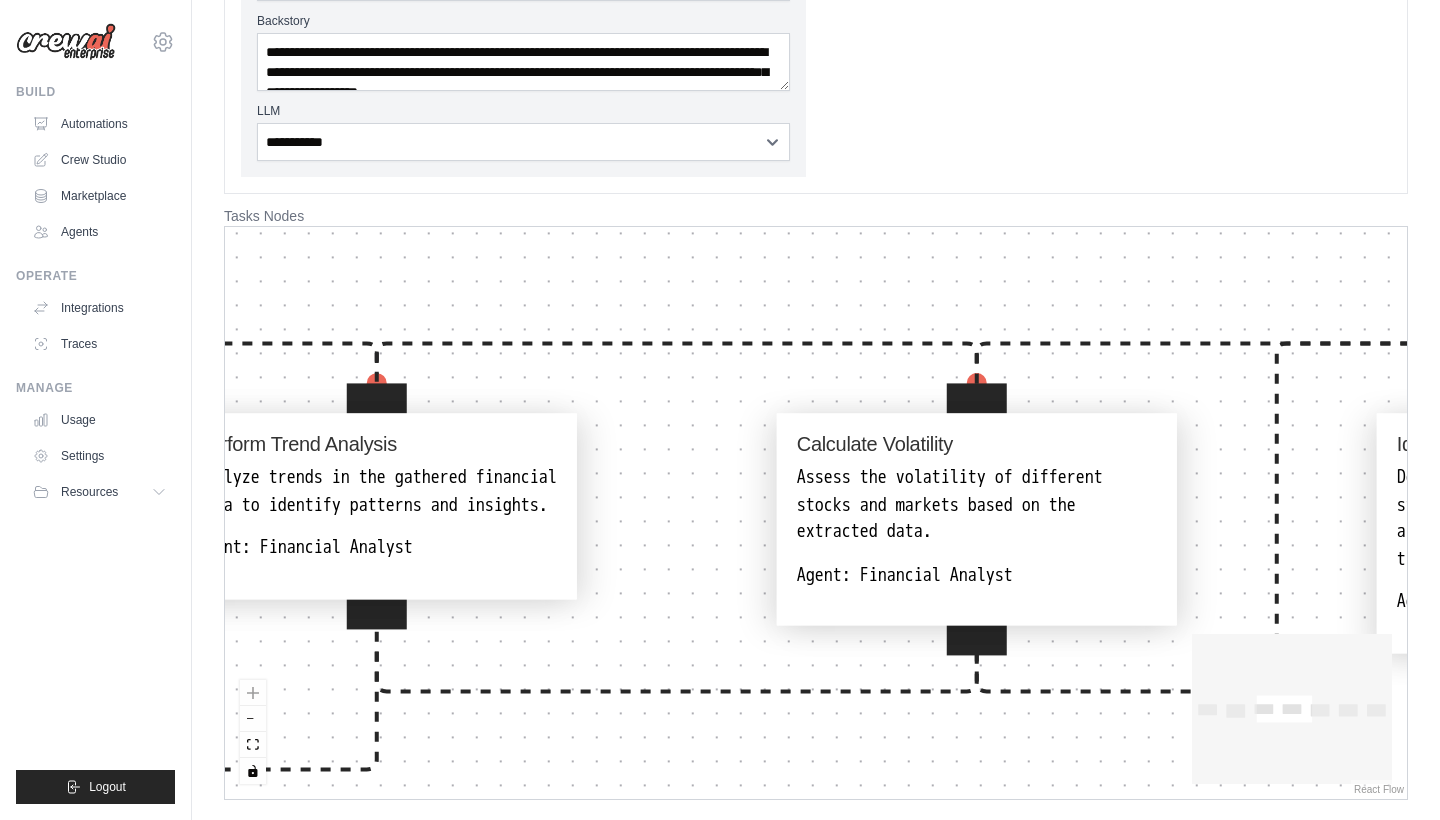 click on "Search For Data Sources Use SerperDevTool to find reliable financial data sources for worldwide market analysis. Agent:   Data Acquisition Specialist Extract Financial Data Use ScrapeWebsiteTool to gather financial market data from identified sources. Include websites like Schwab, trading view, yahoo finance, BlackRock Agent:   Data Acquisition Specialist Perform Trend Analysis Analyze trends in the gathered financial data to identify patterns and insights. Agent:   Financial Analyst Calculate Volatility Assess the volatility of different stocks and markets based on the extracted data. Agent:   Financial Analyst Identify Best And Worst Stocks Determine the top and bottom-performing stocks based on trend and volatility analysis. Select stocks in the US Market that could be interesting to invest in Agent:   Financial Analyst Create And Update Dashboard Compile the analysis results into a dashboard format and prepare for integration with Microsoft Teams. Agent:   Dashboard Integration Expert Agent:" at bounding box center [816, 513] 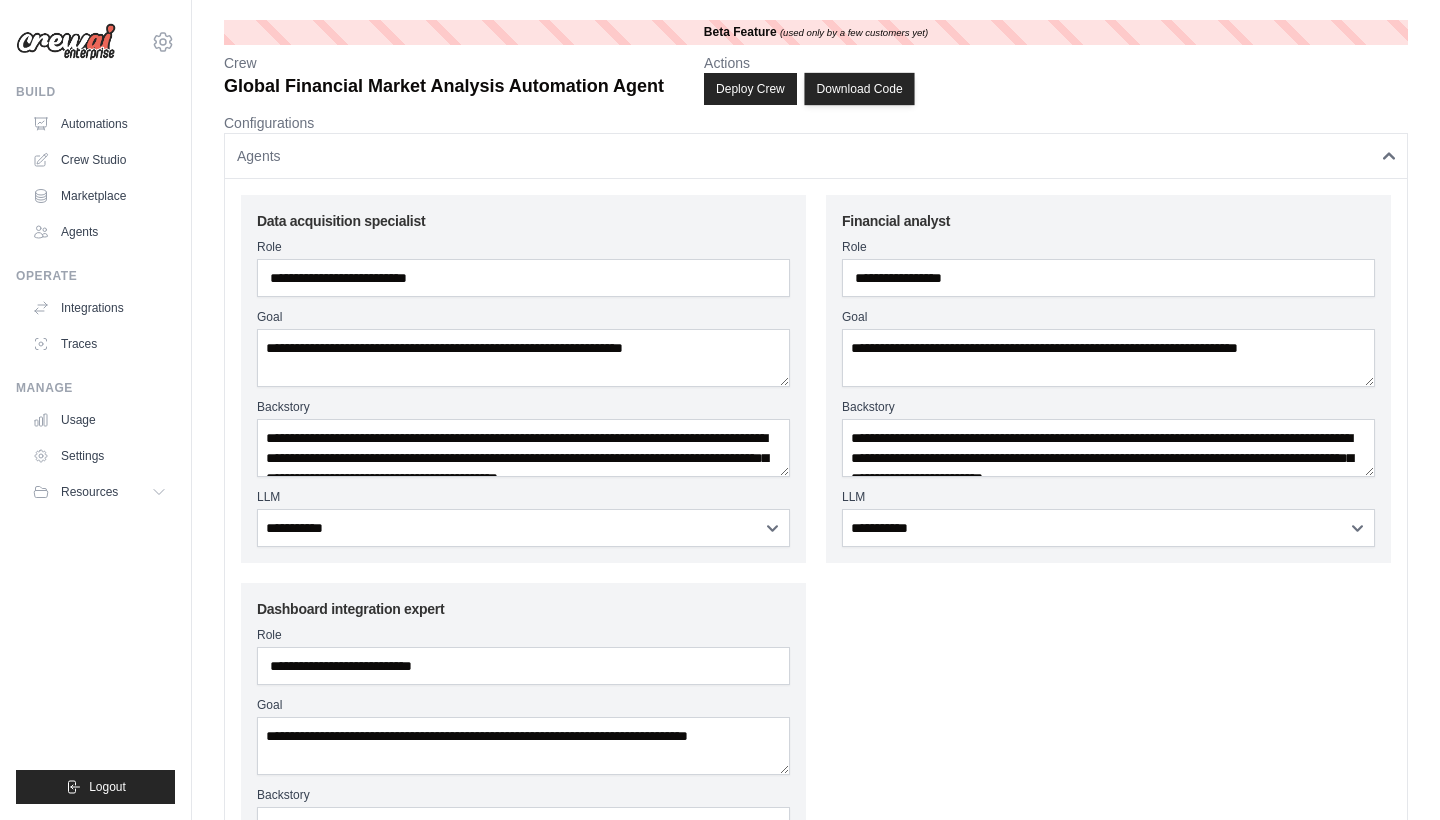 scroll, scrollTop: 0, scrollLeft: 0, axis: both 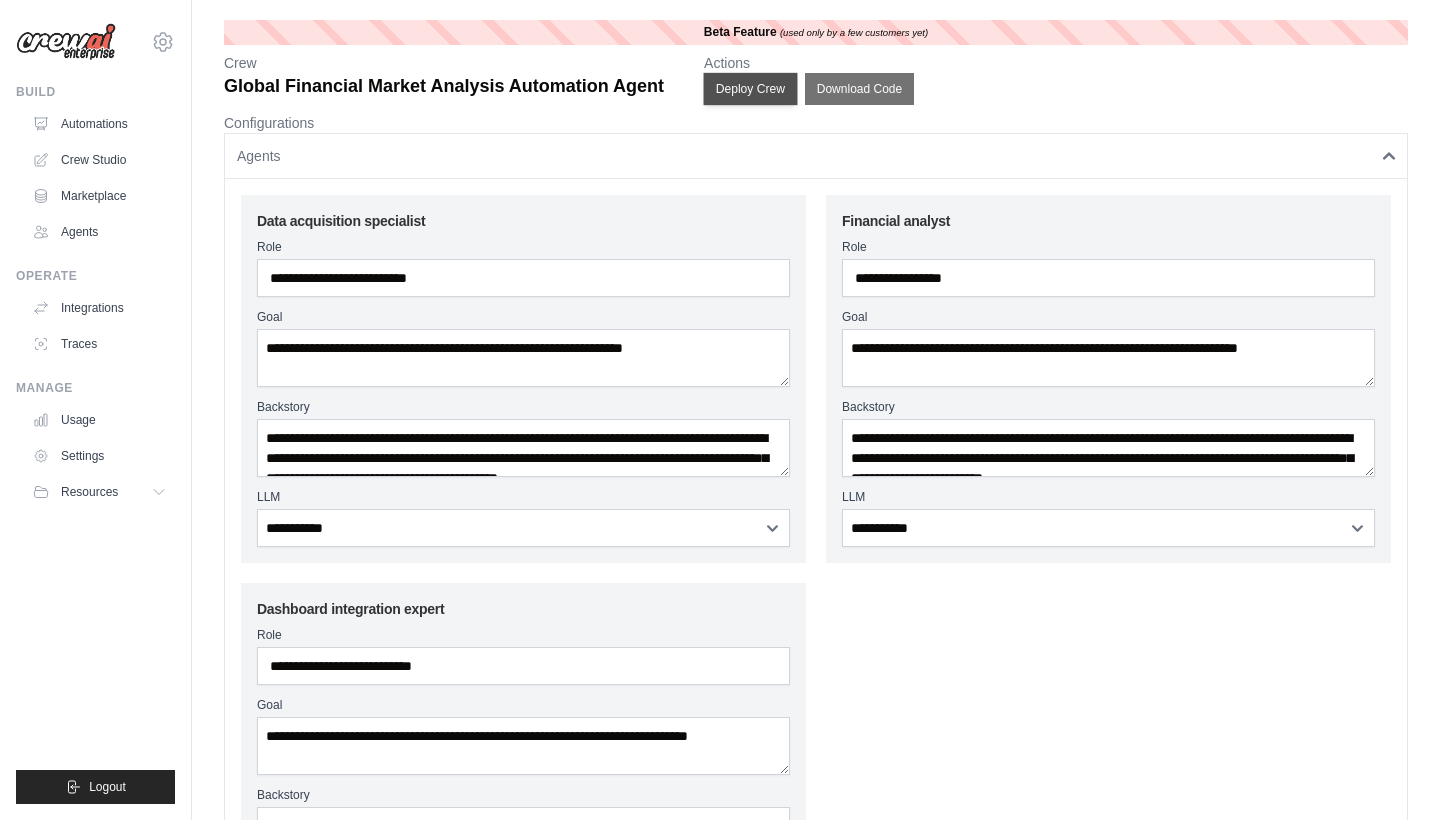 click on "Deploy Crew" at bounding box center (751, 89) 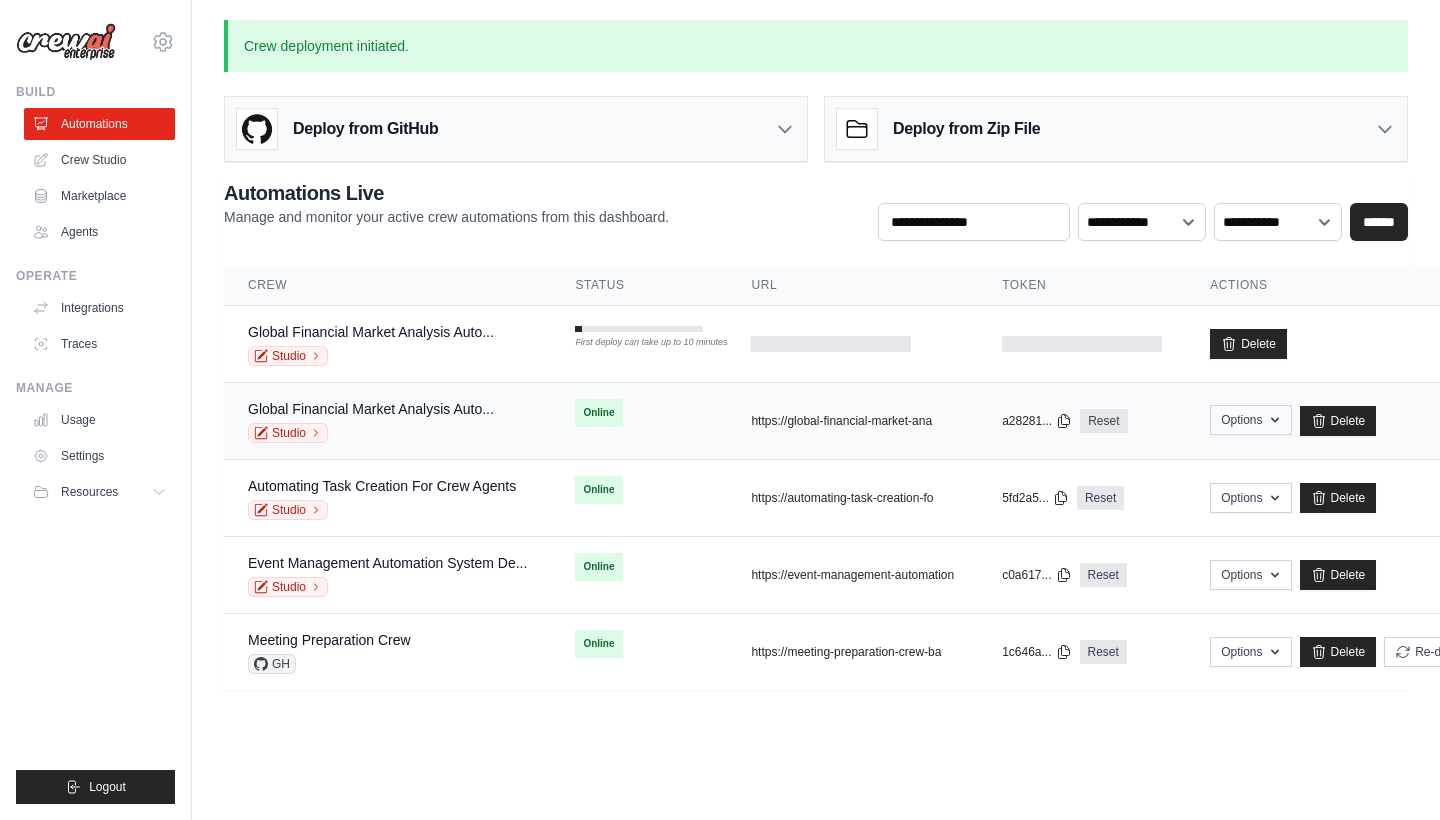 click 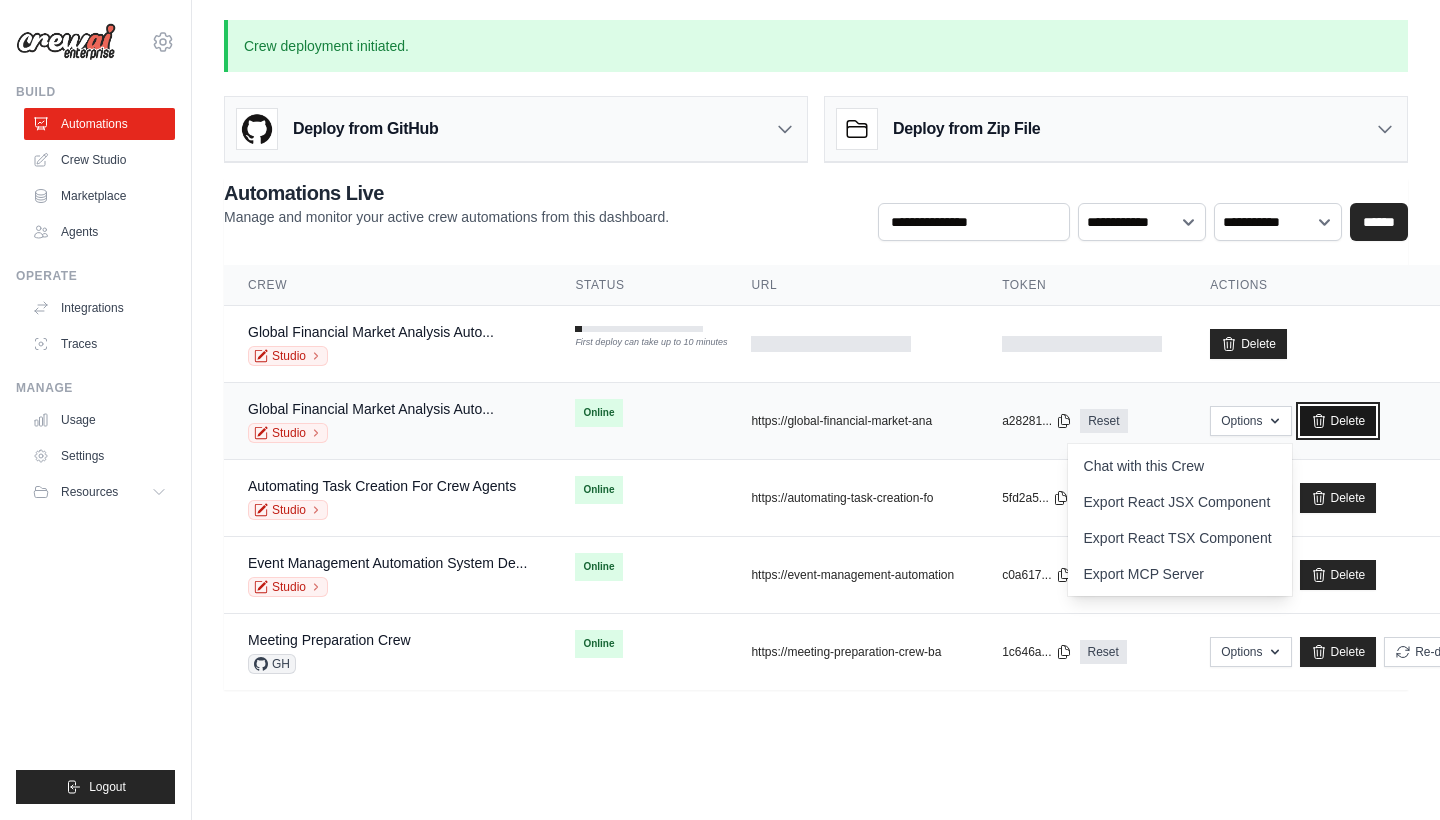 click on "Delete" at bounding box center [1338, 421] 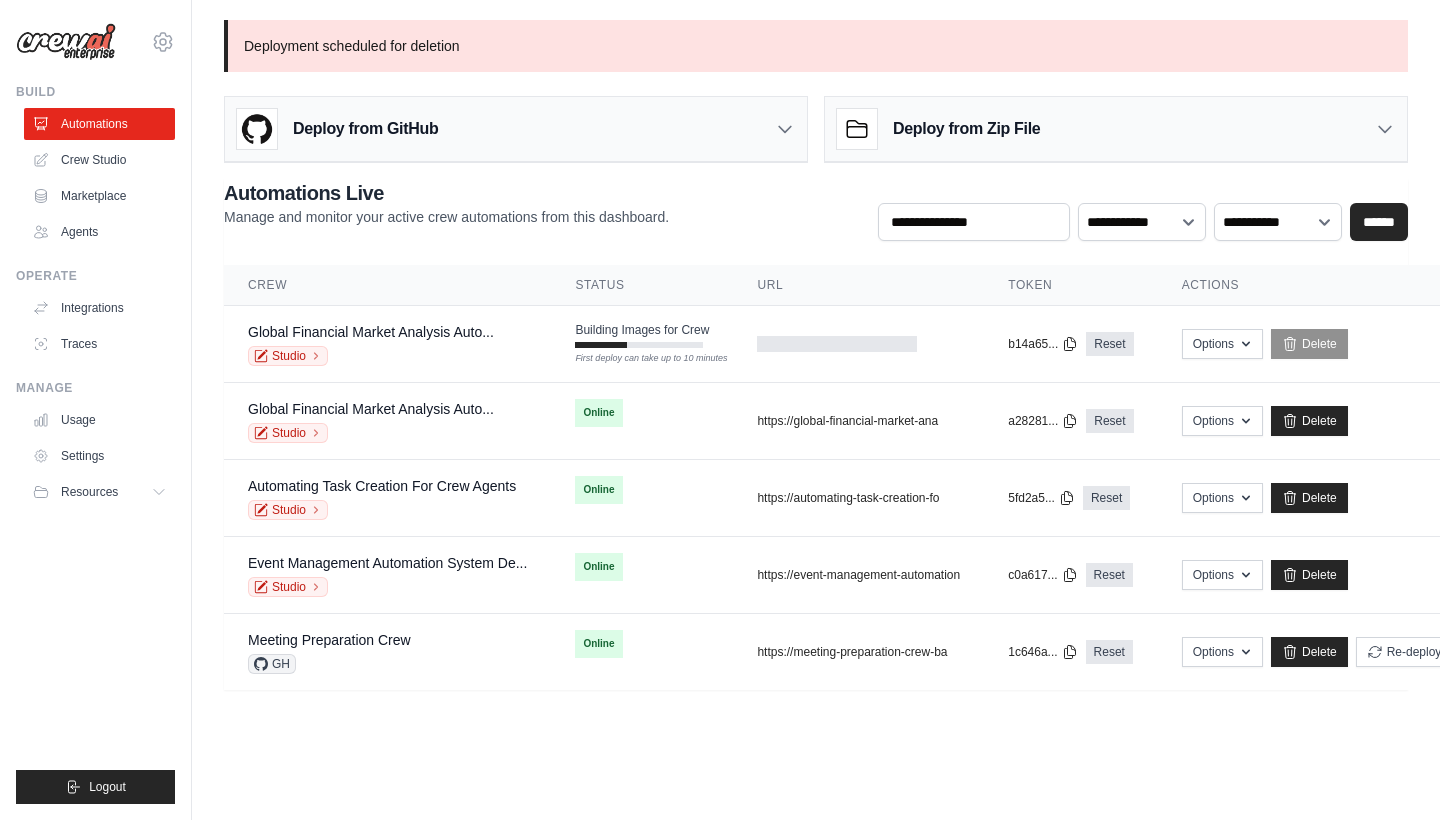 scroll, scrollTop: 0, scrollLeft: 0, axis: both 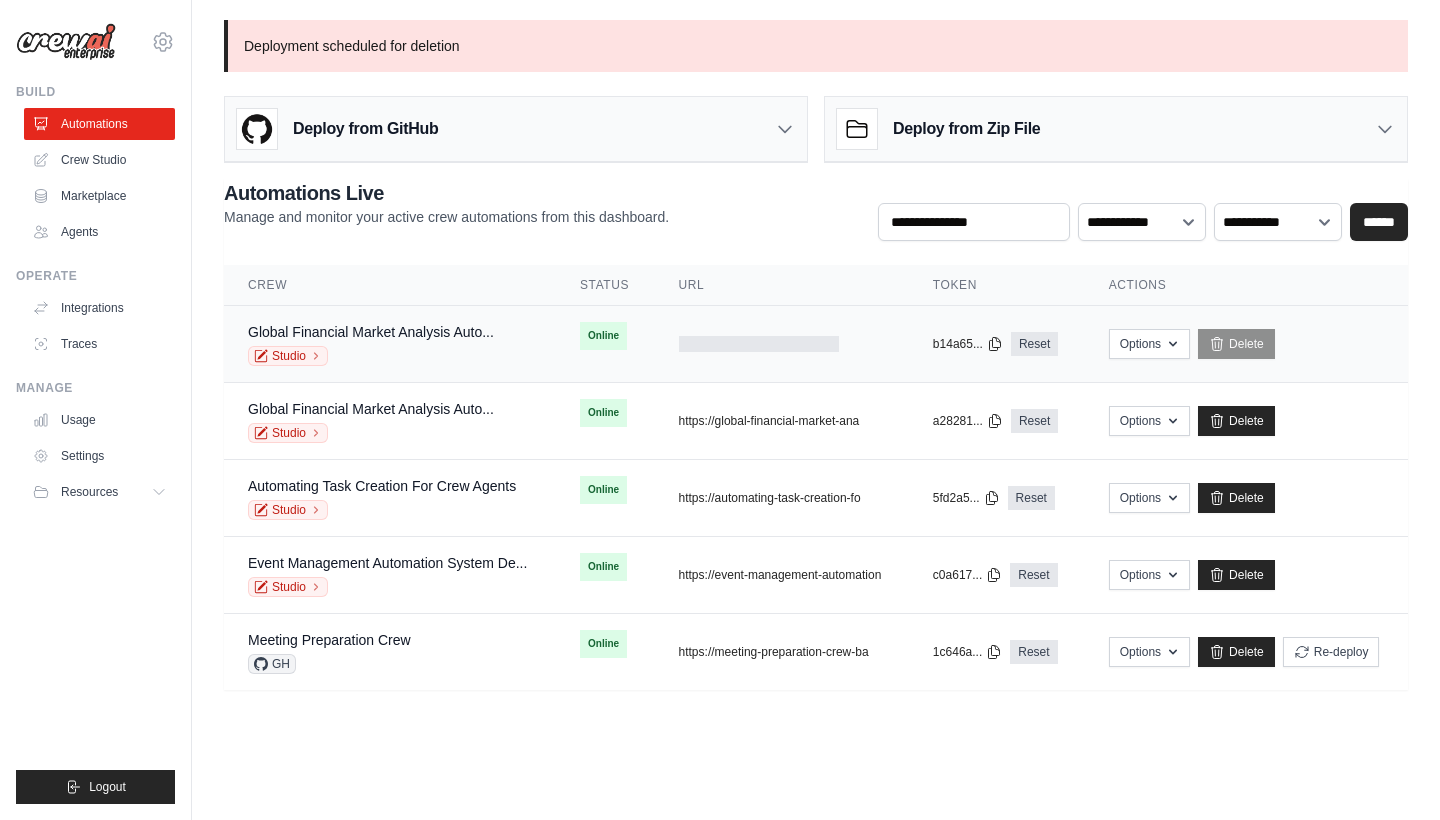 click on "Online" at bounding box center [603, 336] 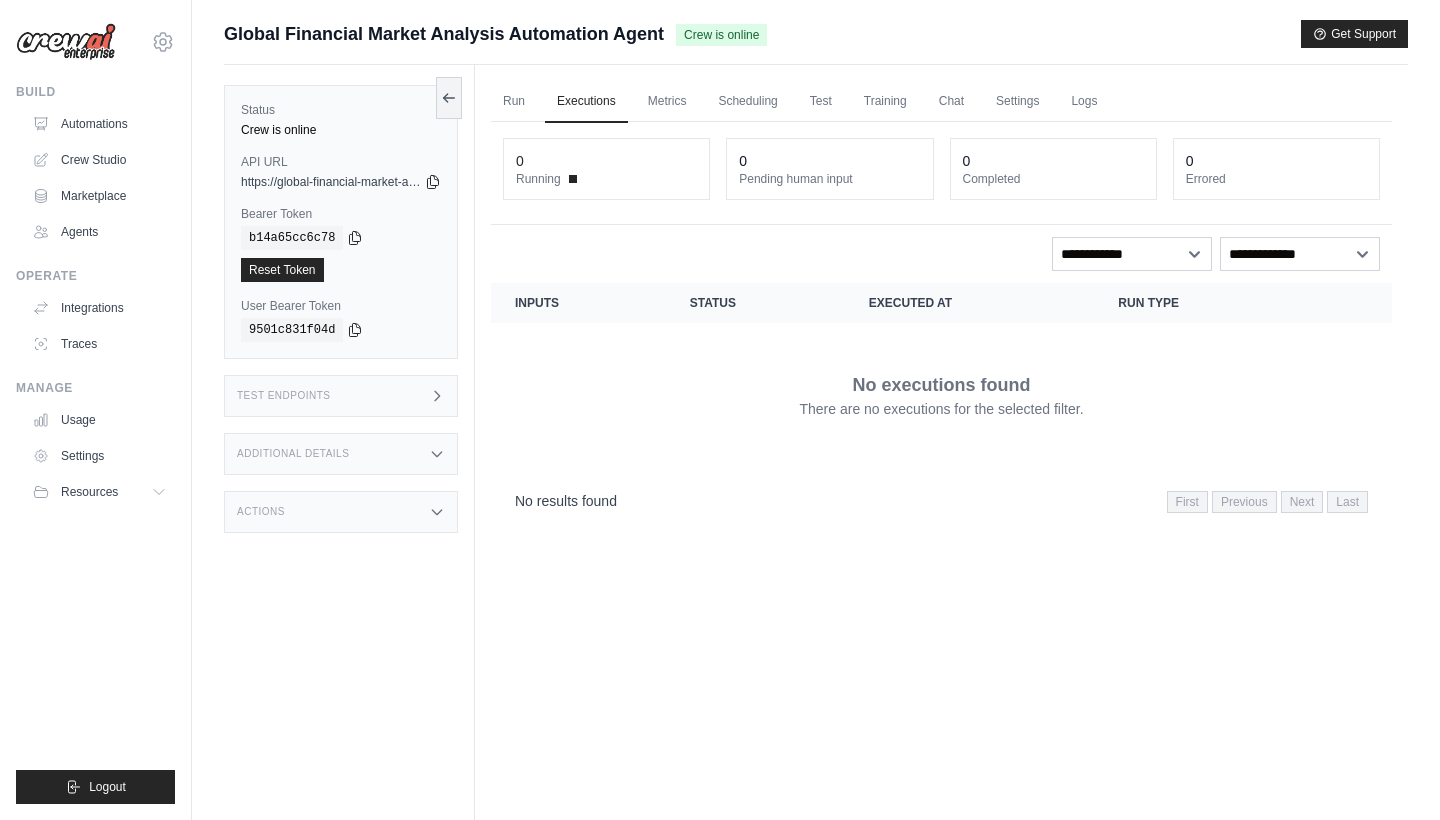scroll, scrollTop: 0, scrollLeft: 0, axis: both 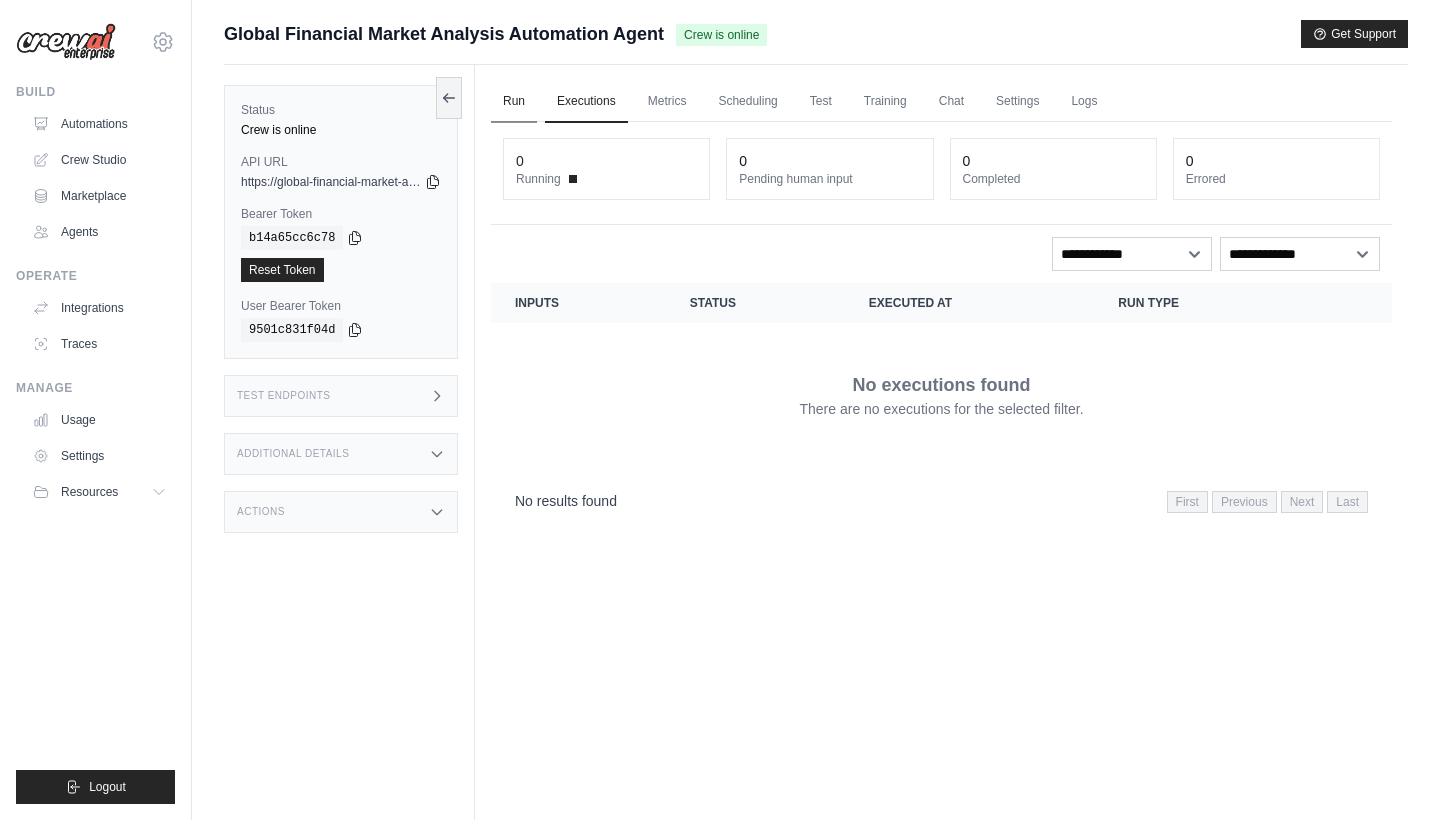 click on "Run" at bounding box center (514, 102) 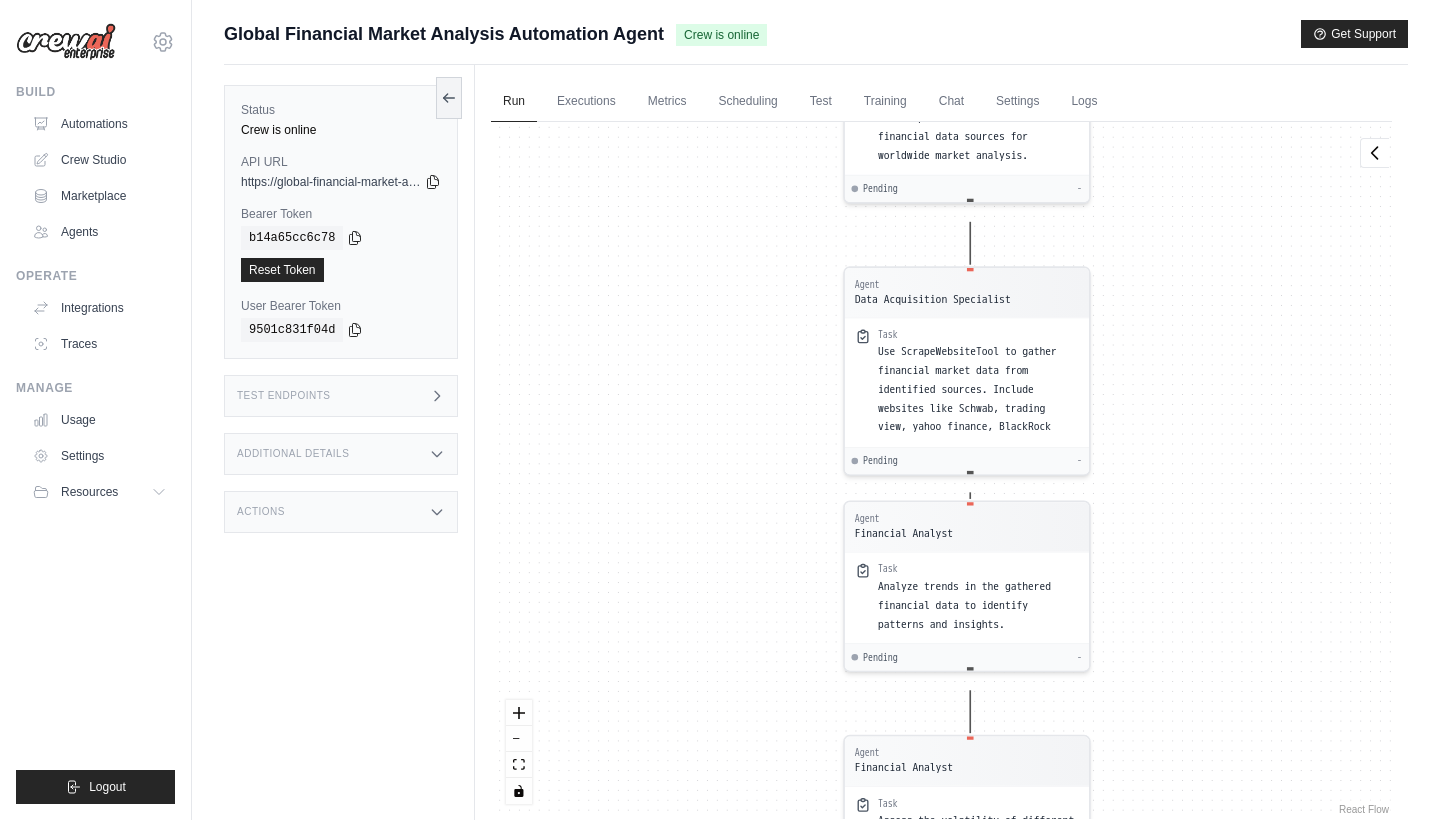 drag, startPoint x: 748, startPoint y: 228, endPoint x: 743, endPoint y: 558, distance: 330.03787 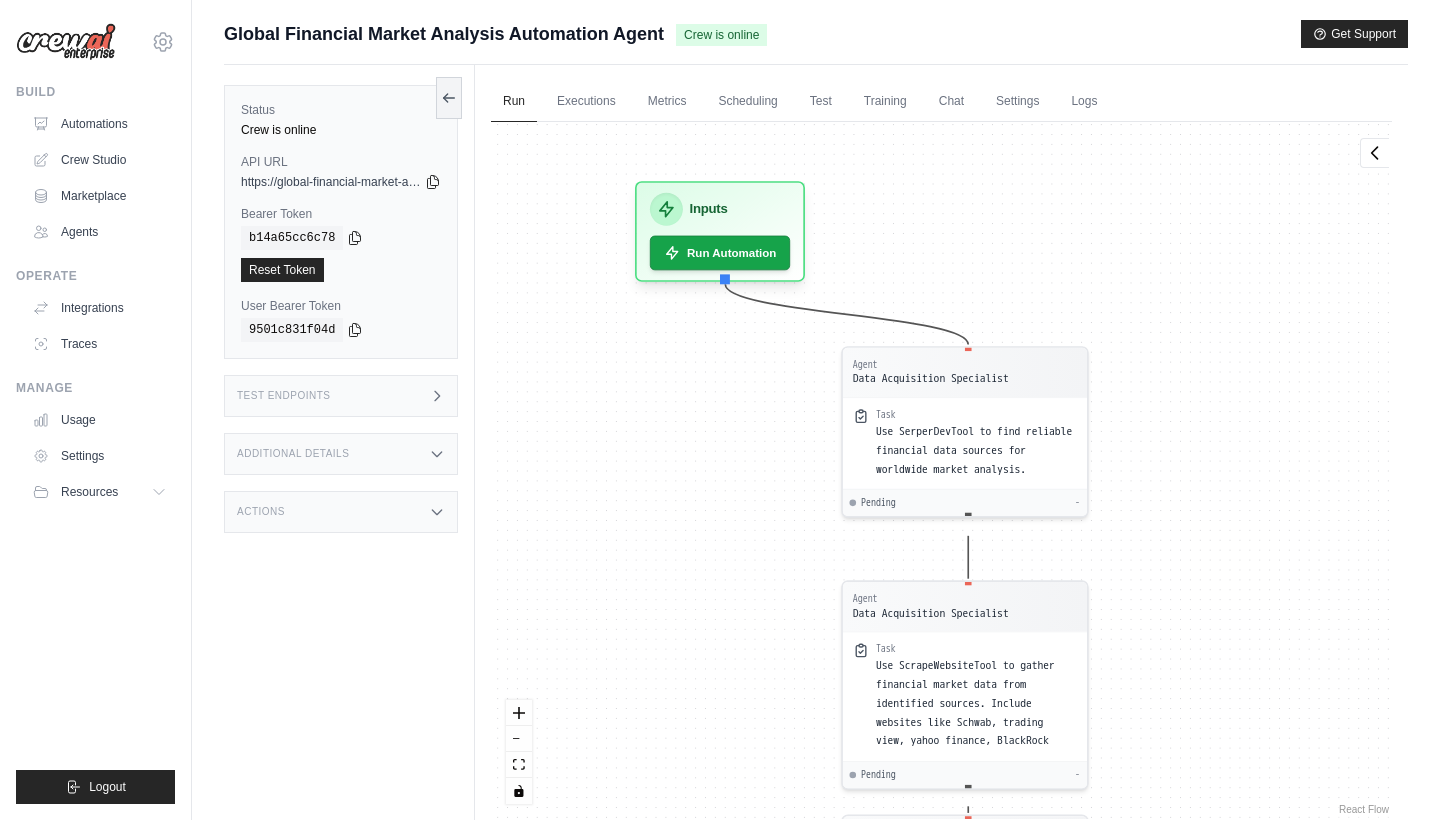 drag, startPoint x: 756, startPoint y: 333, endPoint x: 755, endPoint y: 799, distance: 466.00107 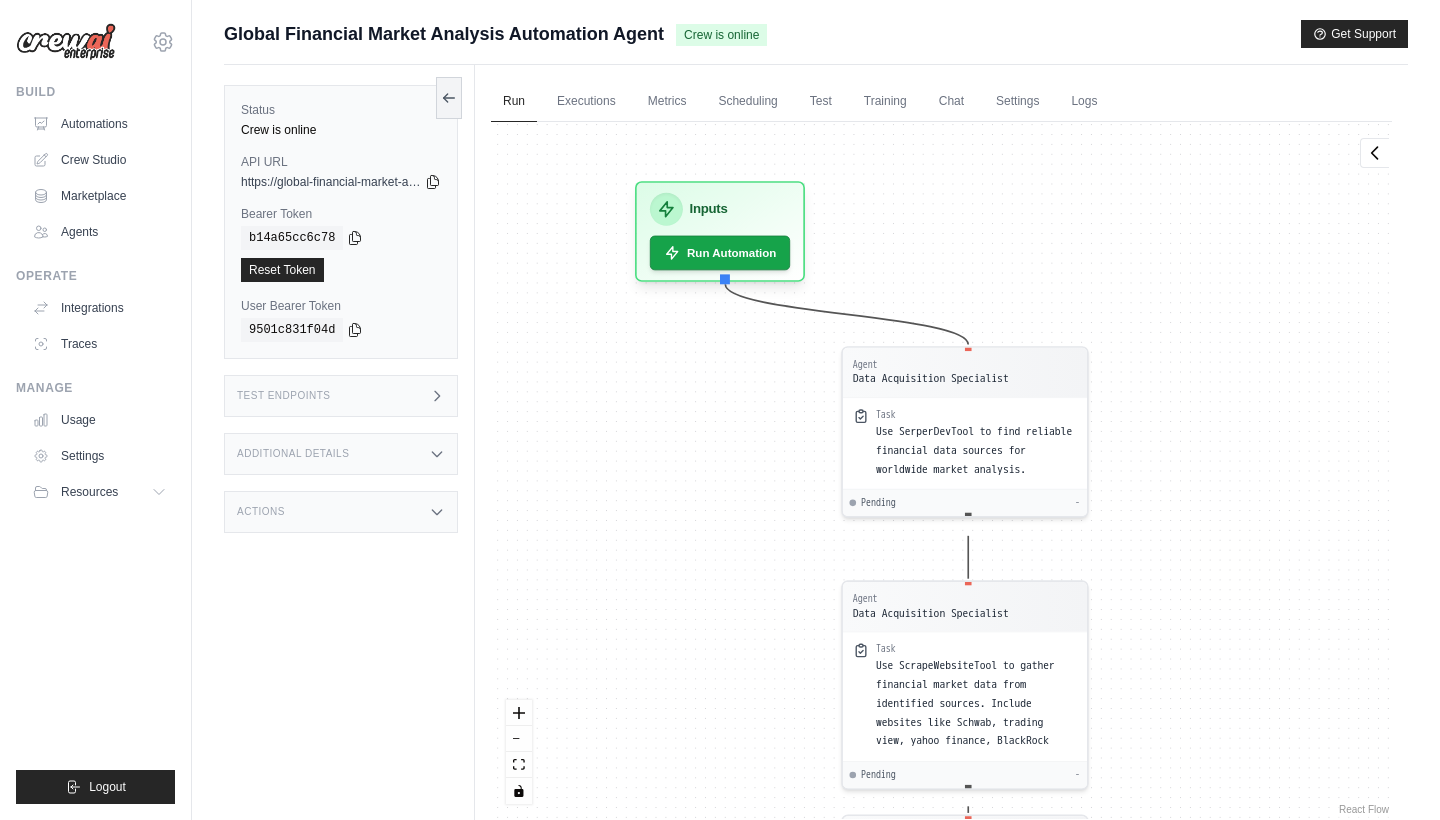 click on "Agent Data Acquisition Specialist Task Use SerperDevTool to find reliable financial data sources for worldwide market analysis. Pending - Agent Data Acquisition Specialist Task Use ScrapeWebsiteTool to gather financial market data from identified sources. Include websites like Schwab, trading view, yahoo finance, BlackRock Pending - Agent Financial Analyst Task Analyze trends in the gathered financial data to identify patterns and insights. Pending - Agent Financial Analyst Task Assess the volatility of different stocks and markets based on the extracted data. Pending - Agent Financial Analyst Task Determine the top and bottom-performing stocks based on trend and volatility analysis. Select stocks in the US Market that could be interesting to invest in Pending - Agent Dashboard Integration Expert Task Compile the analysis results into a dashboard format and prepare for integration with Microsoft Teams. Pending - Agent Dashboard Integration Expert Task Pending - Inputs Run Automation Output Status:  Waiting" at bounding box center (941, 470) 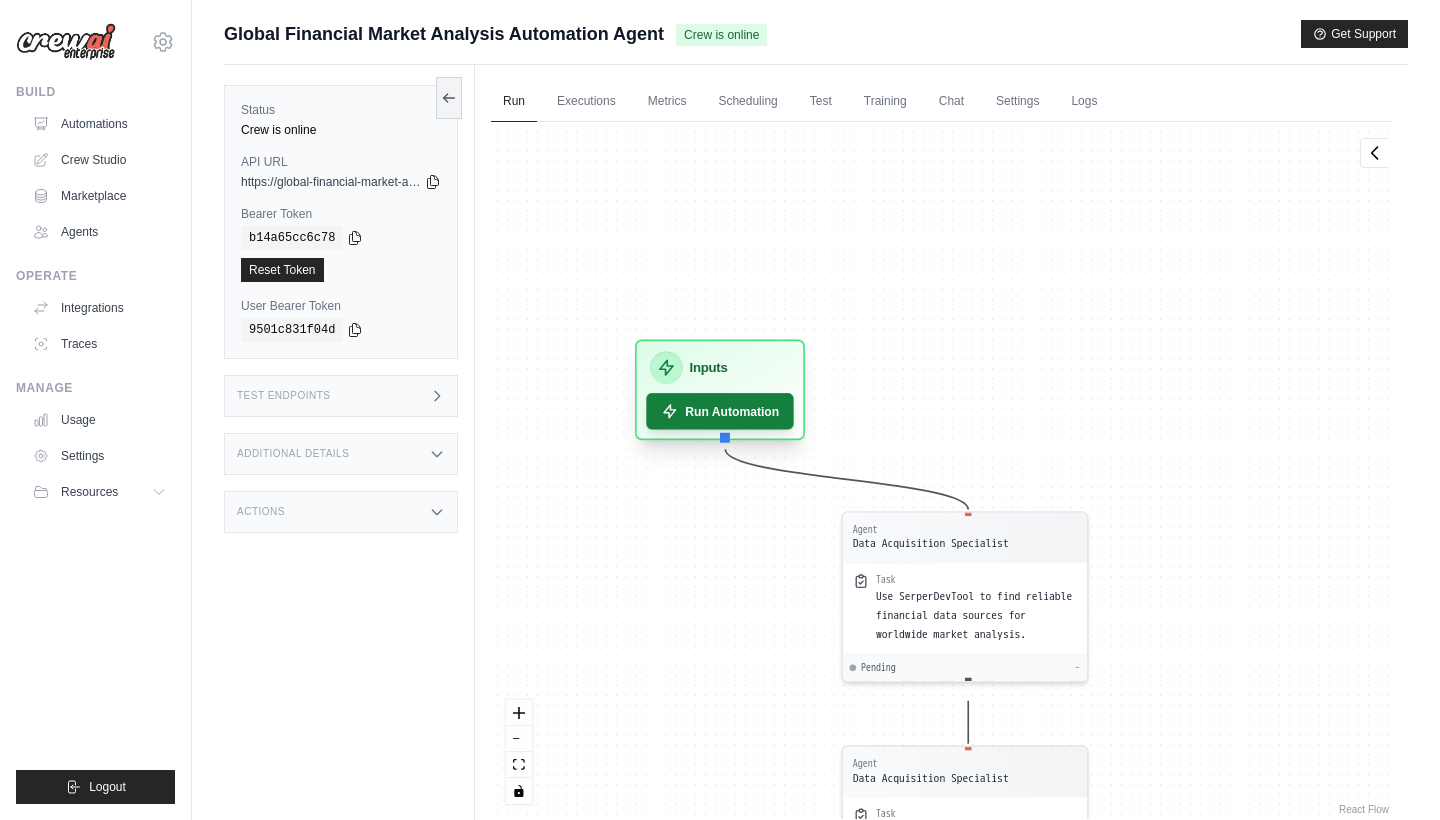 click on "Run Automation" at bounding box center [720, 411] 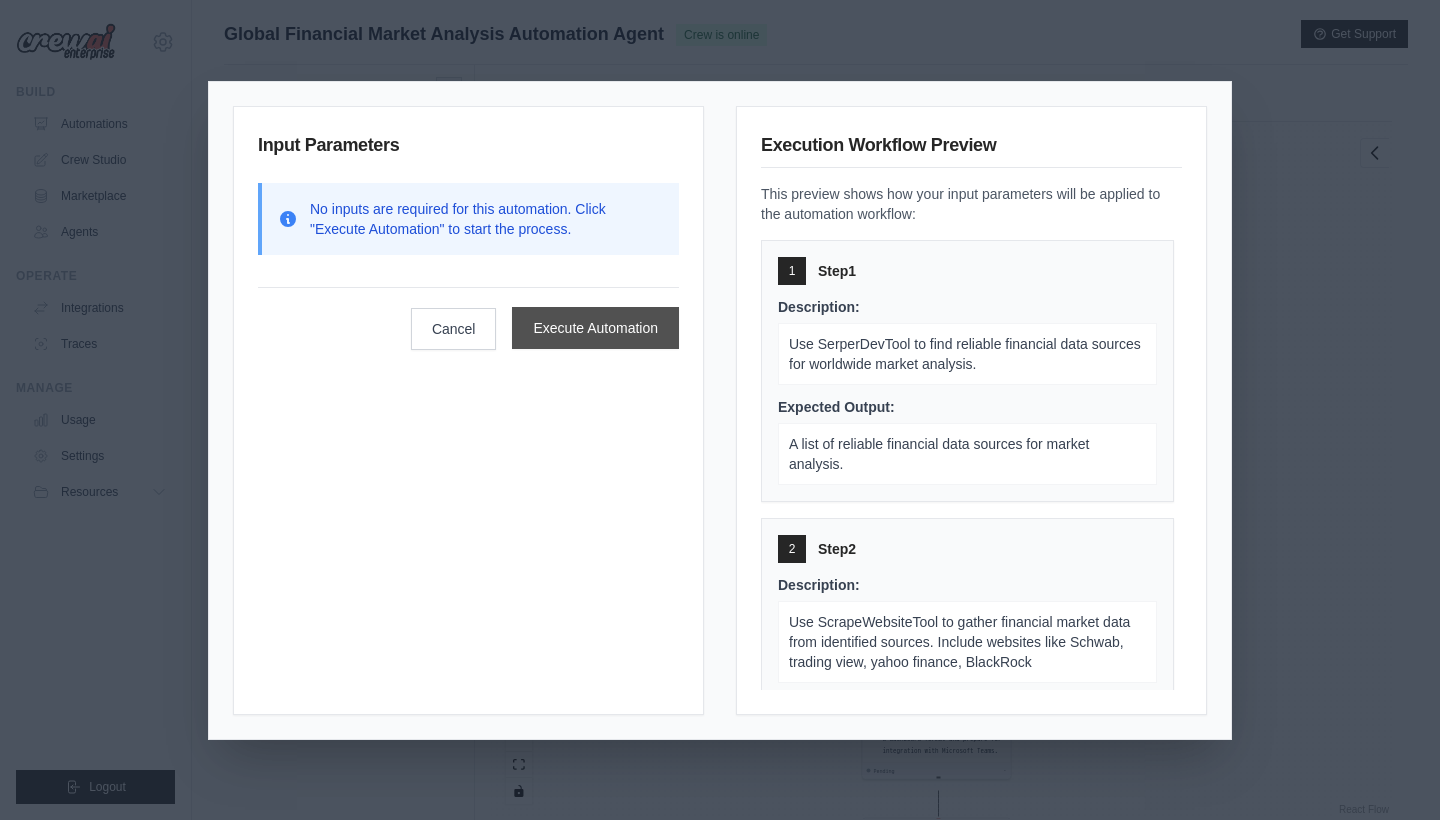 click on "Execute Automation" at bounding box center (595, 328) 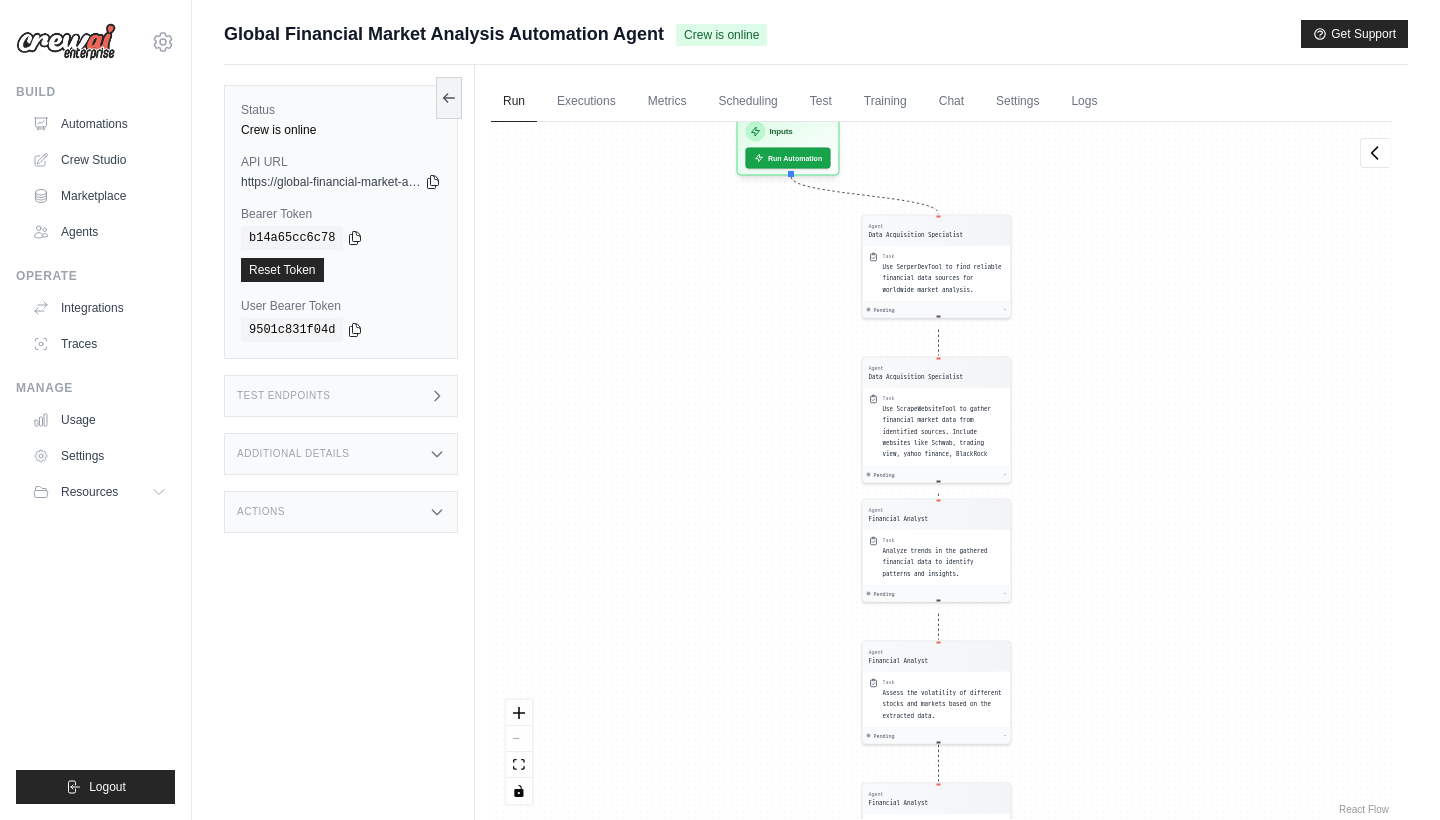 drag, startPoint x: 782, startPoint y: 226, endPoint x: 782, endPoint y: 475, distance: 249 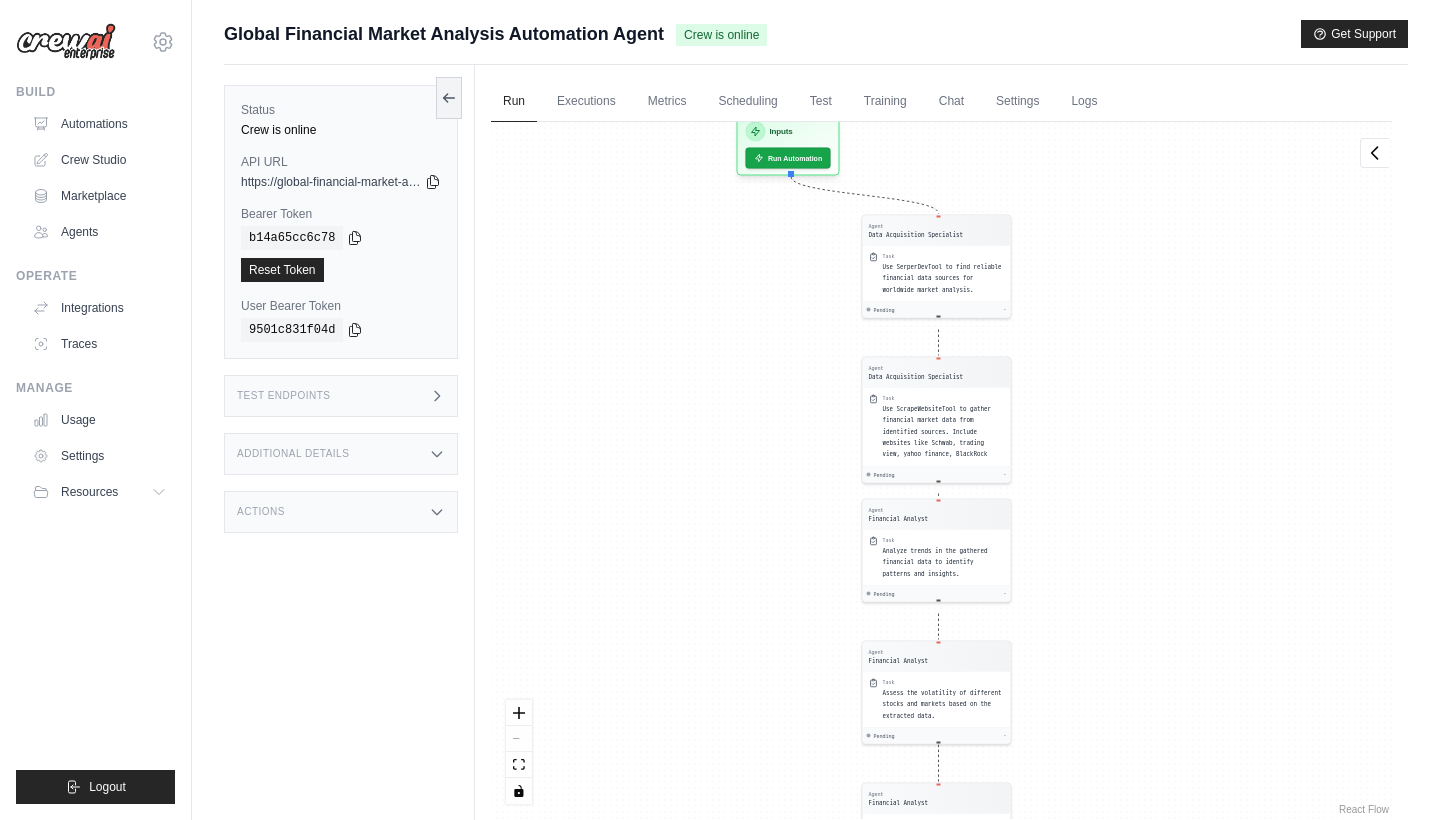click on "Agent Data Acquisition Specialist Task Use SerperDevTool to find reliable financial data sources for worldwide market analysis. Pending - Agent Data Acquisition Specialist Task Use ScrapeWebsiteTool to gather financial market data from identified sources. Include websites like Schwab, trading view, yahoo finance, BlackRock Pending - Agent Financial Analyst Task Analyze trends in the gathered financial data to identify patterns and insights. Pending - Agent Financial Analyst Task Assess the volatility of different stocks and markets based on the extracted data. Pending - Agent Financial Analyst Task Determine the top and bottom-performing stocks based on trend and volatility analysis. Select stocks in the US Market that could be interesting to invest in Pending - Agent Dashboard Integration Expert Task Compile the analysis results into a dashboard format and prepare for integration with Microsoft Teams. Pending - Agent Dashboard Integration Expert Task Pending - Inputs Run Automation Output Status:  Waiting" at bounding box center (941, 470) 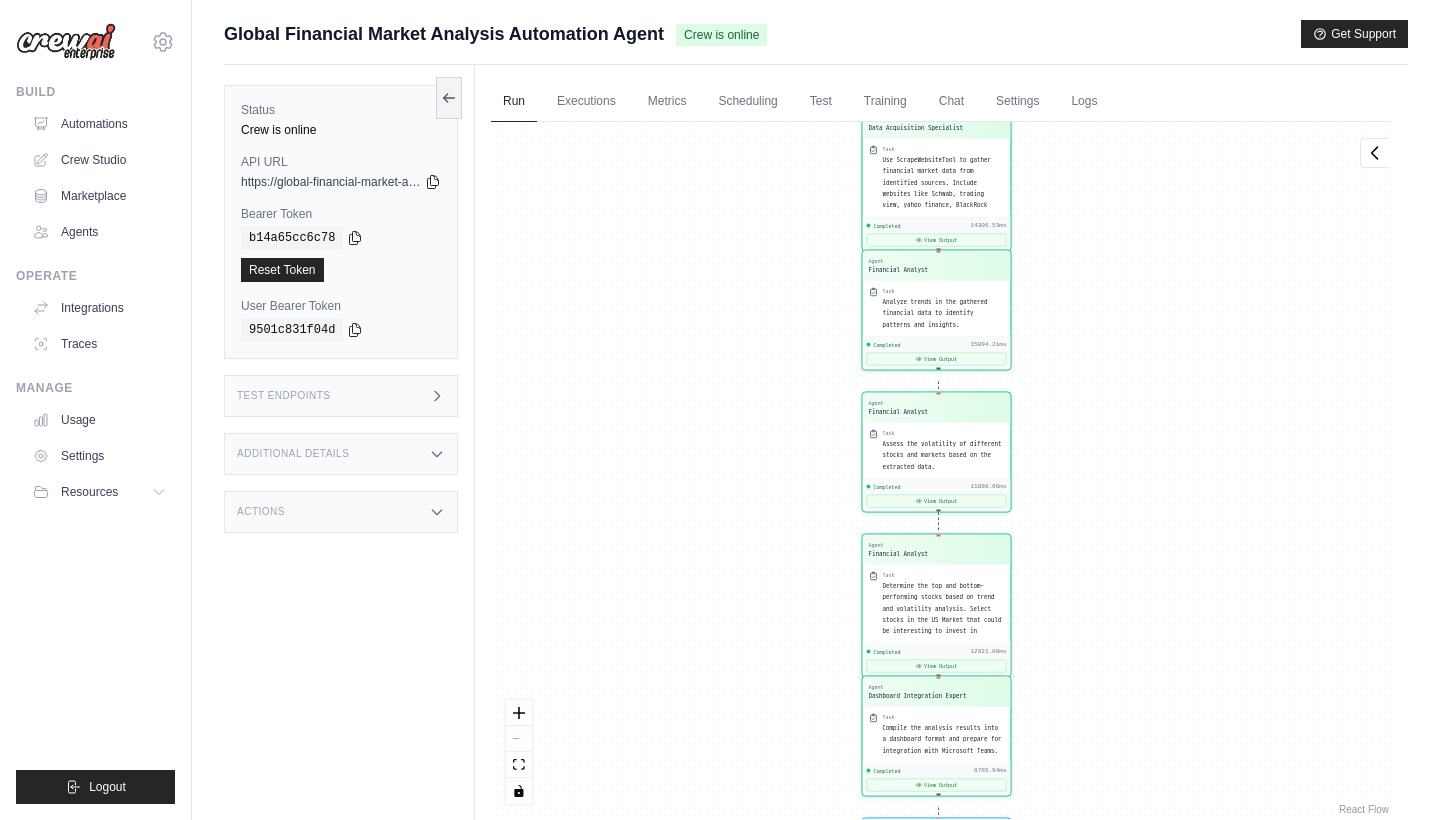 scroll, scrollTop: 21330, scrollLeft: 0, axis: vertical 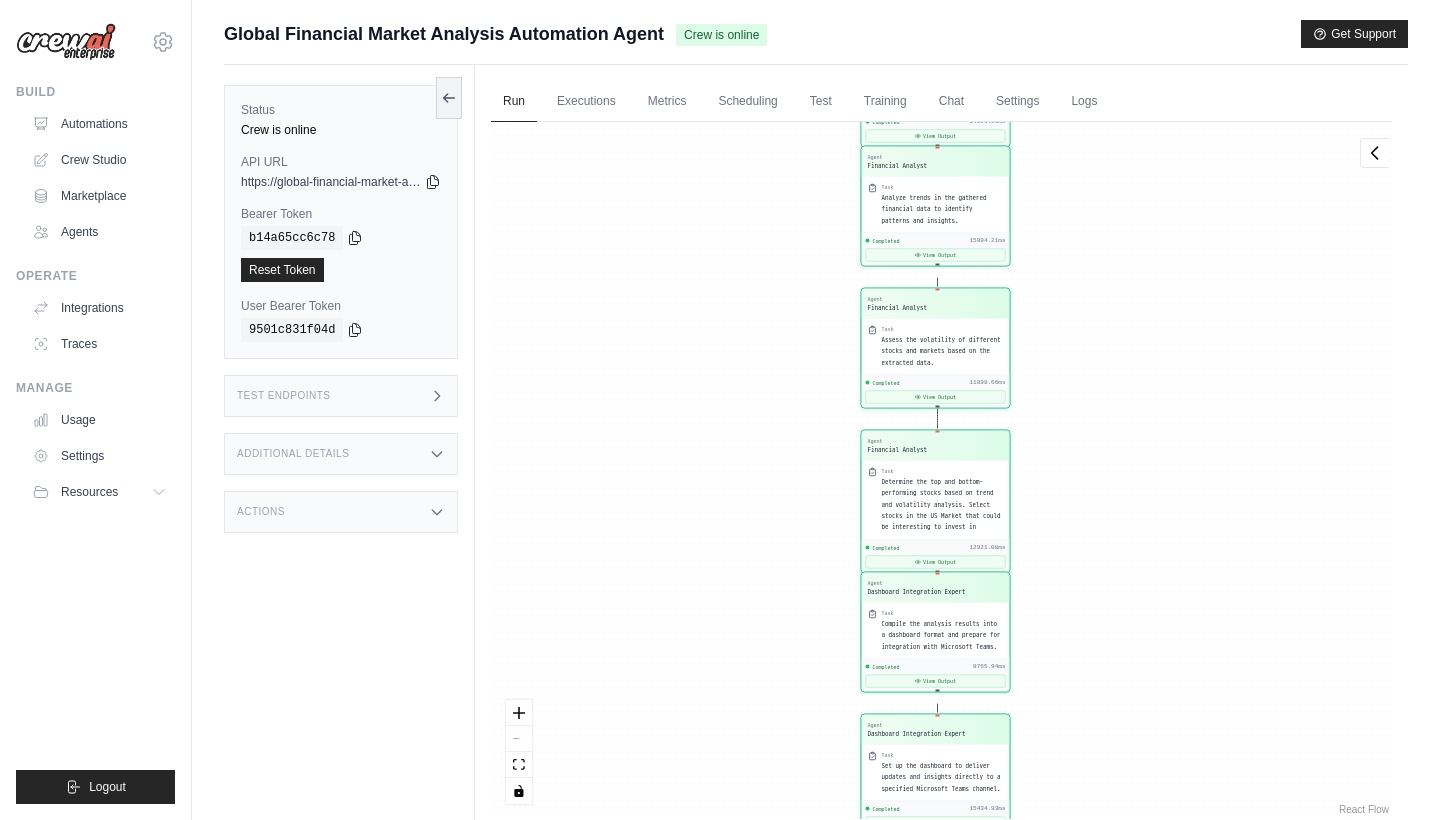 drag, startPoint x: 817, startPoint y: 502, endPoint x: 814, endPoint y: 244, distance: 258.01746 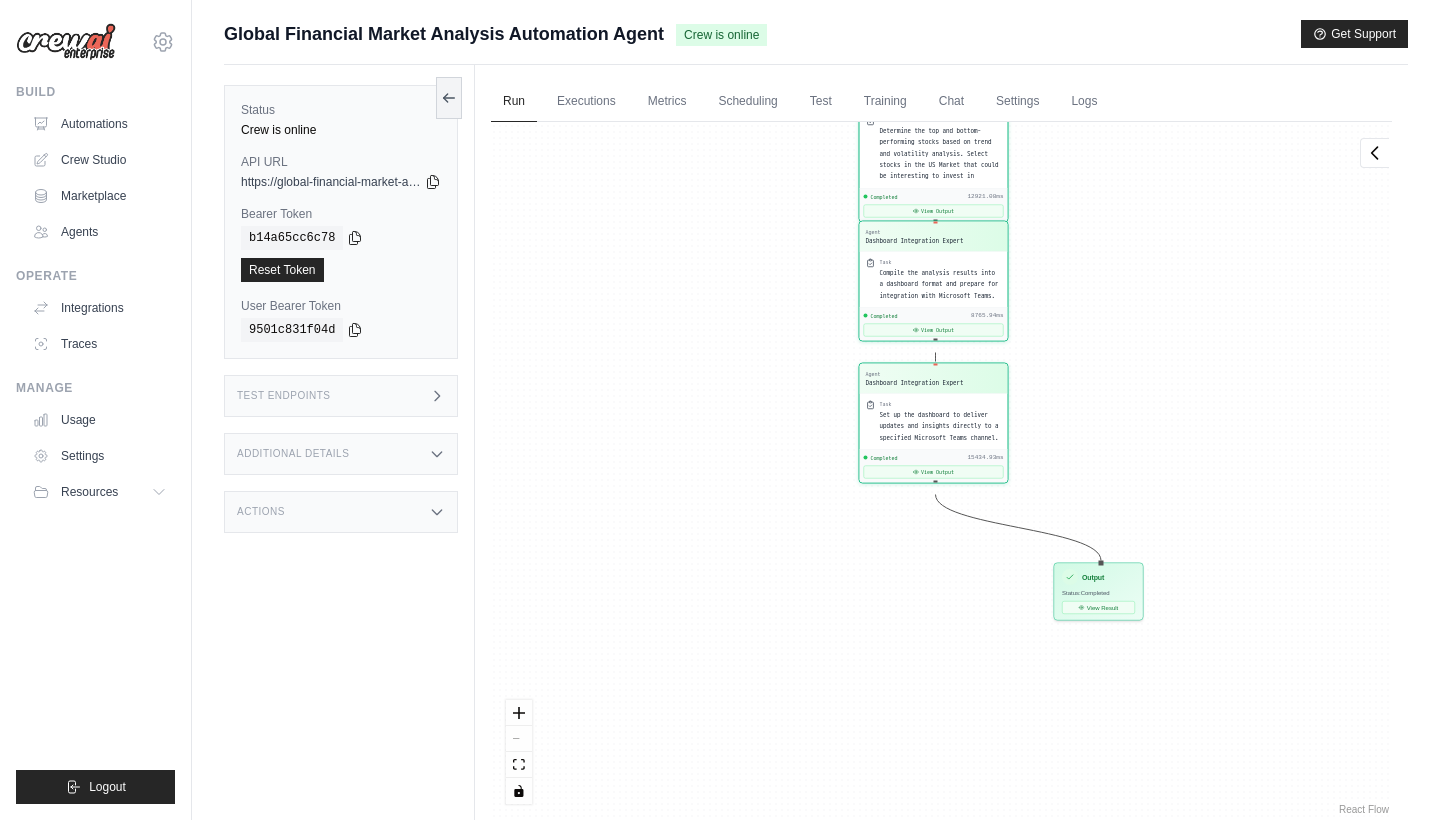 drag, startPoint x: 849, startPoint y: 529, endPoint x: 844, endPoint y: 280, distance: 249.0502 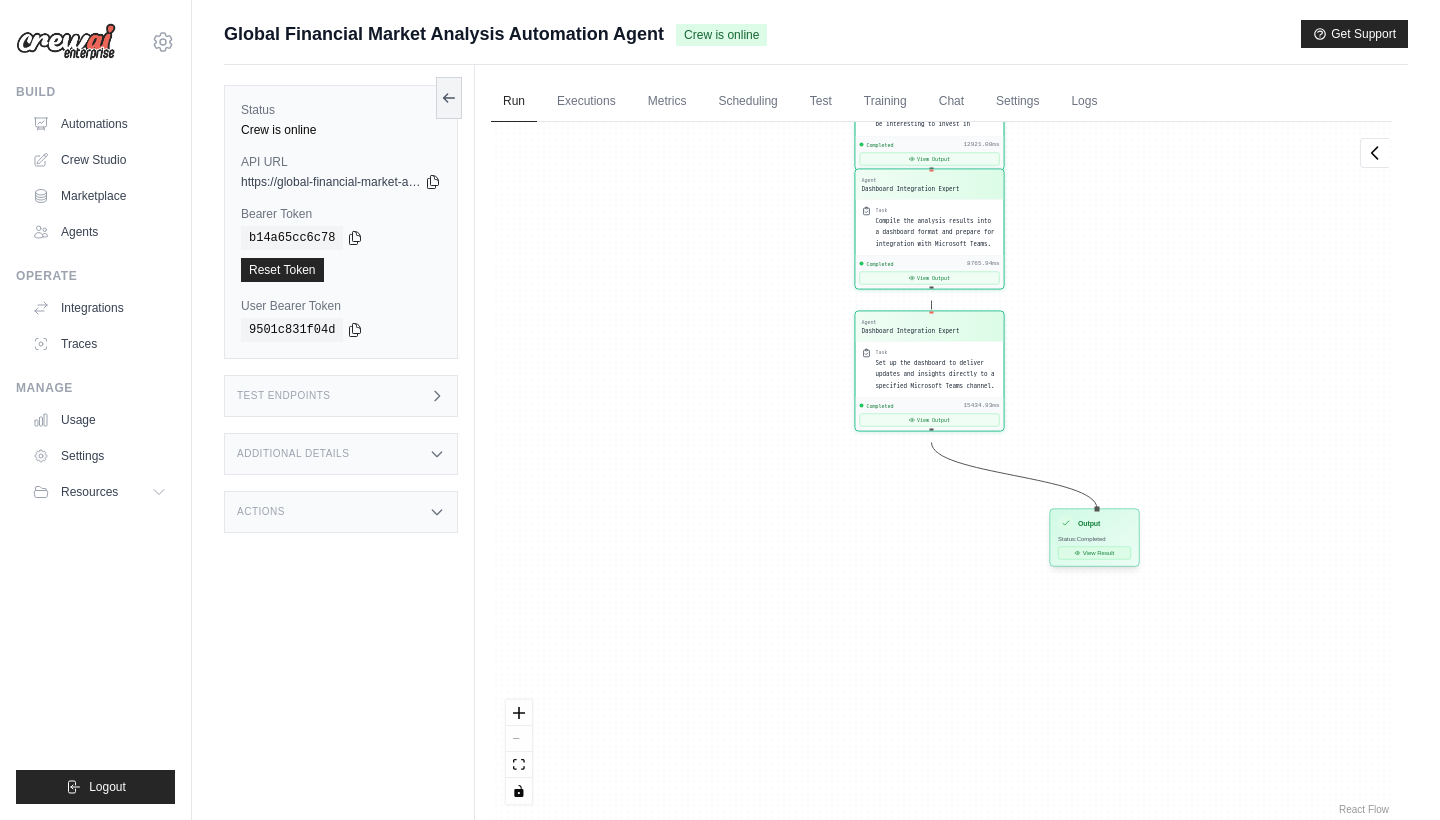click on "View Result" at bounding box center (1094, 553) 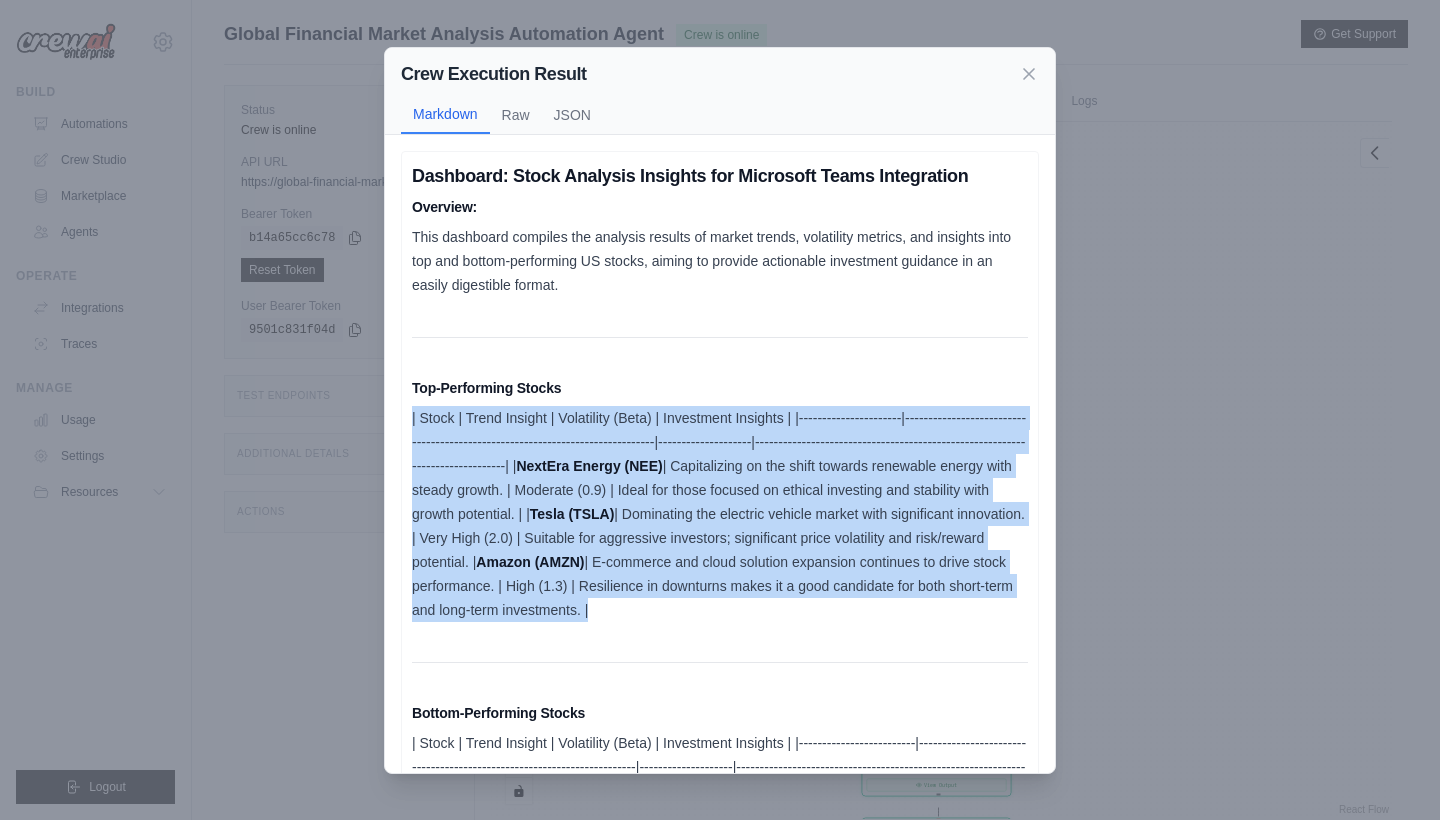 drag, startPoint x: 832, startPoint y: 636, endPoint x: 854, endPoint y: 380, distance: 256.94357 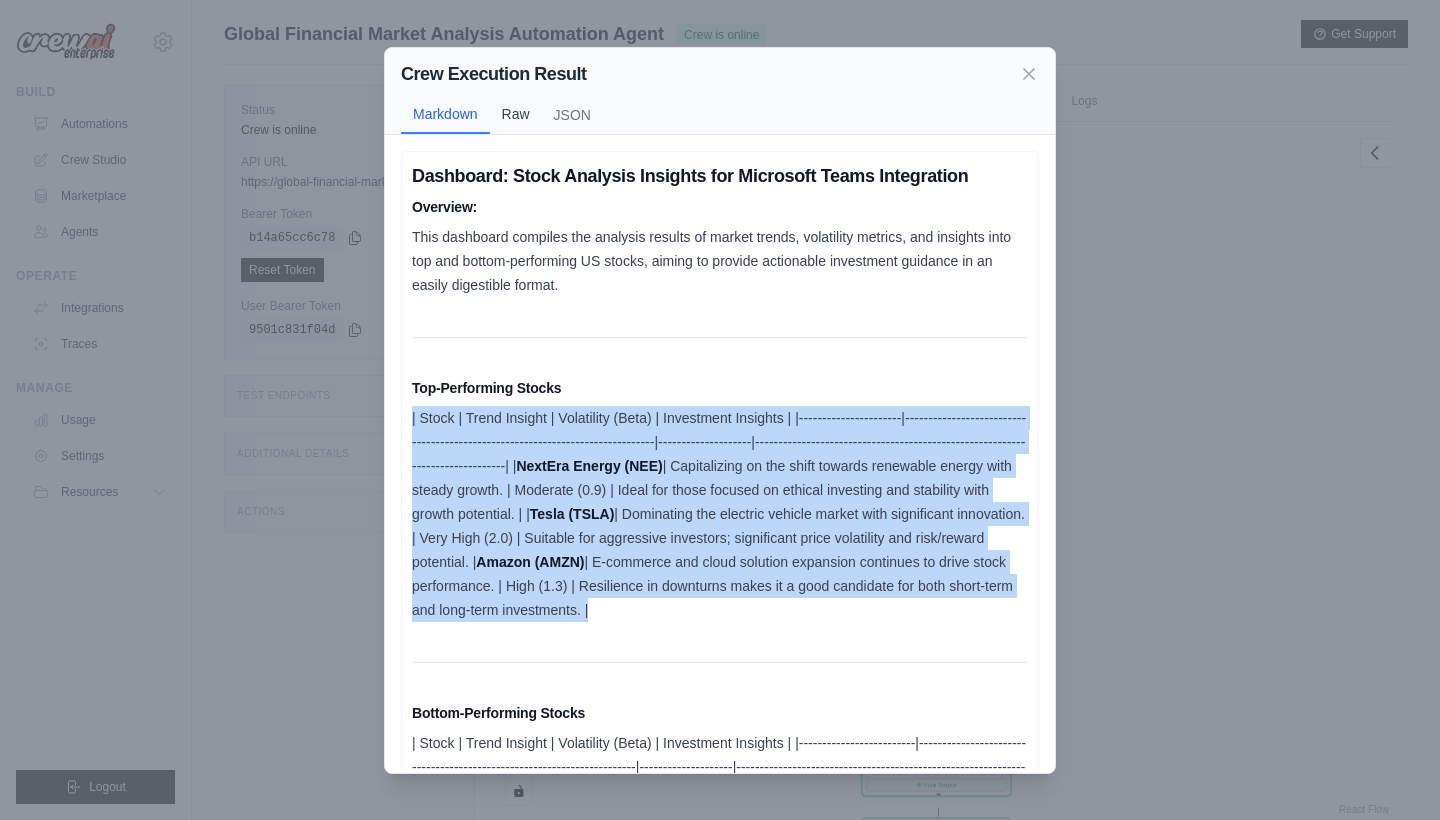 click on "Raw" at bounding box center [516, 114] 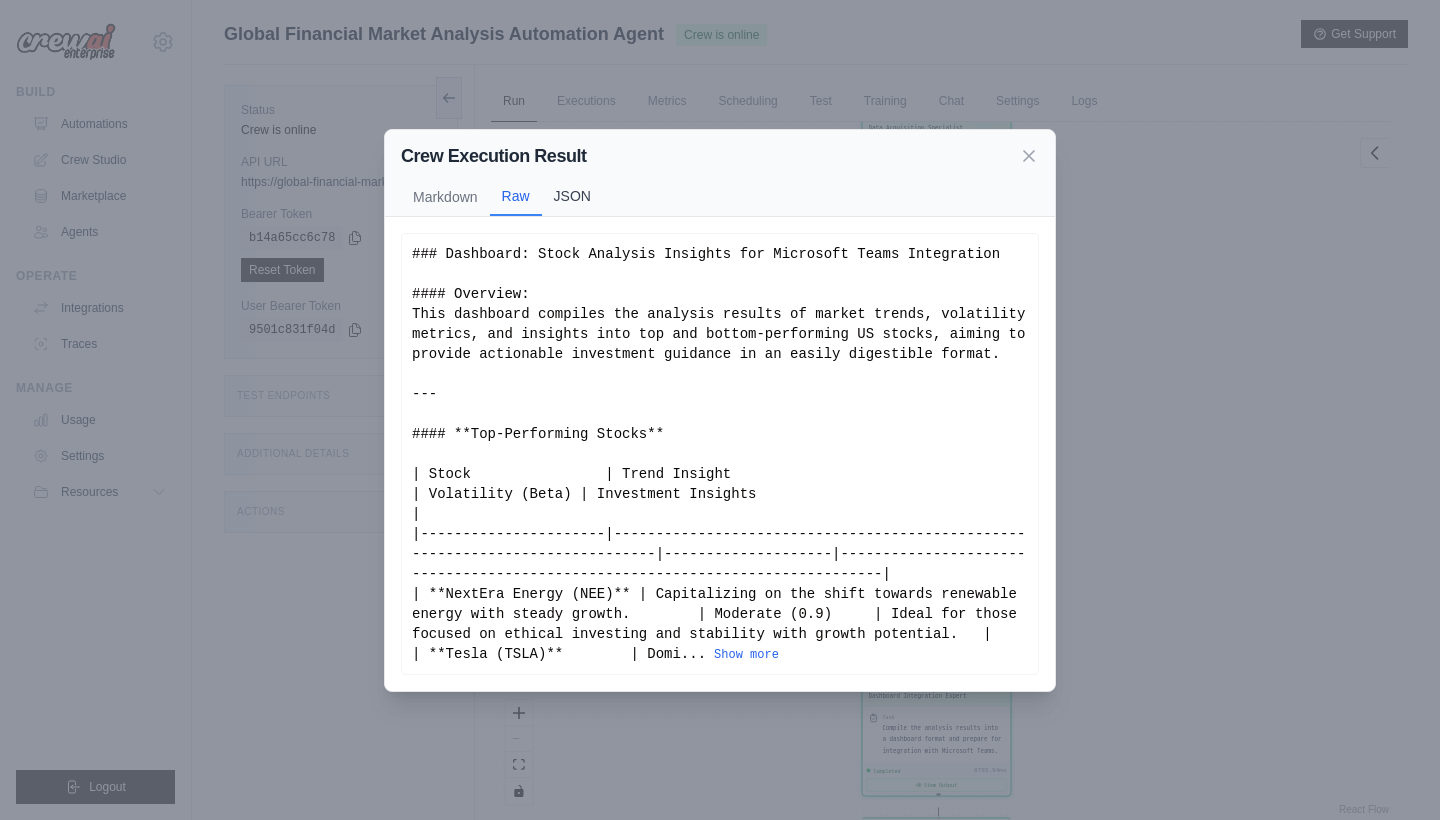 click on "JSON" at bounding box center [572, 196] 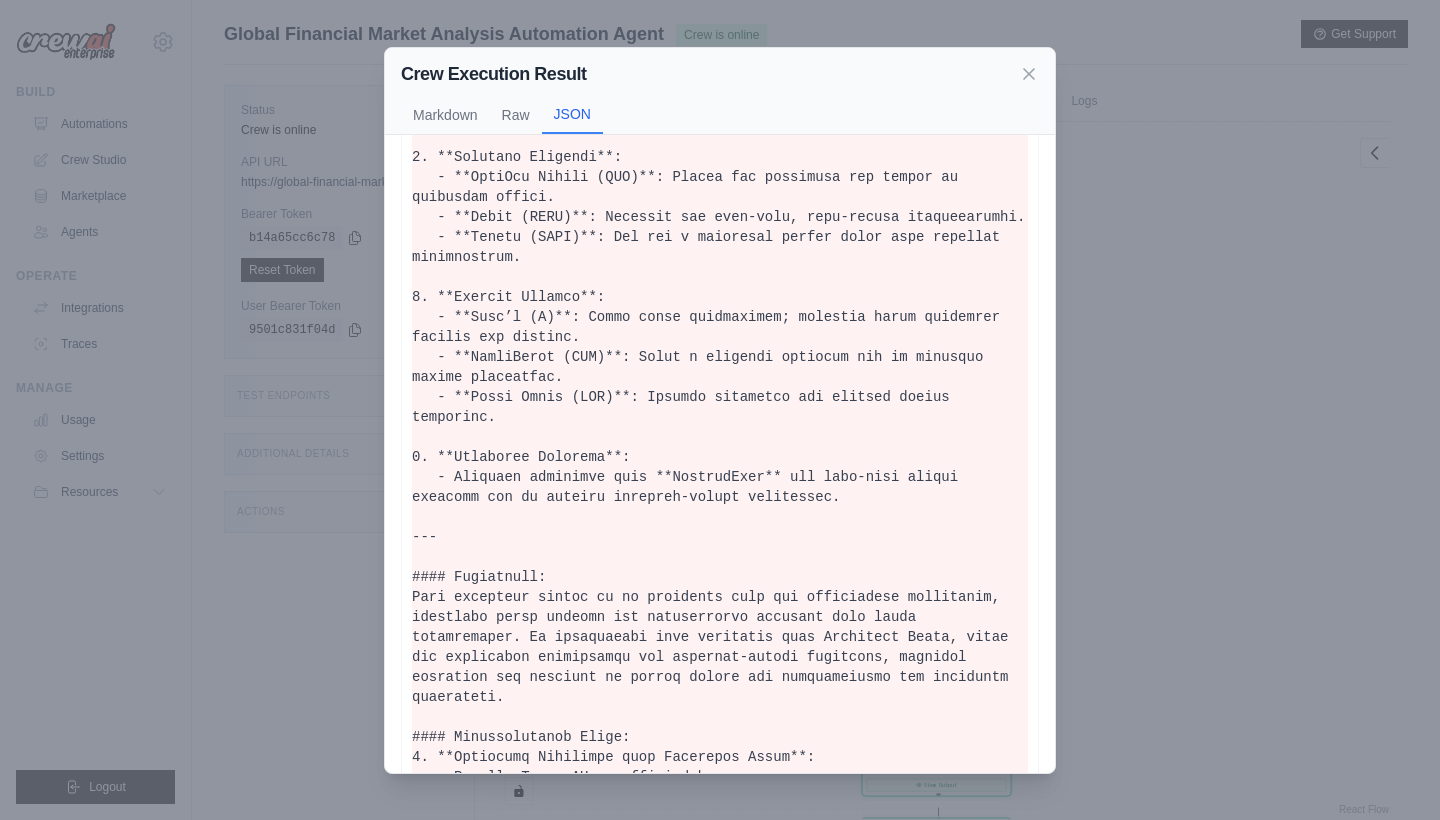 scroll, scrollTop: 1103, scrollLeft: 0, axis: vertical 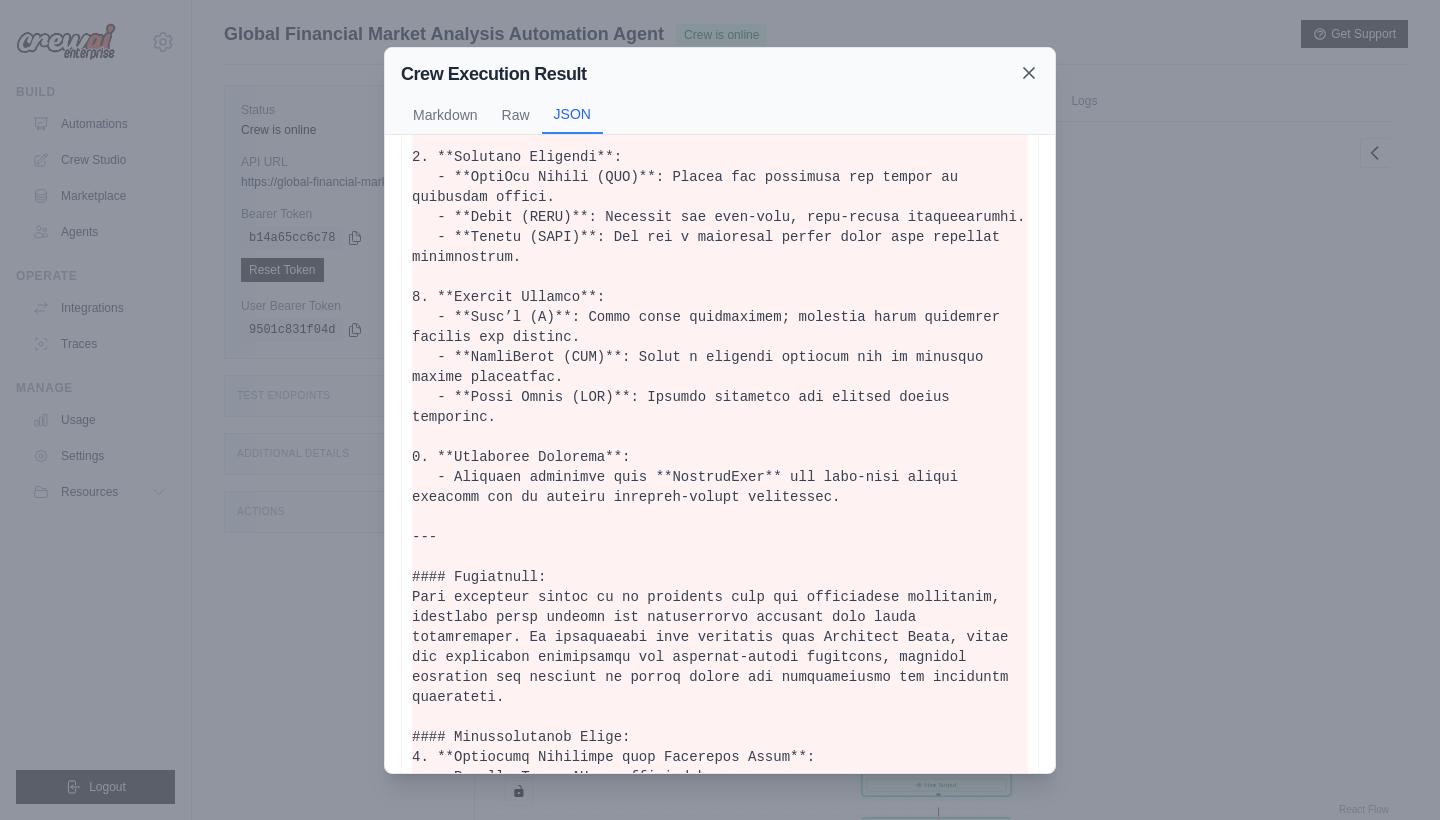 click 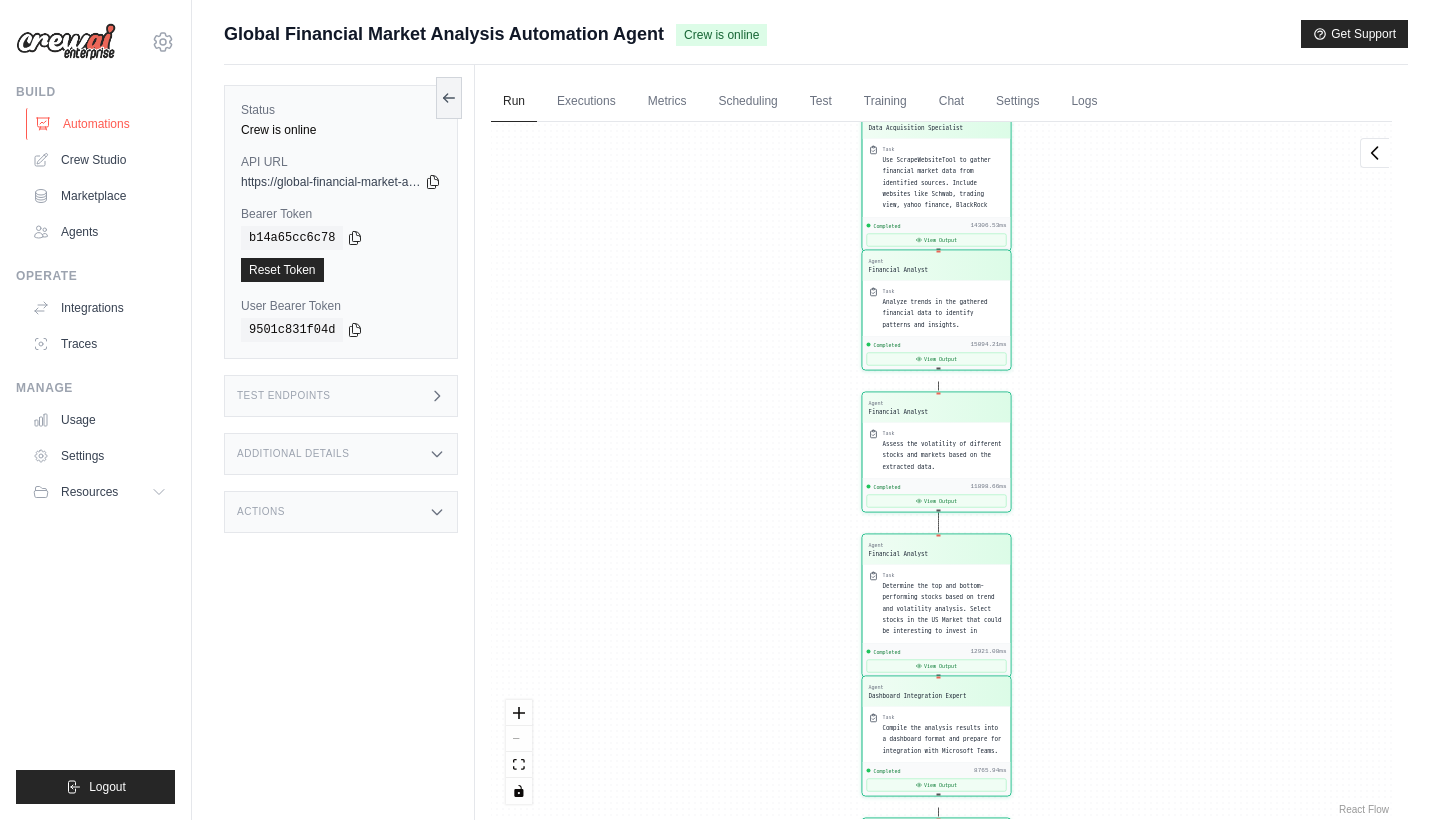 click on "Automations" at bounding box center (101, 124) 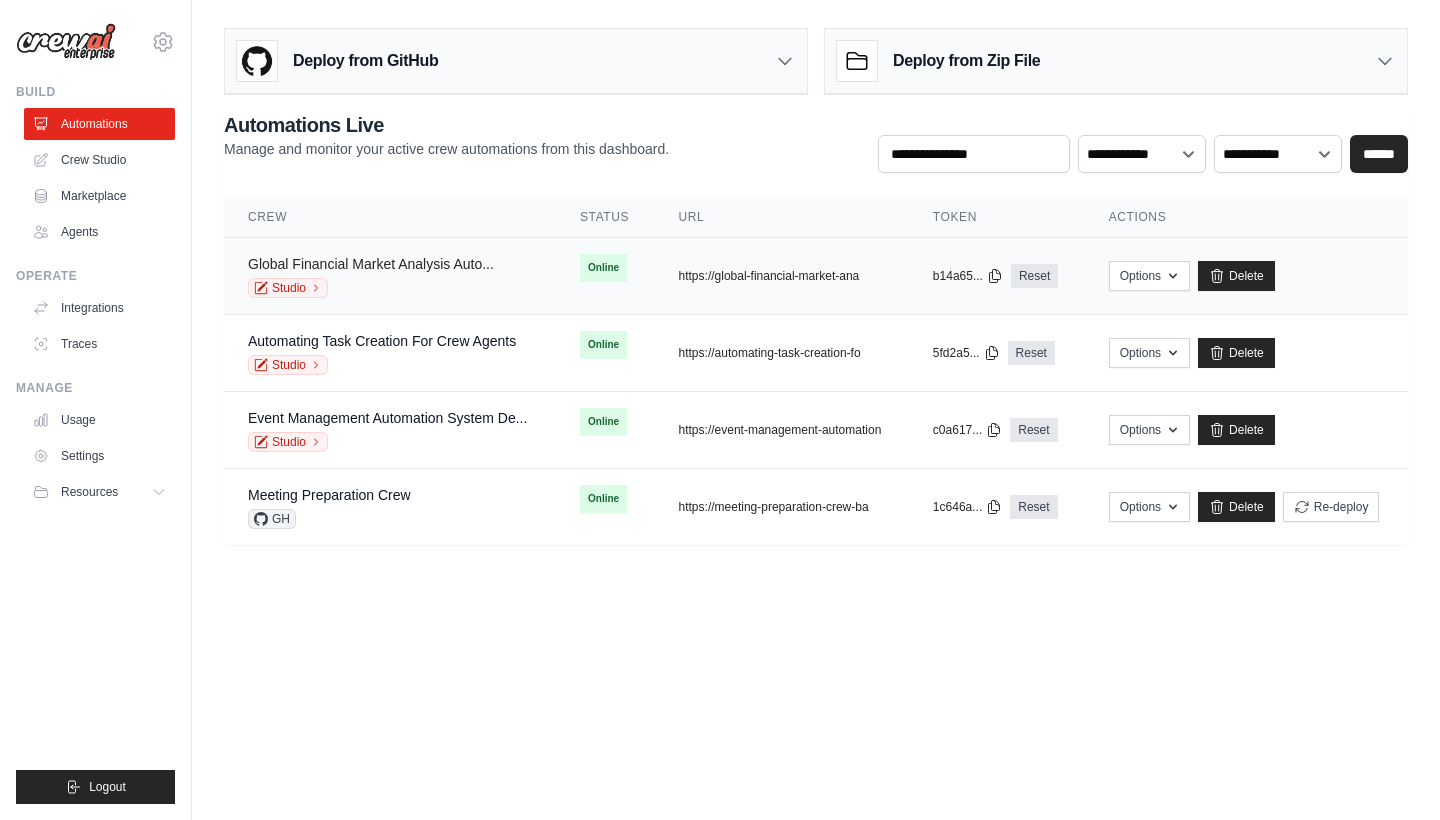 click on "Global Financial Market Analysis Auto..." at bounding box center [371, 264] 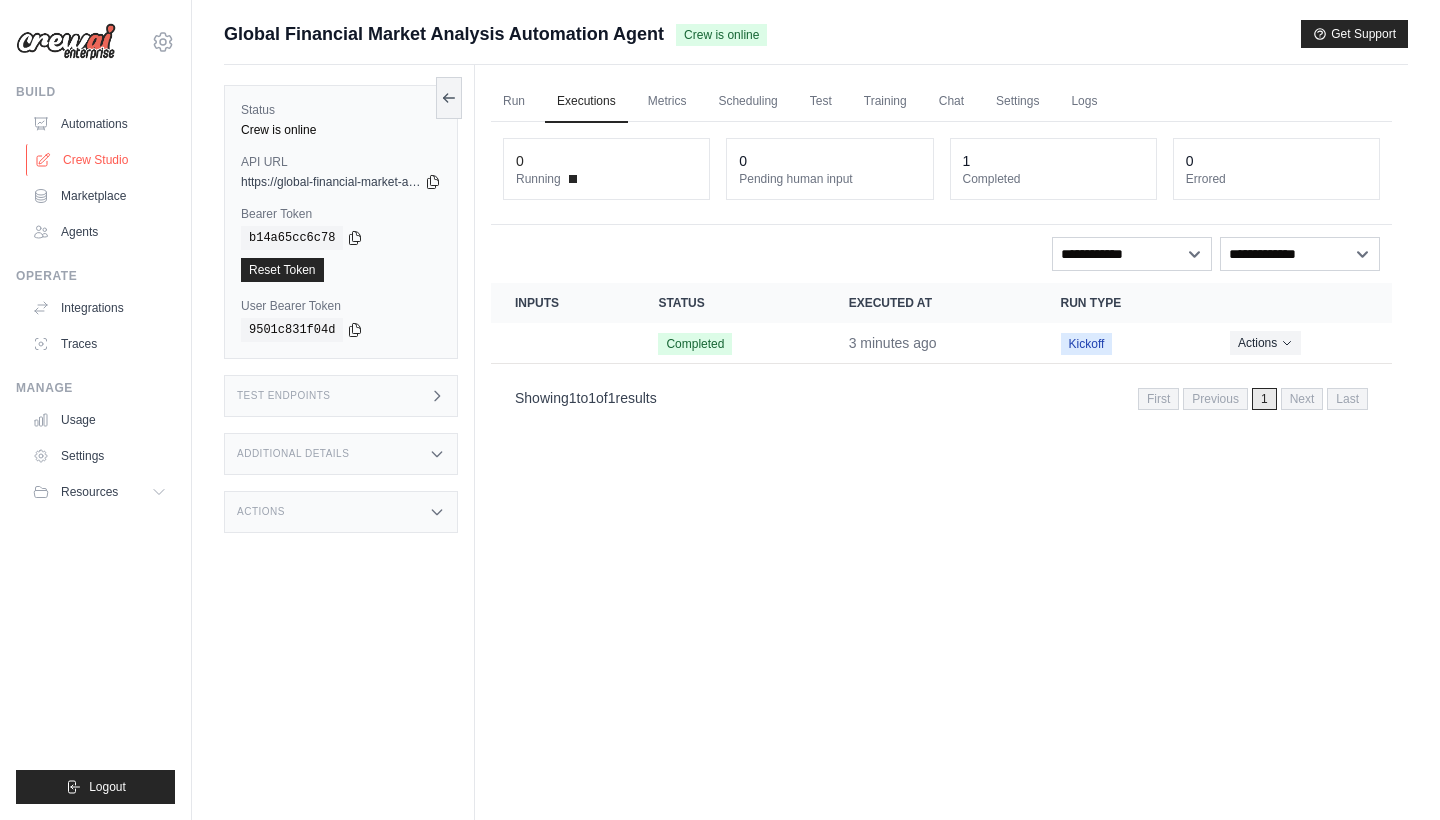 click on "Crew Studio" at bounding box center [101, 160] 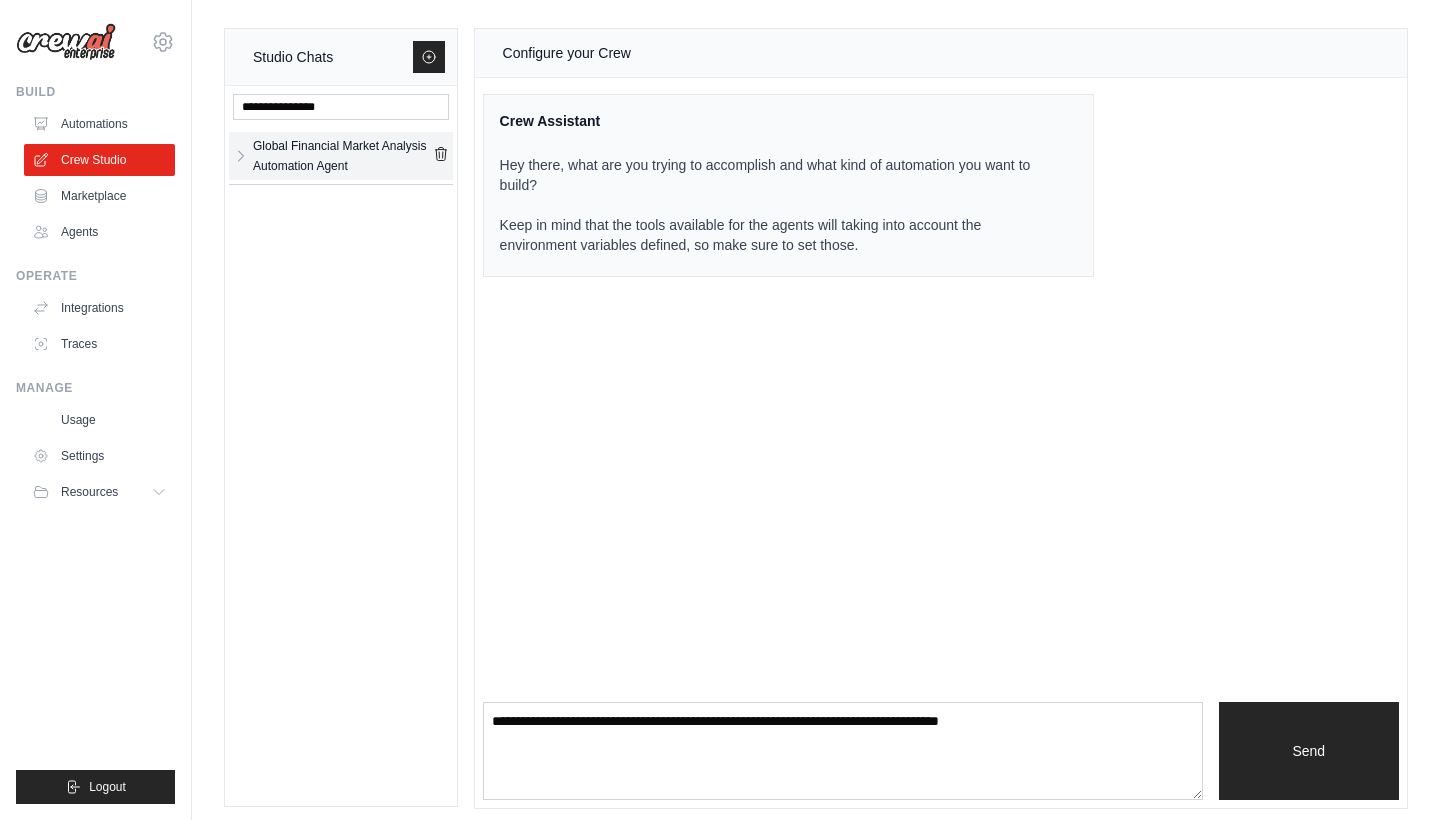 click on "Global Financial Market Analysis Automation Agent" at bounding box center [343, 156] 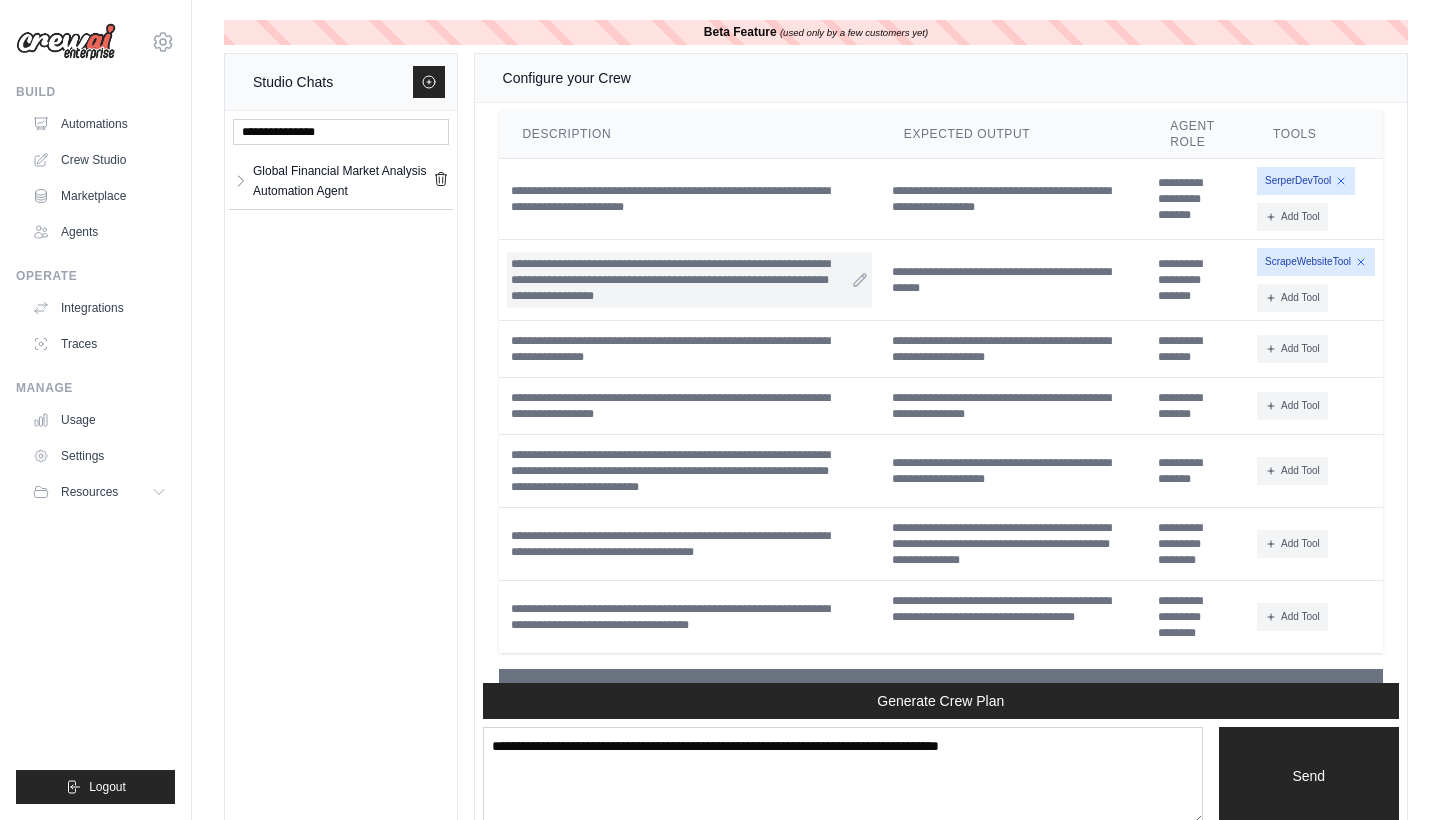 scroll, scrollTop: 3718, scrollLeft: 0, axis: vertical 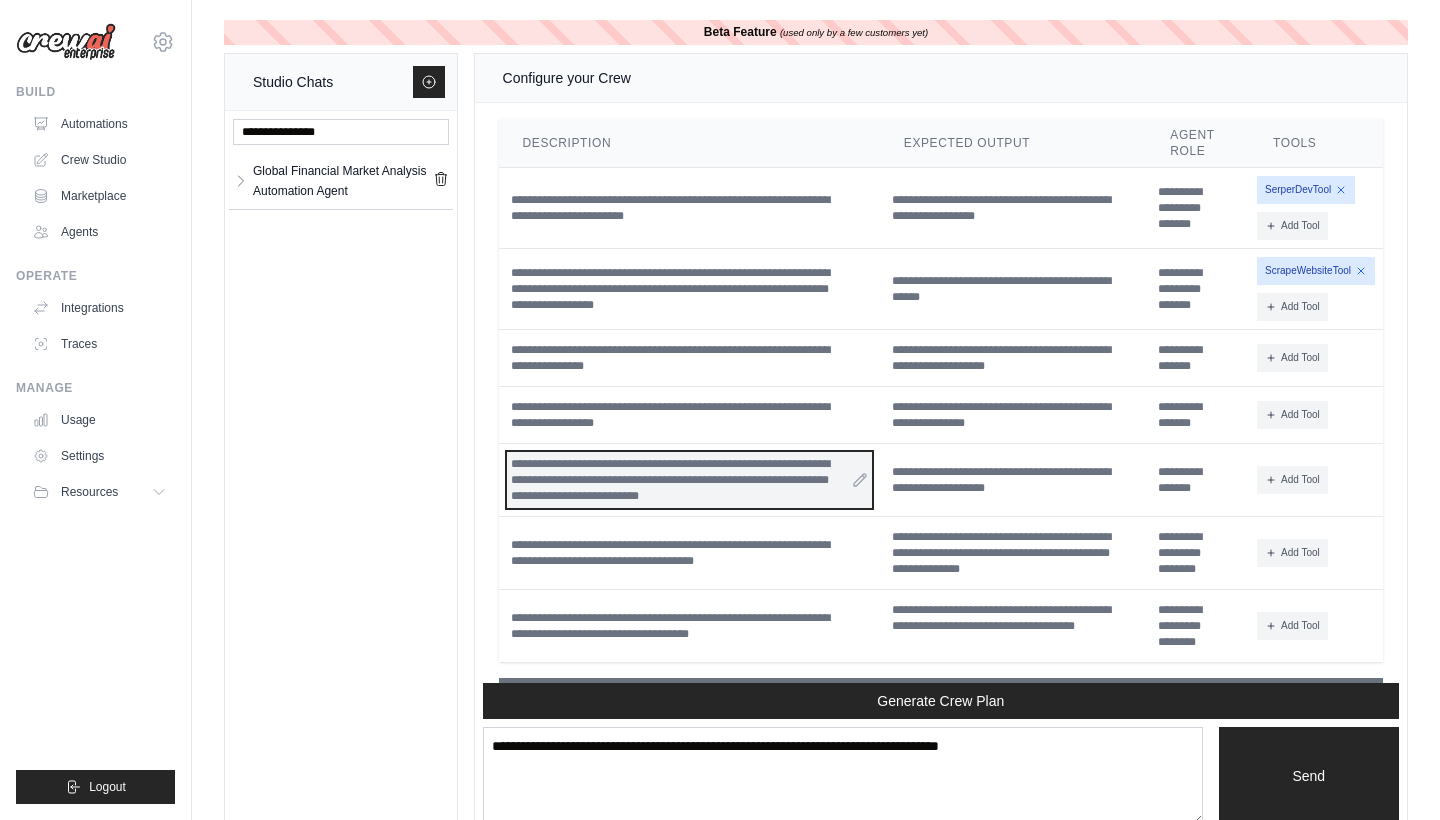 click on "**********" at bounding box center [689, 480] 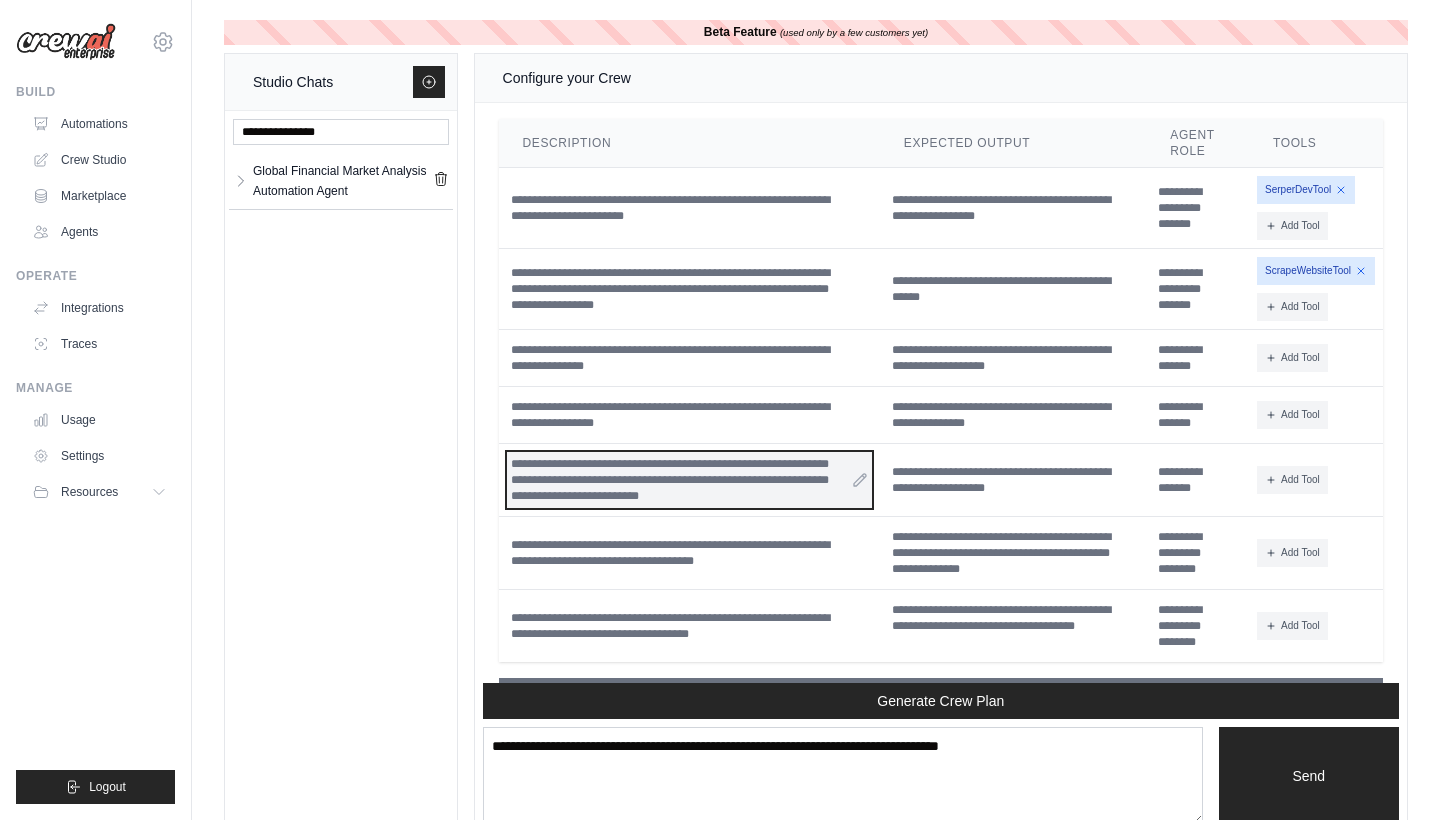 type 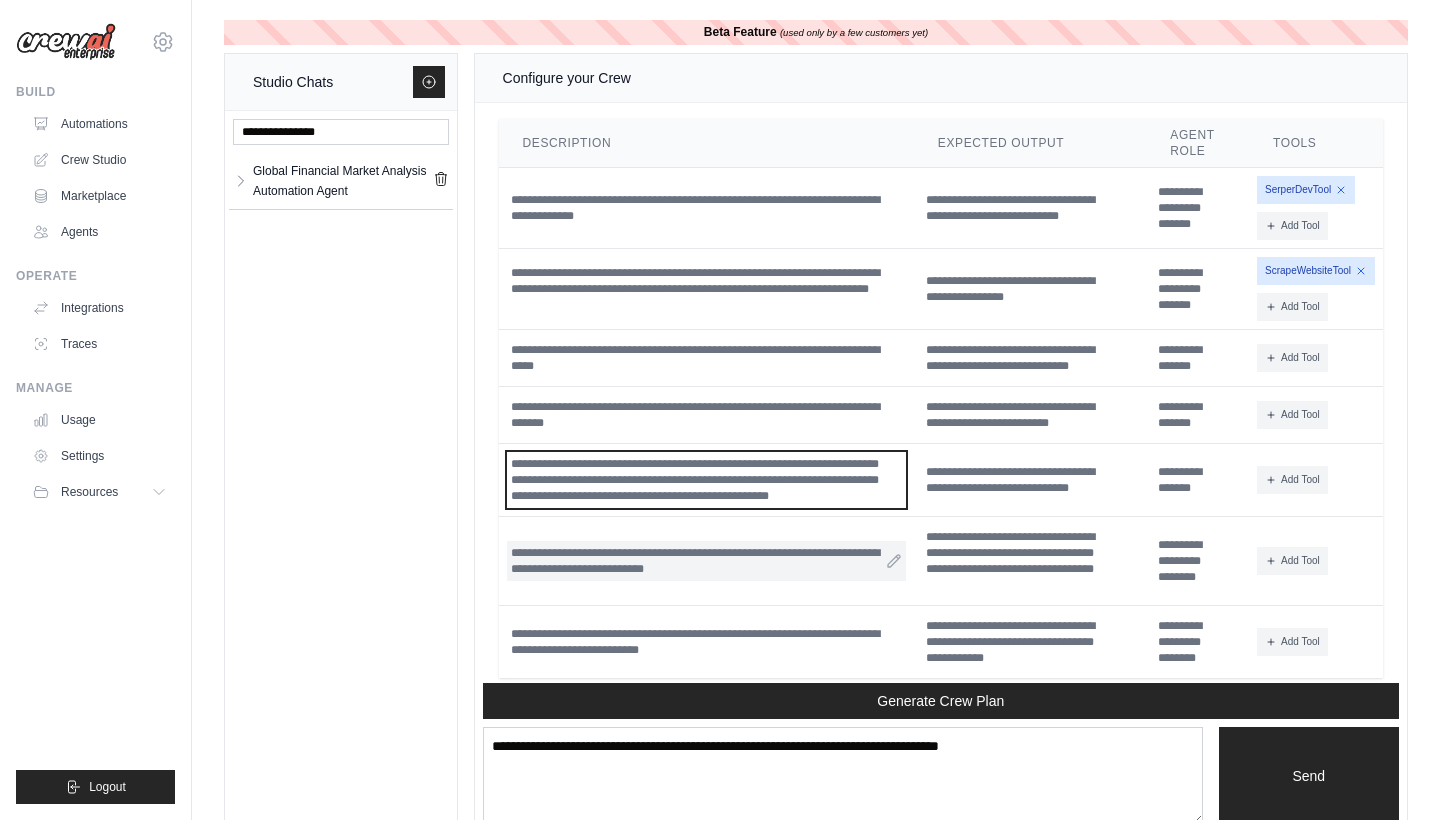 scroll, scrollTop: 3779, scrollLeft: 0, axis: vertical 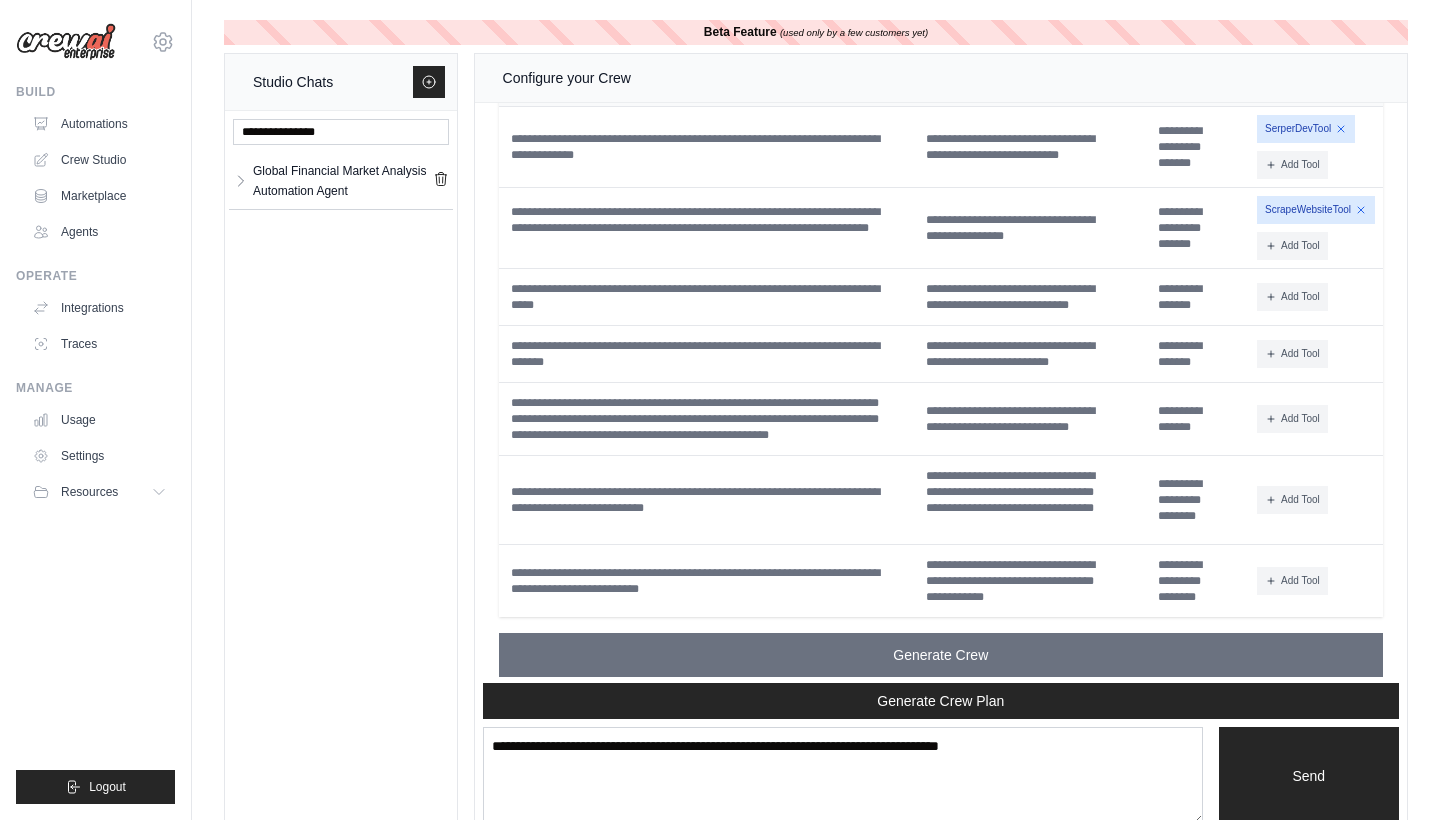click on "Add Tool
CodeDocsSearchTool
CSVSearchTool
DirectoryReadTool
DirectorySearchTool" at bounding box center [1316, 500] 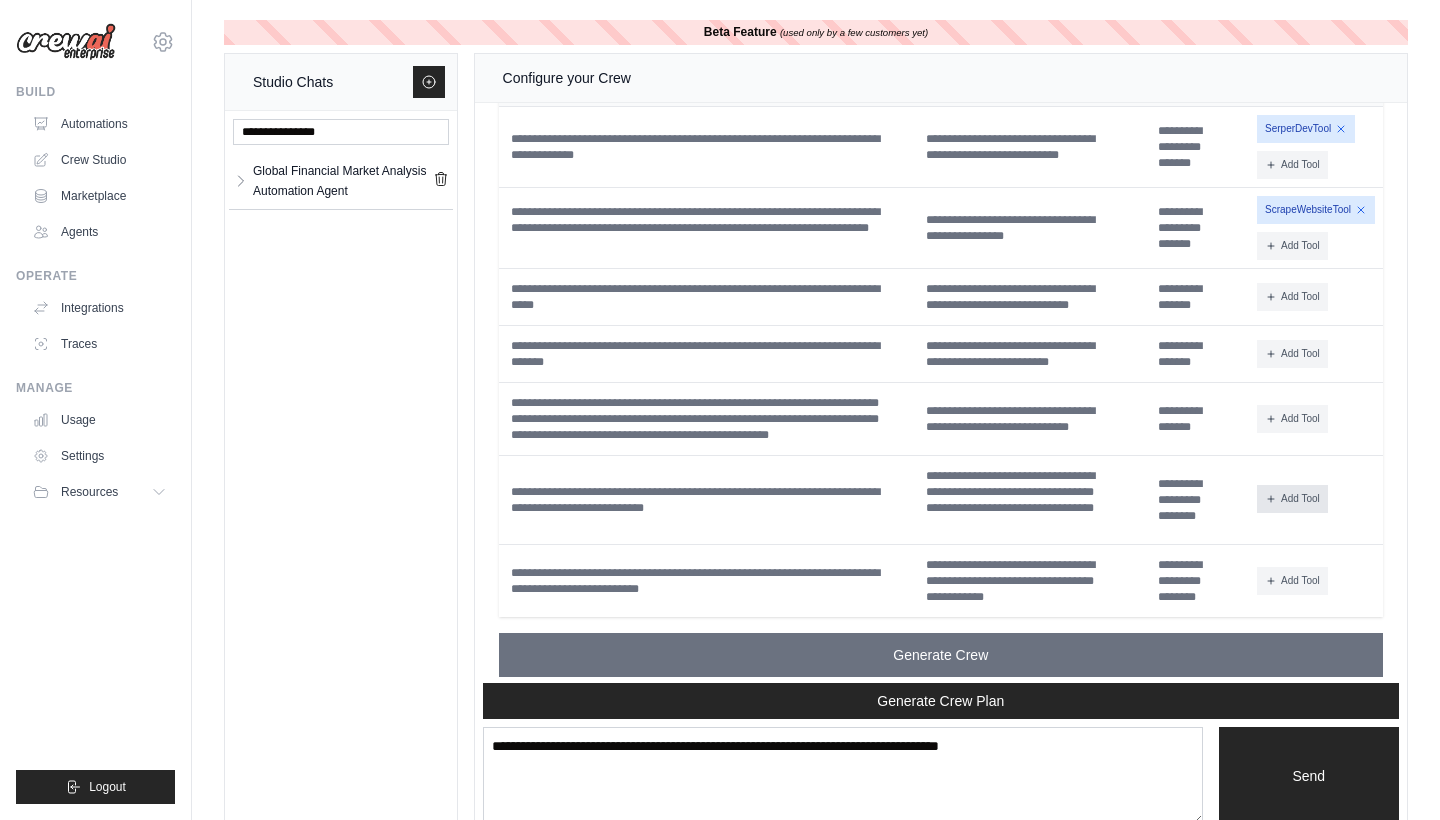 click 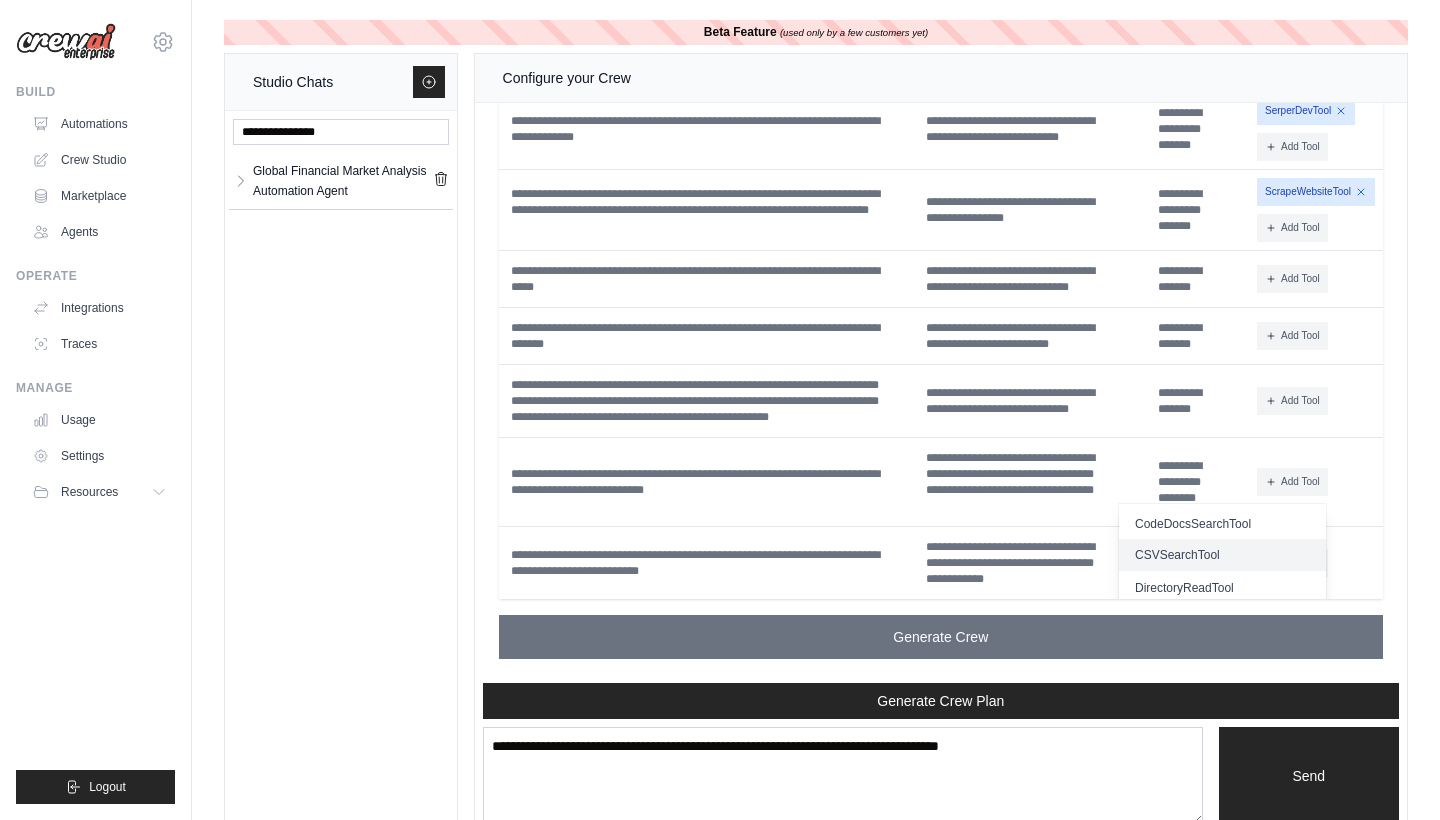 scroll, scrollTop: 3797, scrollLeft: 0, axis: vertical 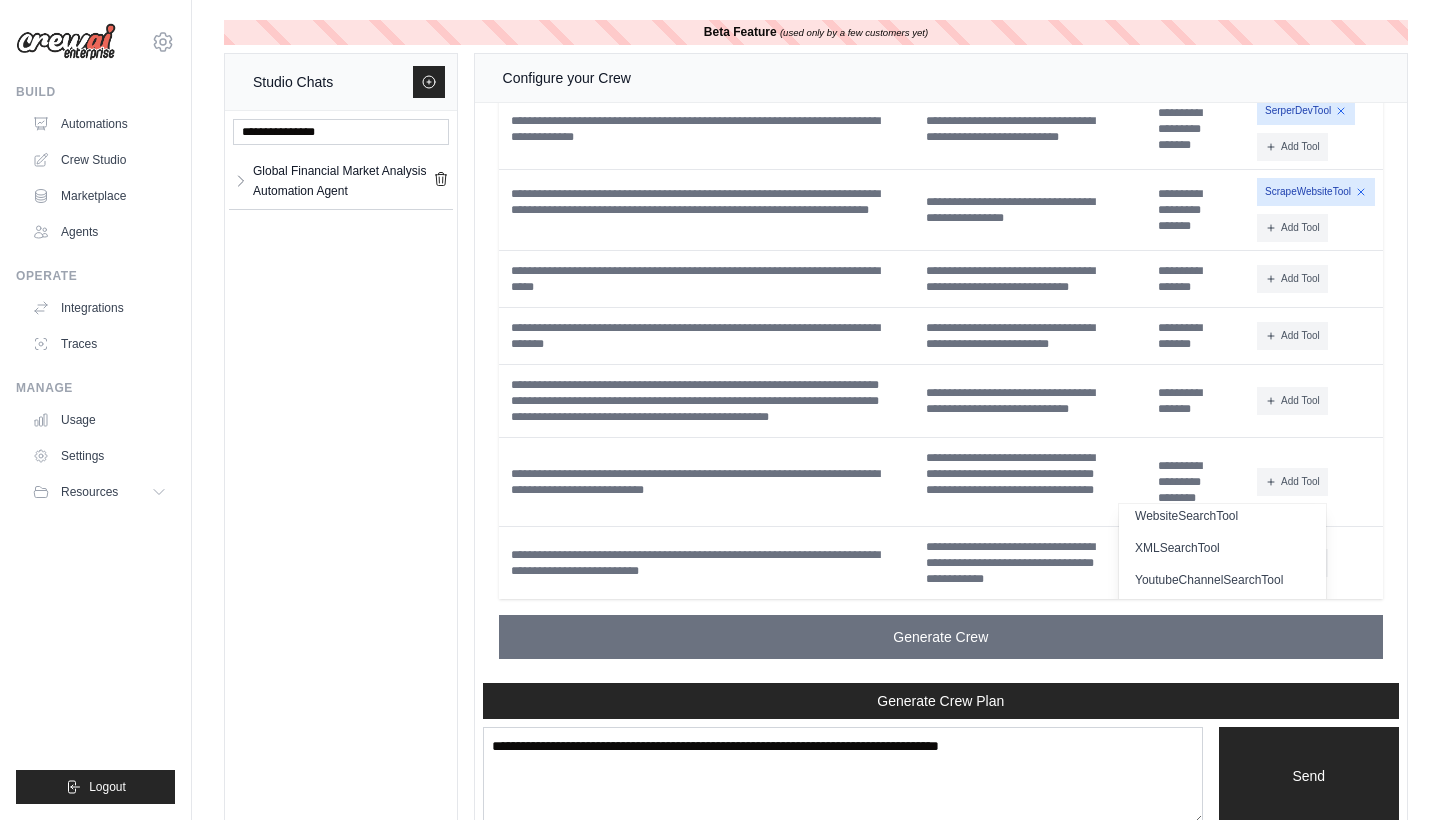 click on "ScrapeWebsiteTool
Add Tool
CodeDocsSearchTool
CSVSearchTool" at bounding box center (1316, 210) 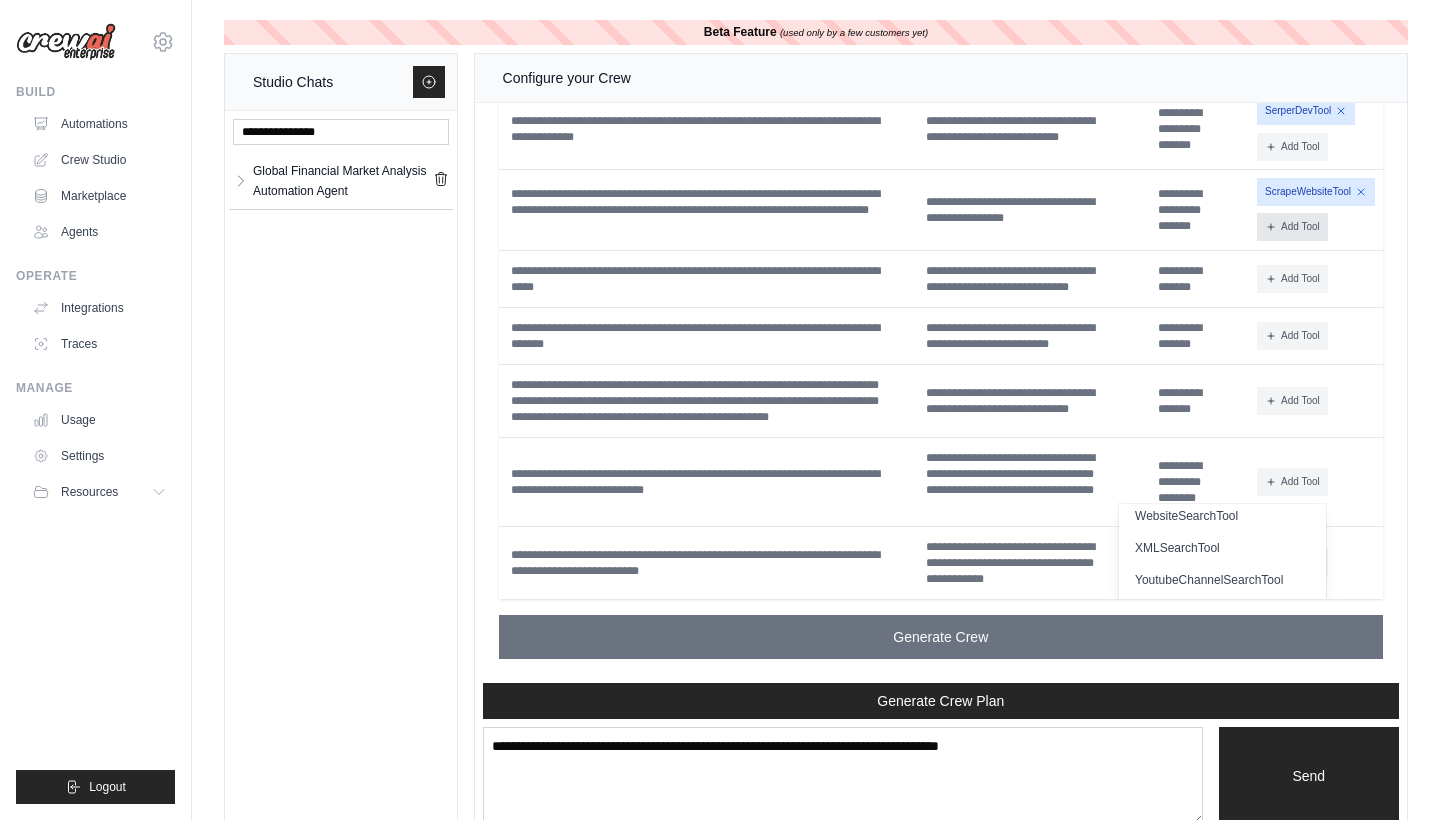 click on "Add Tool" at bounding box center (1292, 227) 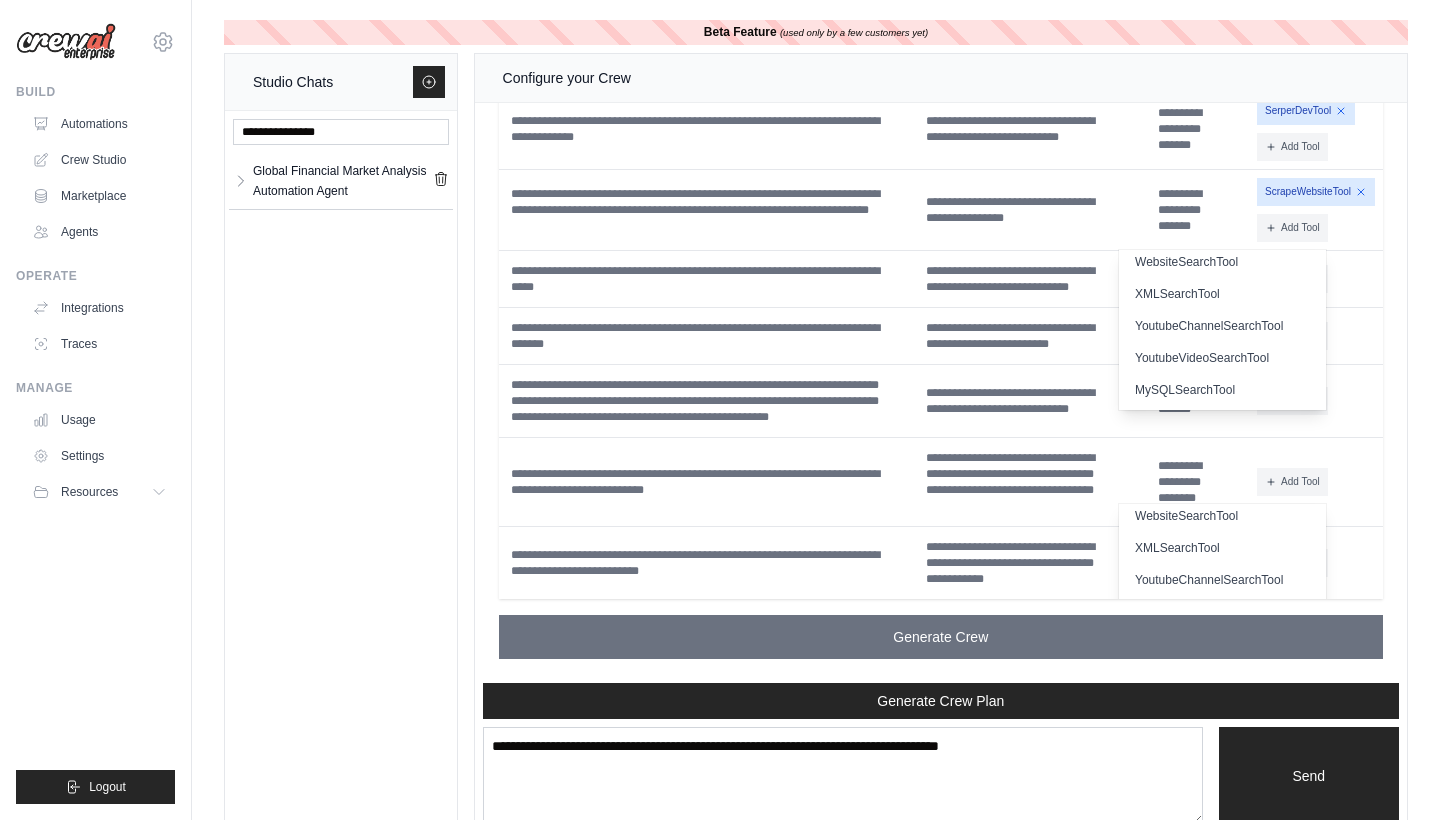 scroll, scrollTop: 552, scrollLeft: 0, axis: vertical 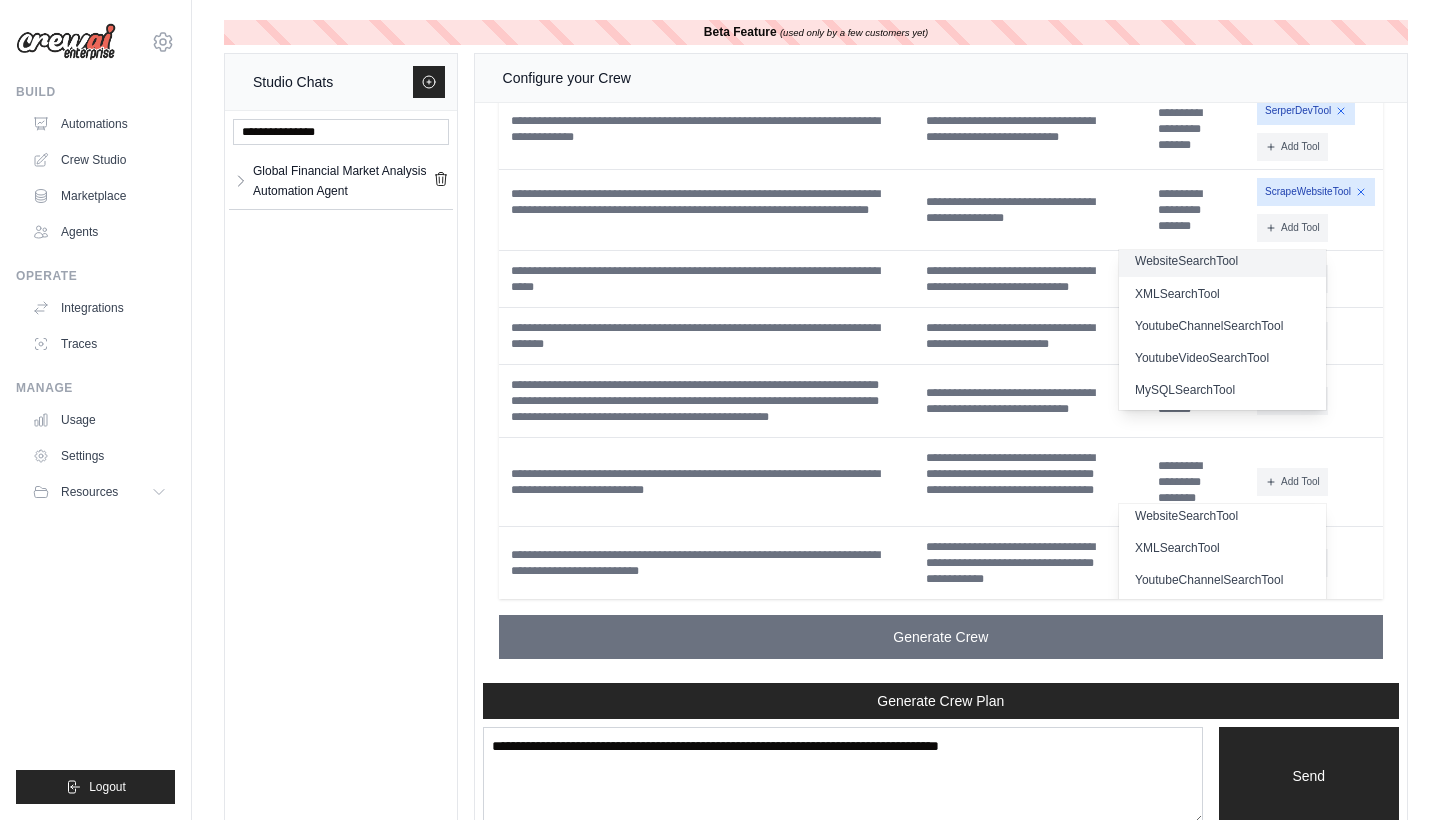 click on "WebsiteSearchTool" at bounding box center [1222, 261] 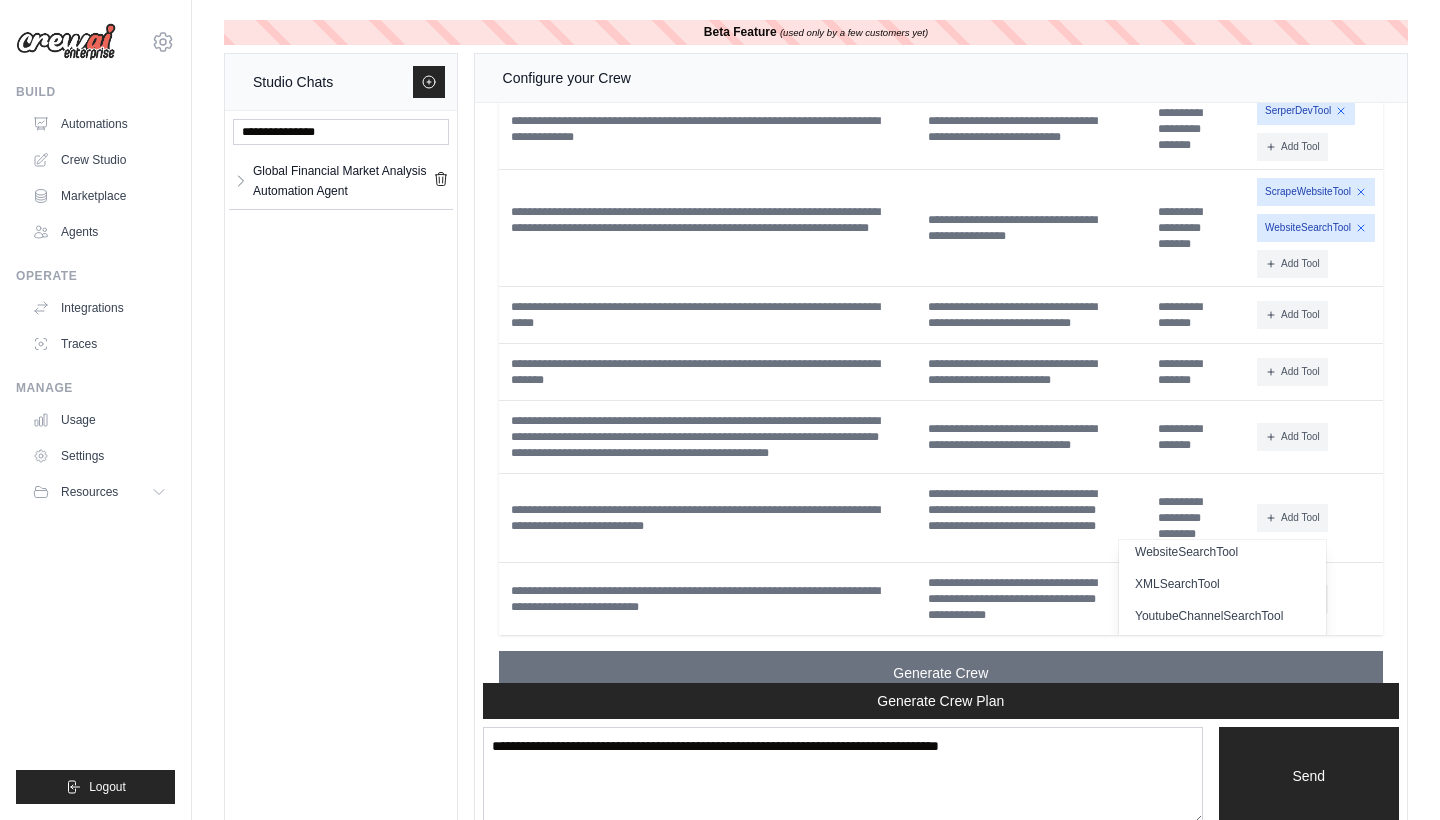 click on "Add Tool
CodeDocsSearchTool
CSVSearchTool
DirectoryReadTool" at bounding box center [1316, 518] 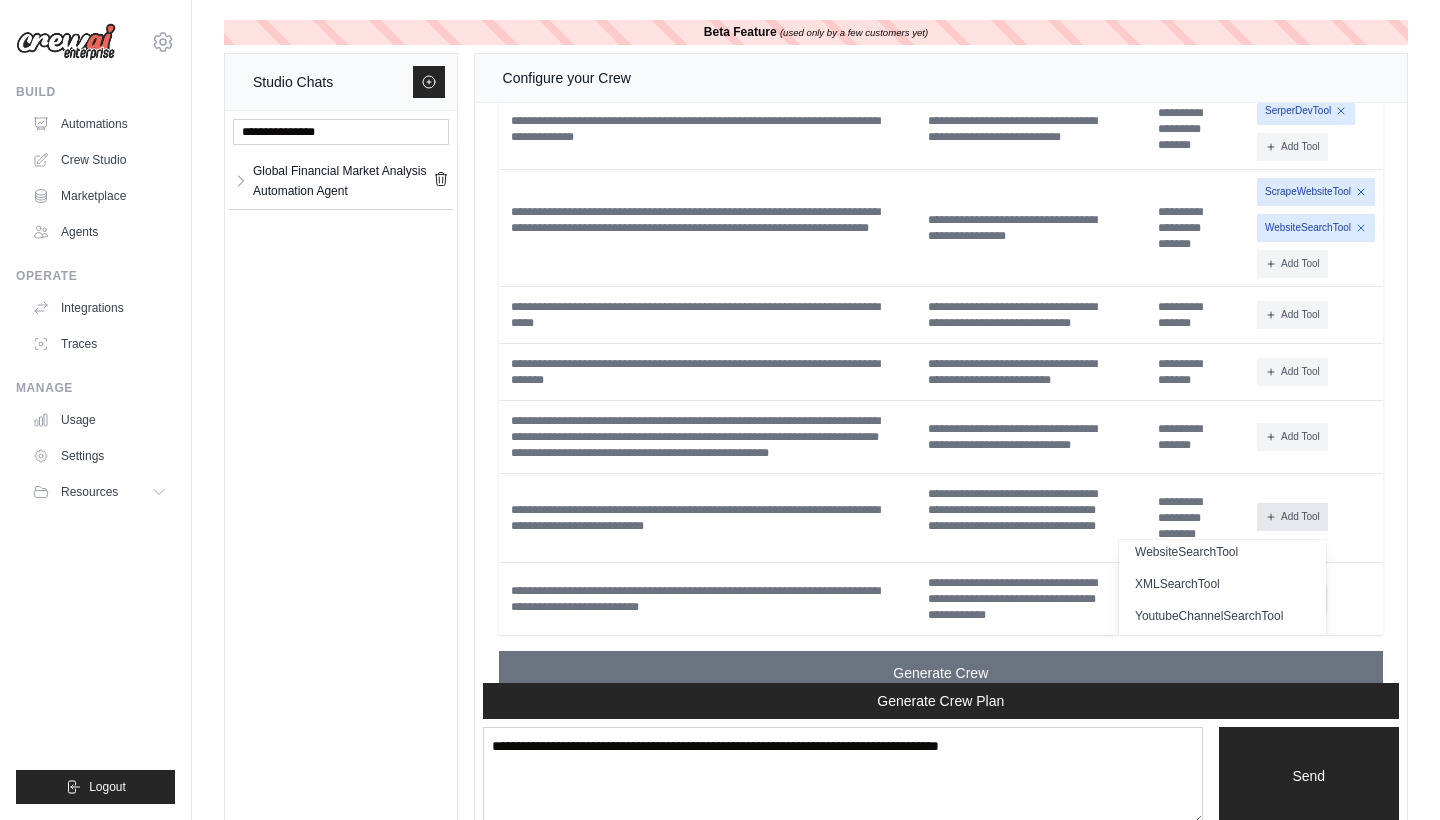 click on "Add Tool" at bounding box center (1292, 517) 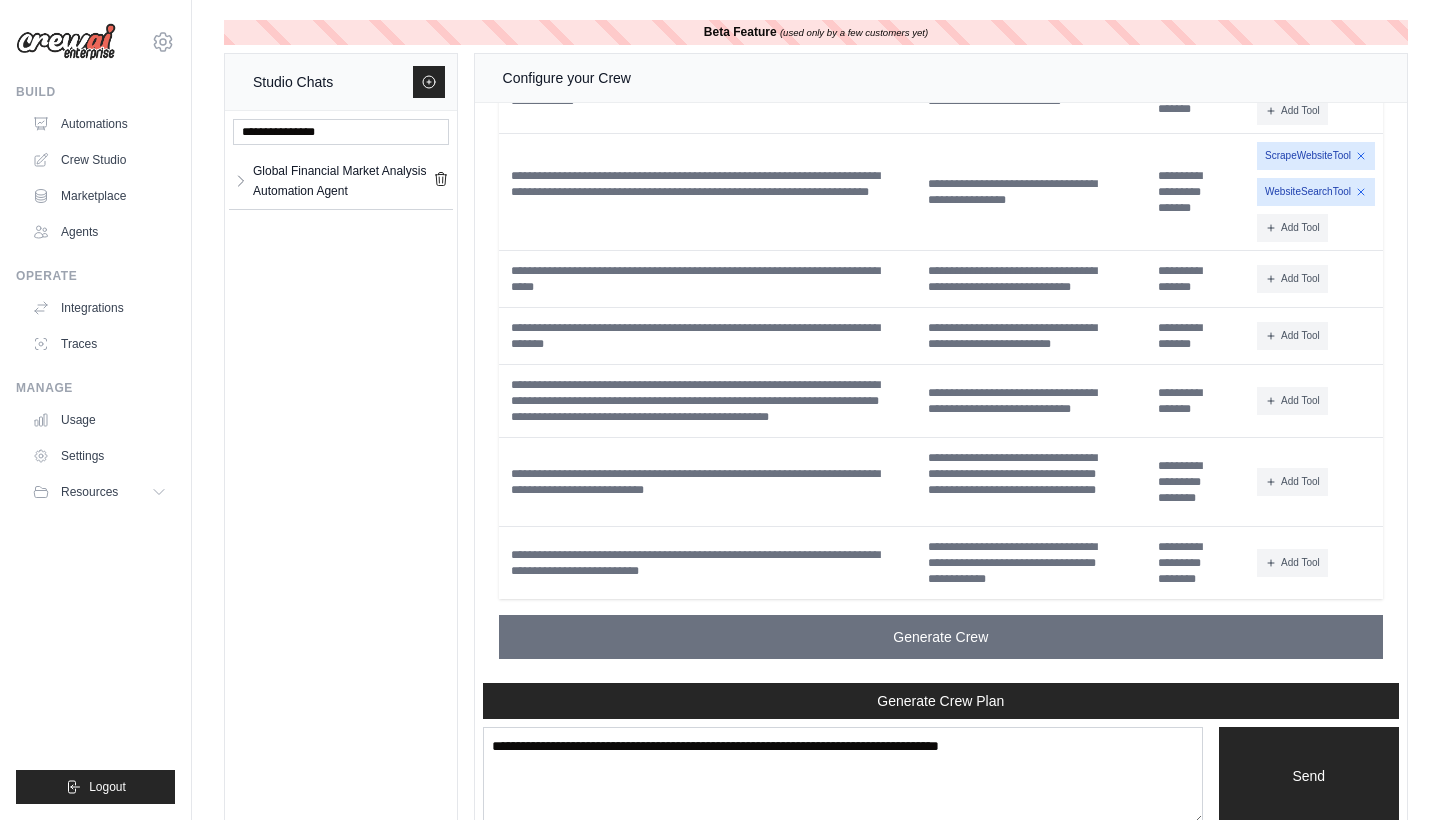 scroll, scrollTop: 3833, scrollLeft: 0, axis: vertical 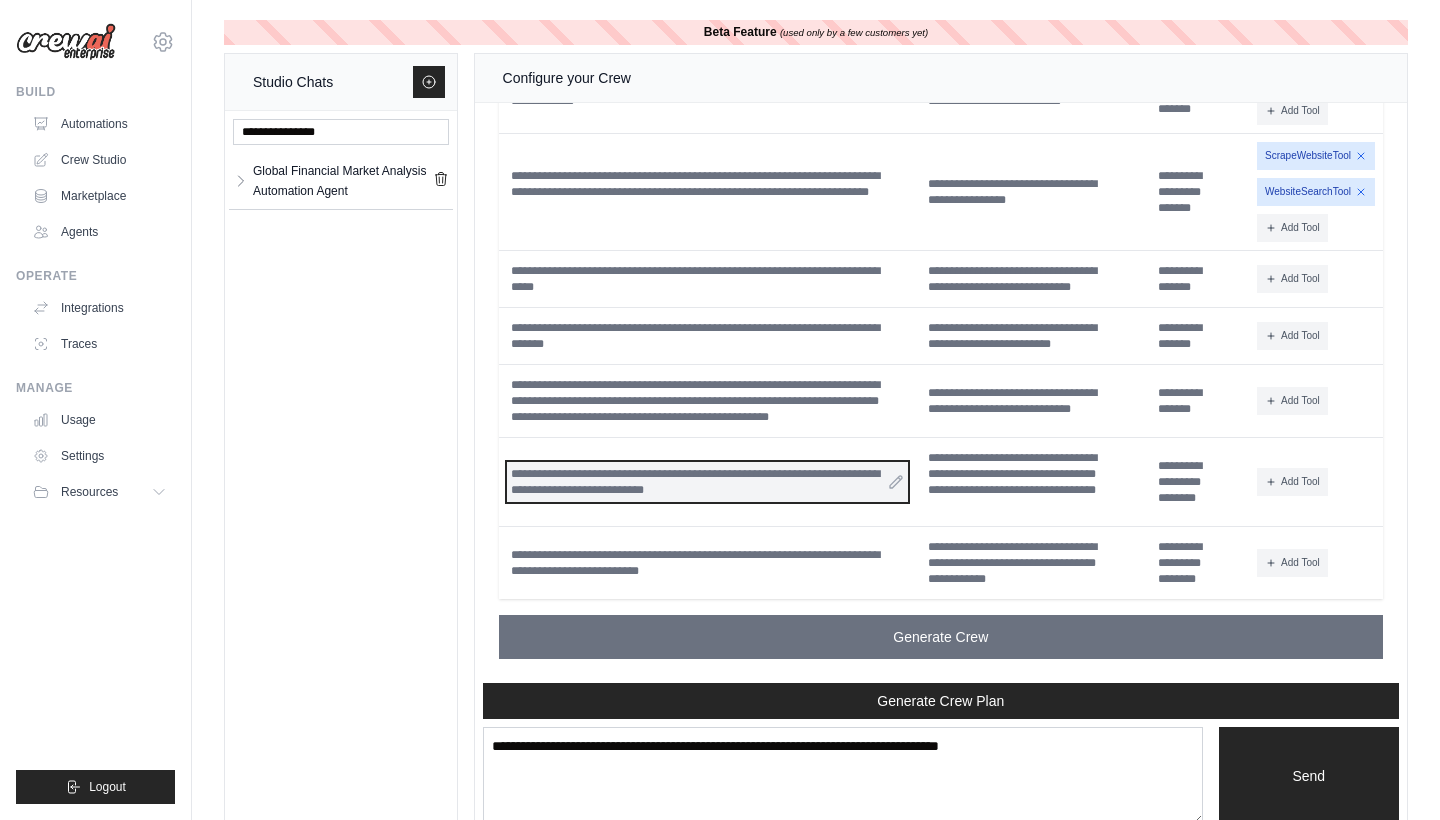 click on "**********" at bounding box center (708, 482) 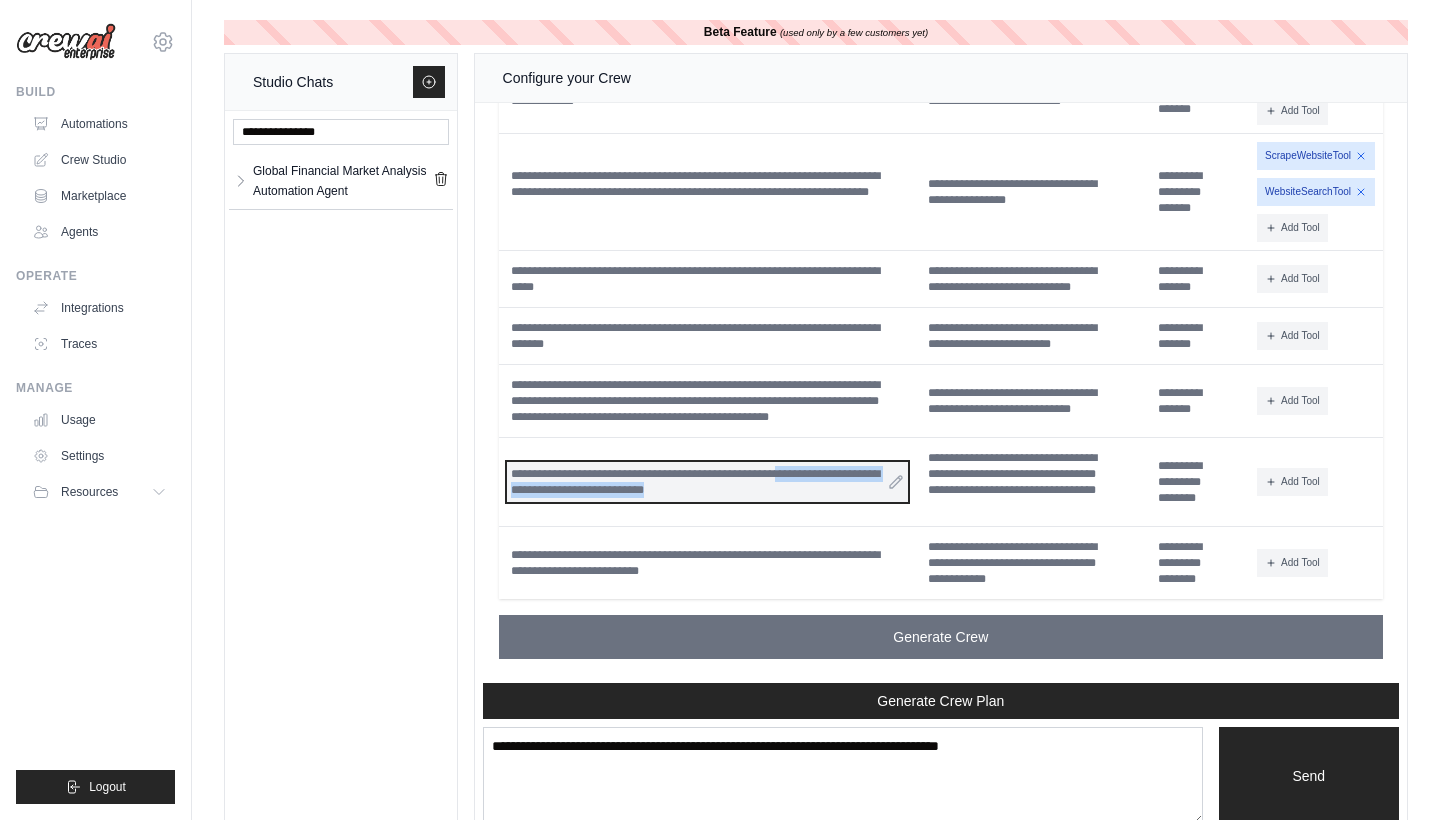 drag, startPoint x: 690, startPoint y: 496, endPoint x: 796, endPoint y: 471, distance: 108.90822 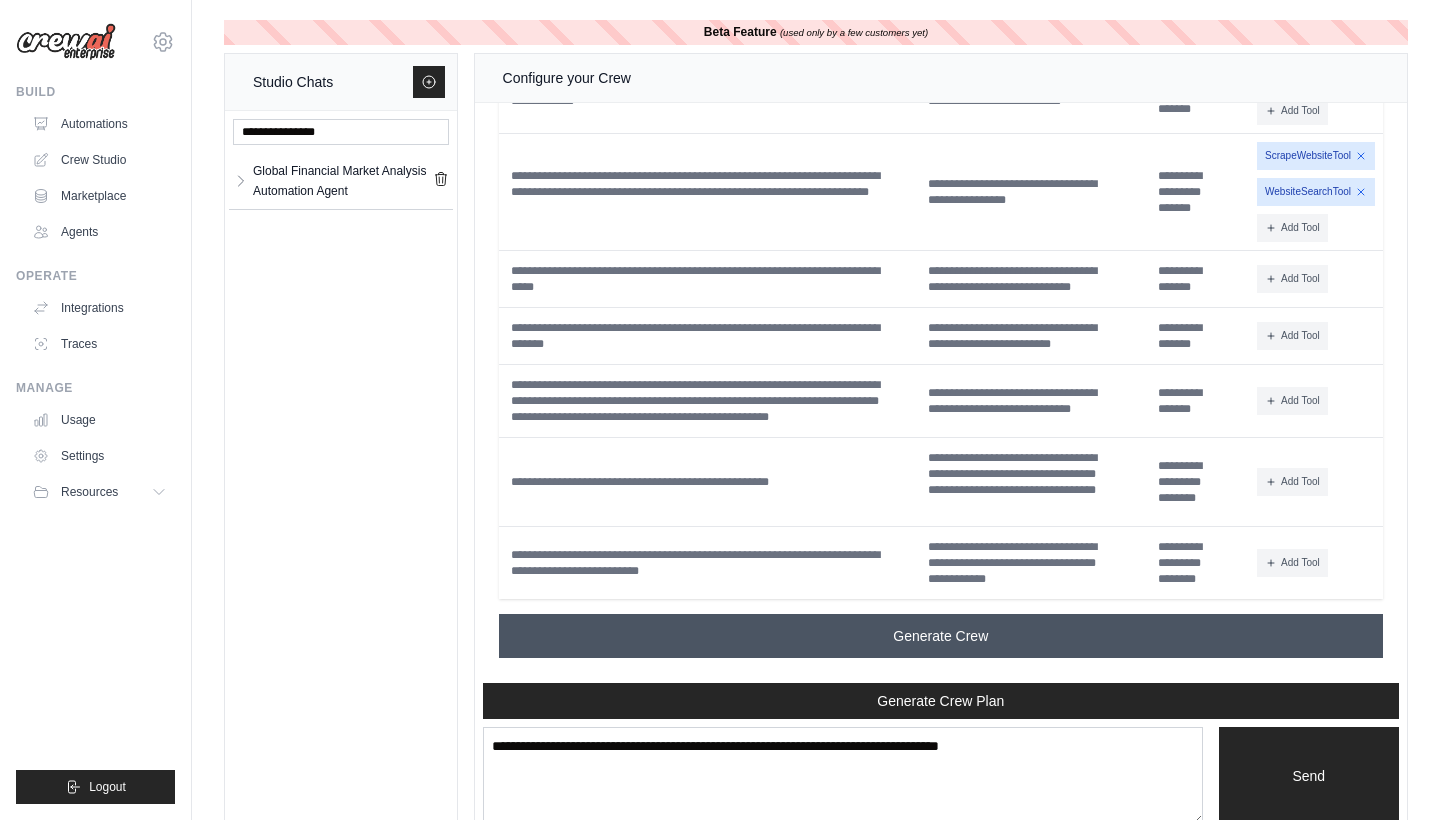 click on "Generate Crew" at bounding box center (941, 636) 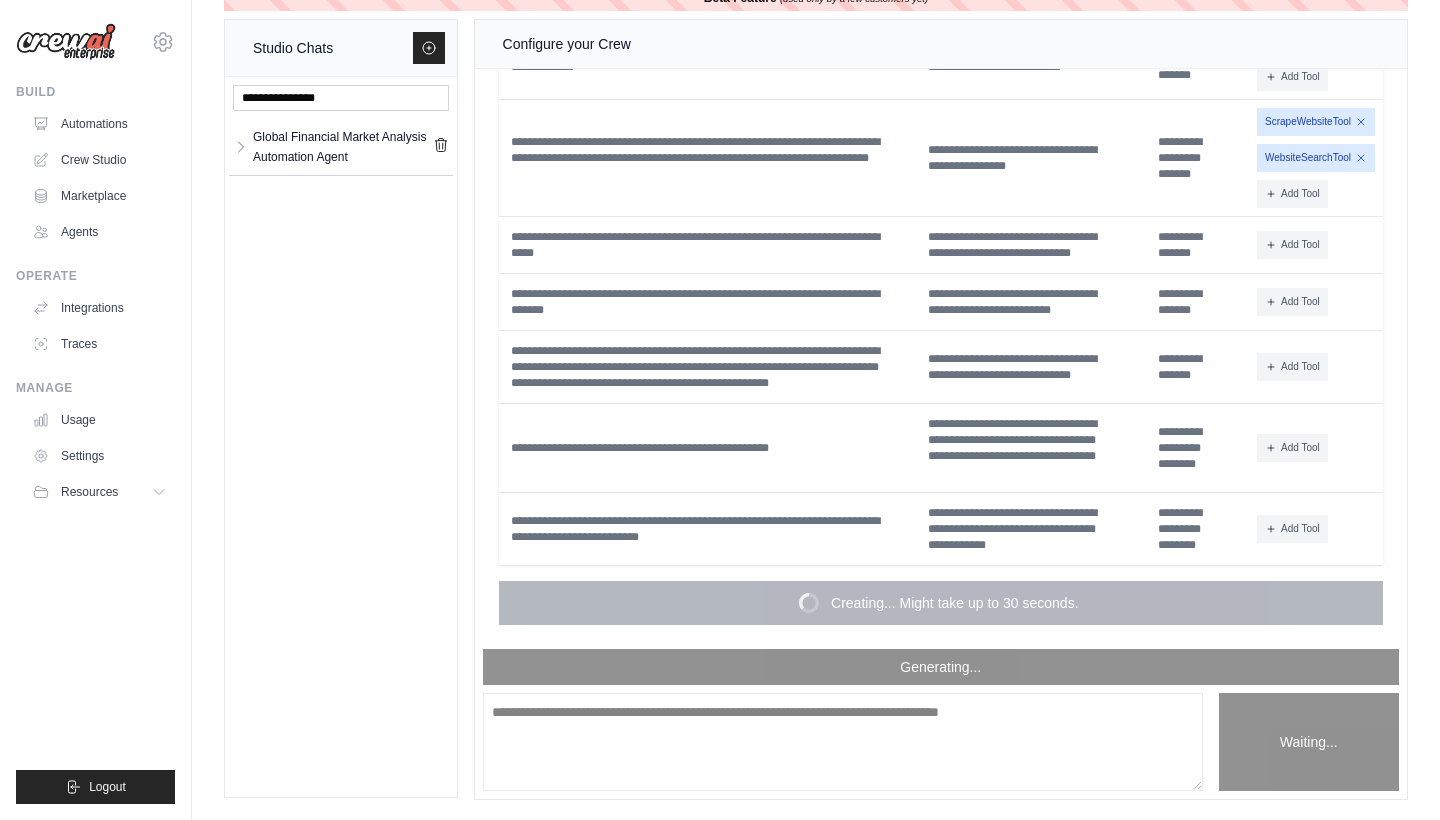 scroll, scrollTop: 34, scrollLeft: 0, axis: vertical 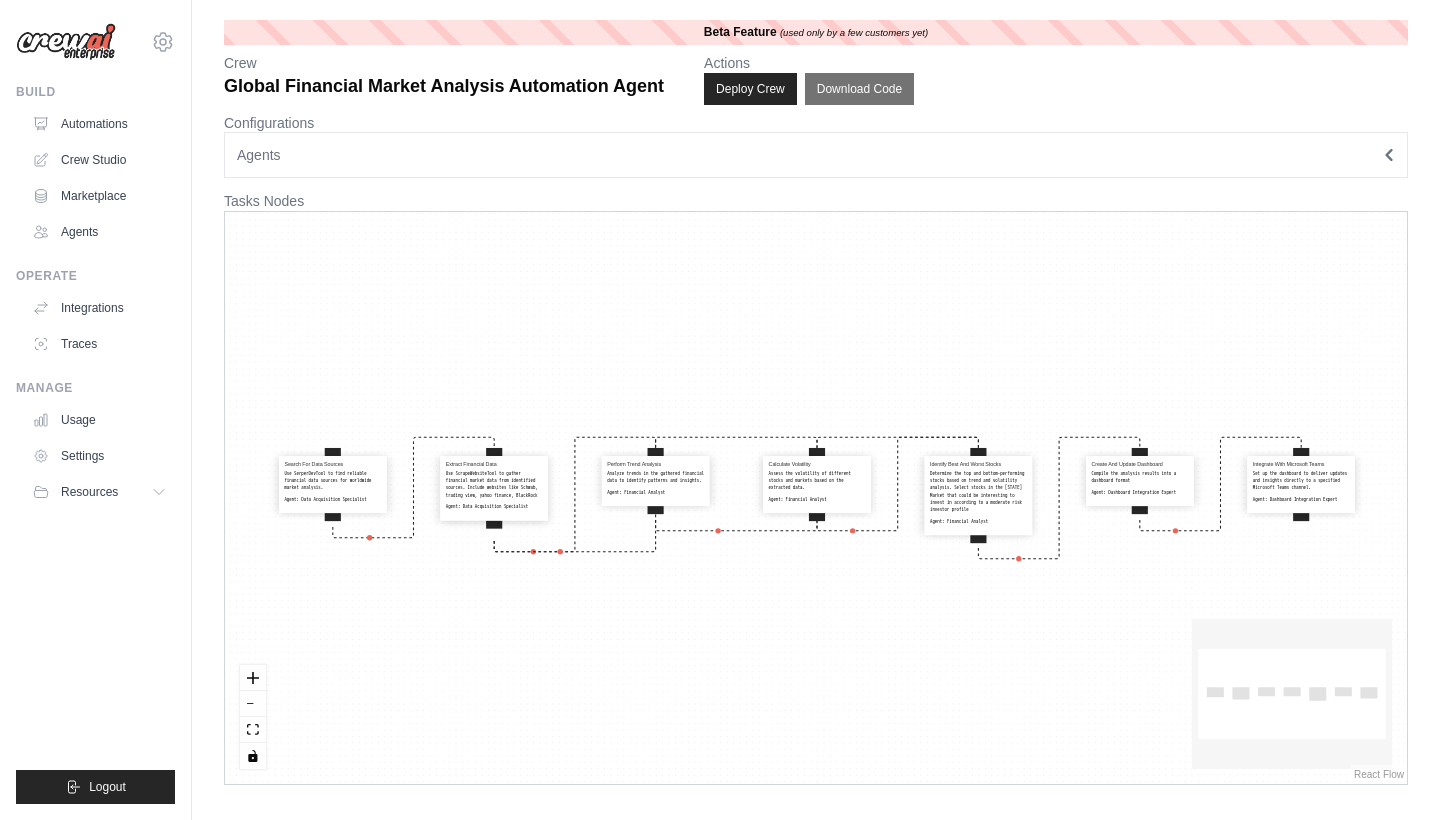 click on "Agents" at bounding box center (816, 155) 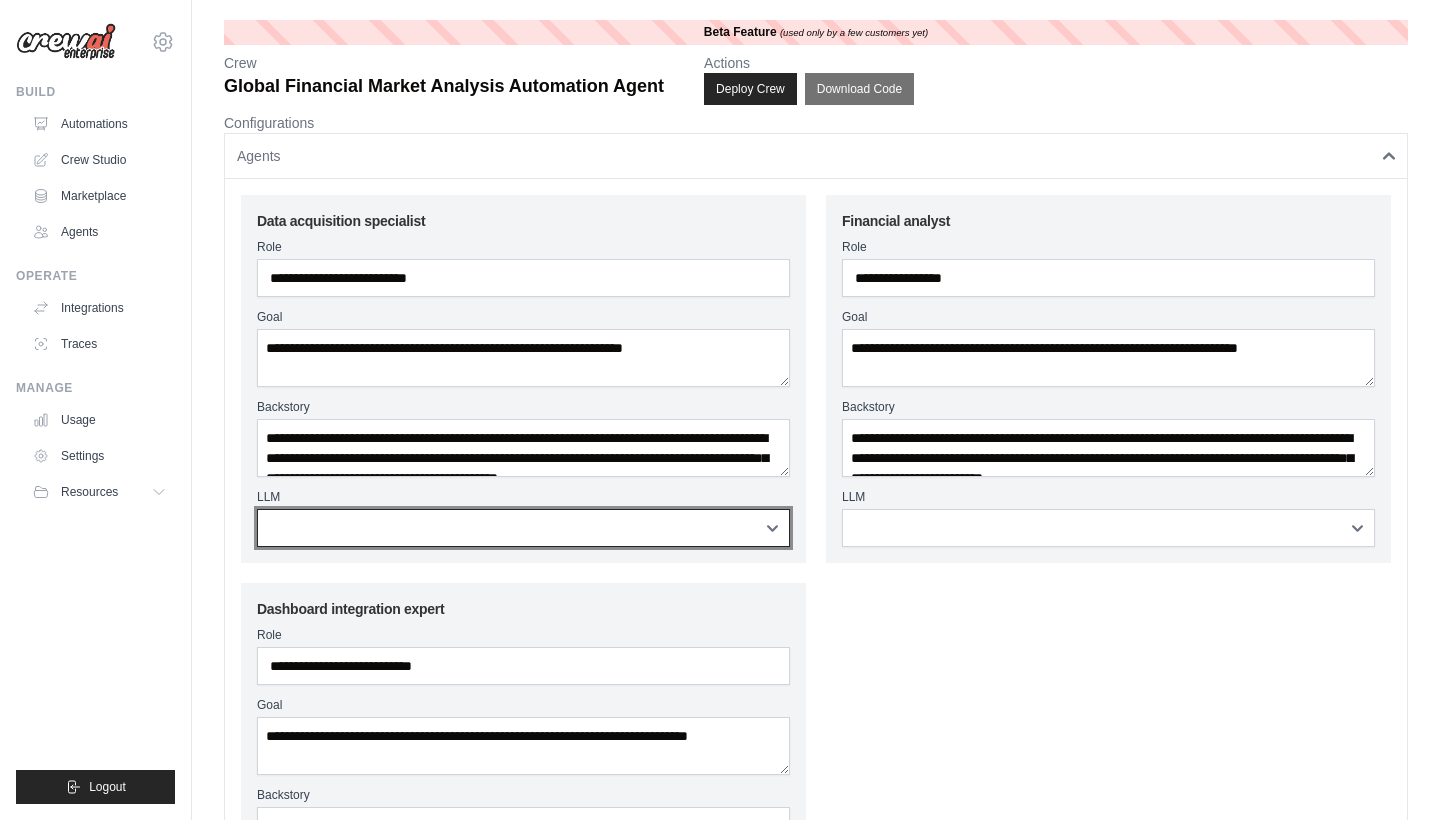 select on "**********" 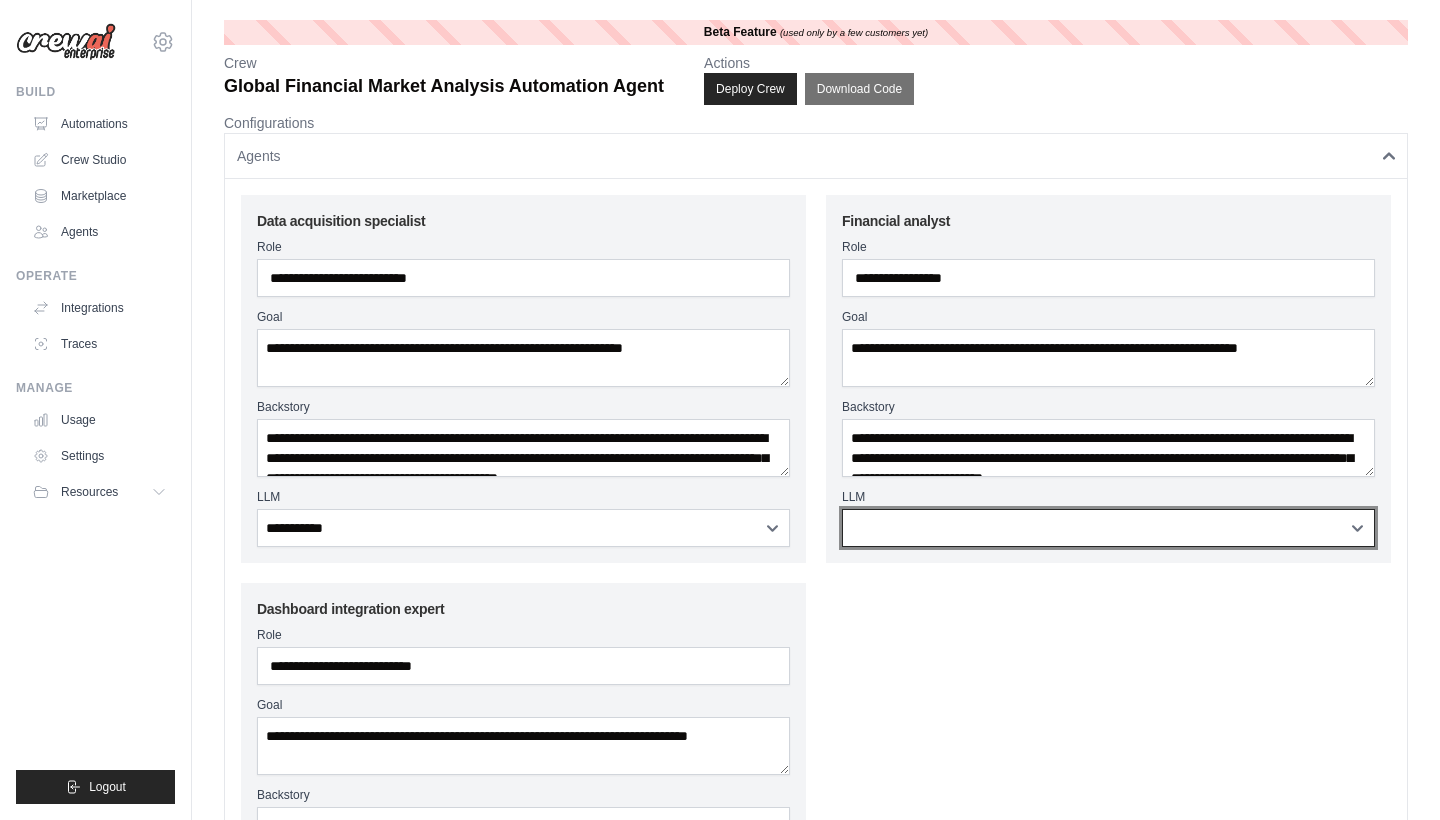 select on "**********" 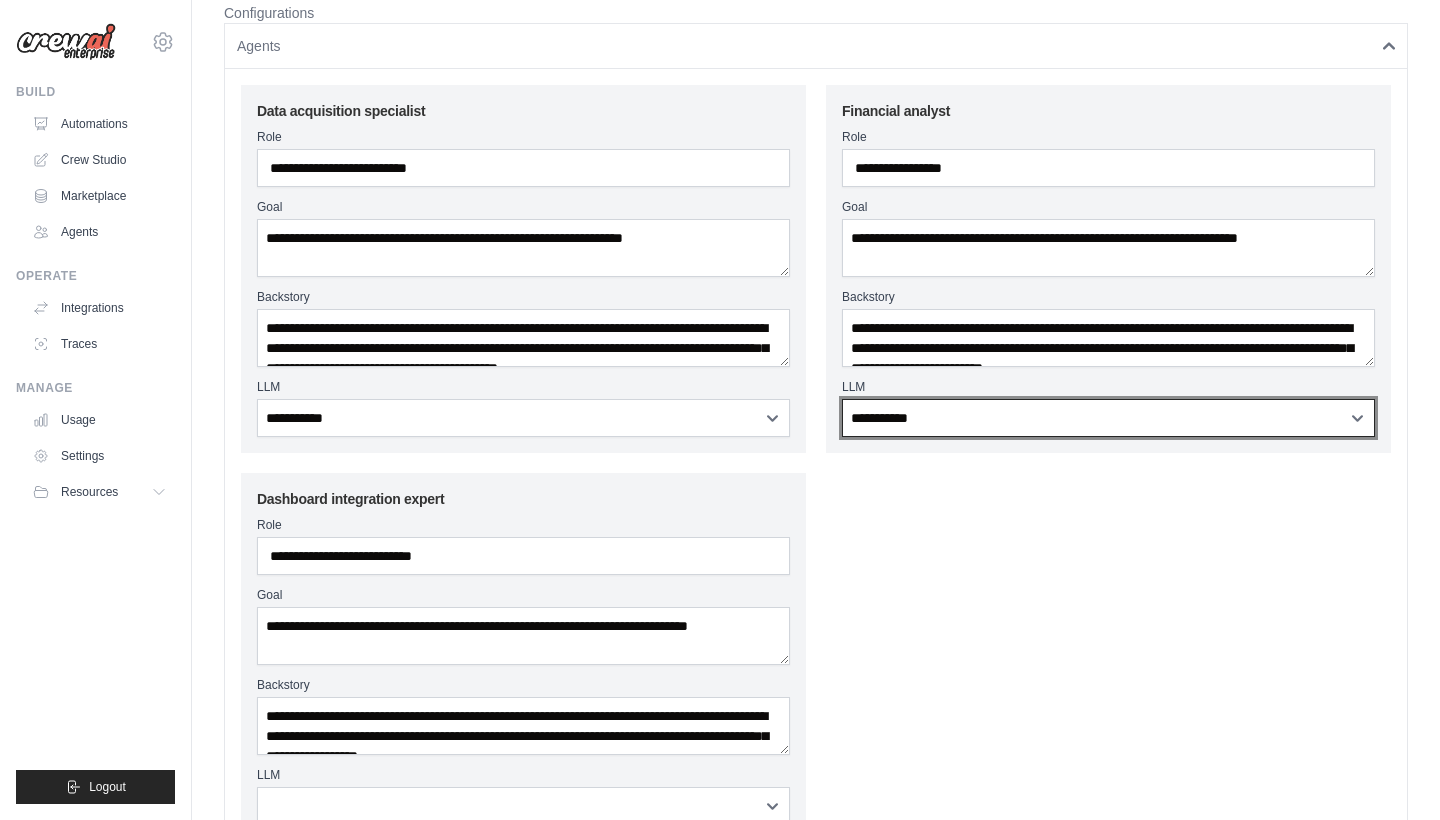 scroll, scrollTop: 133, scrollLeft: 0, axis: vertical 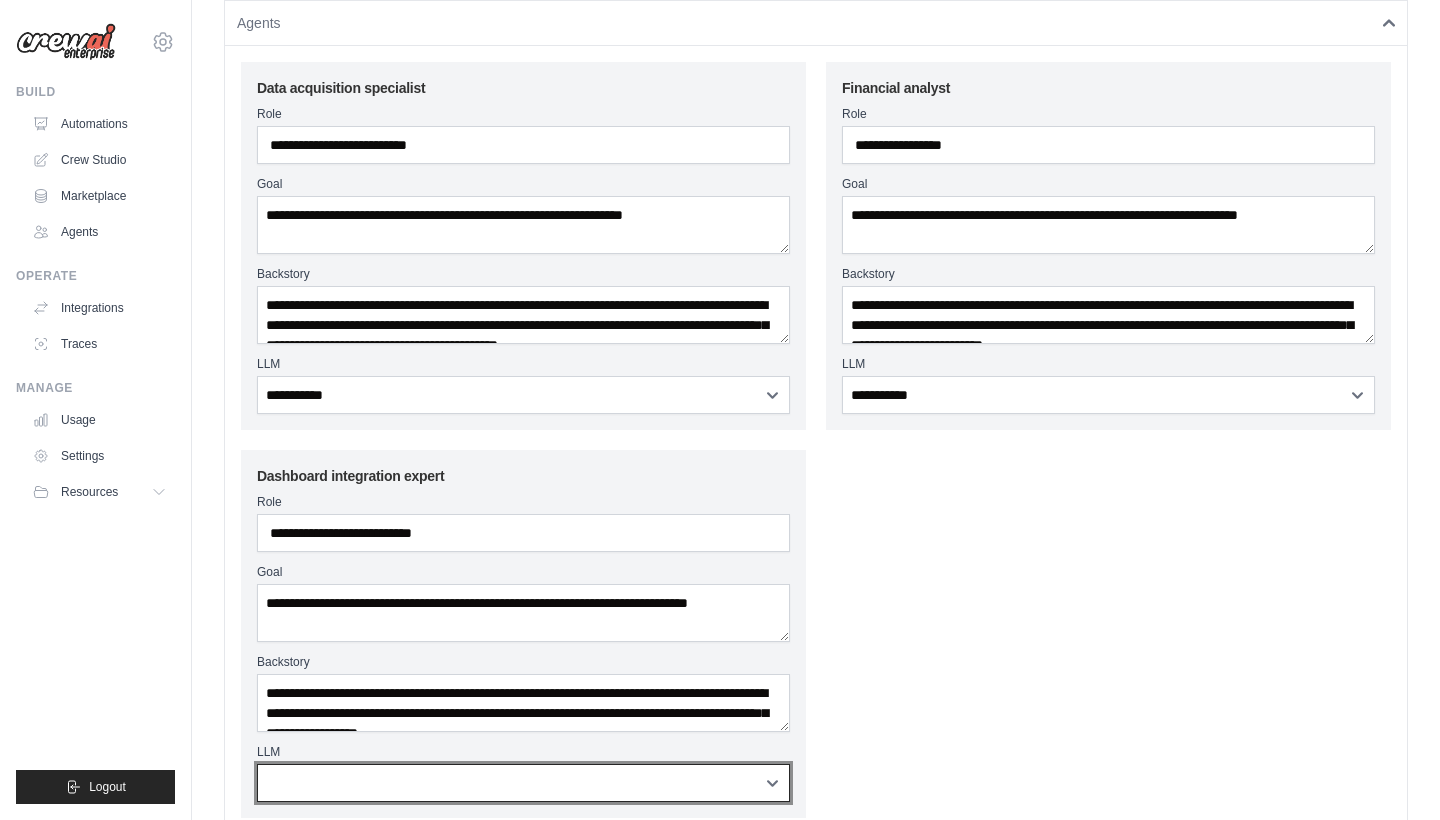 select on "**********" 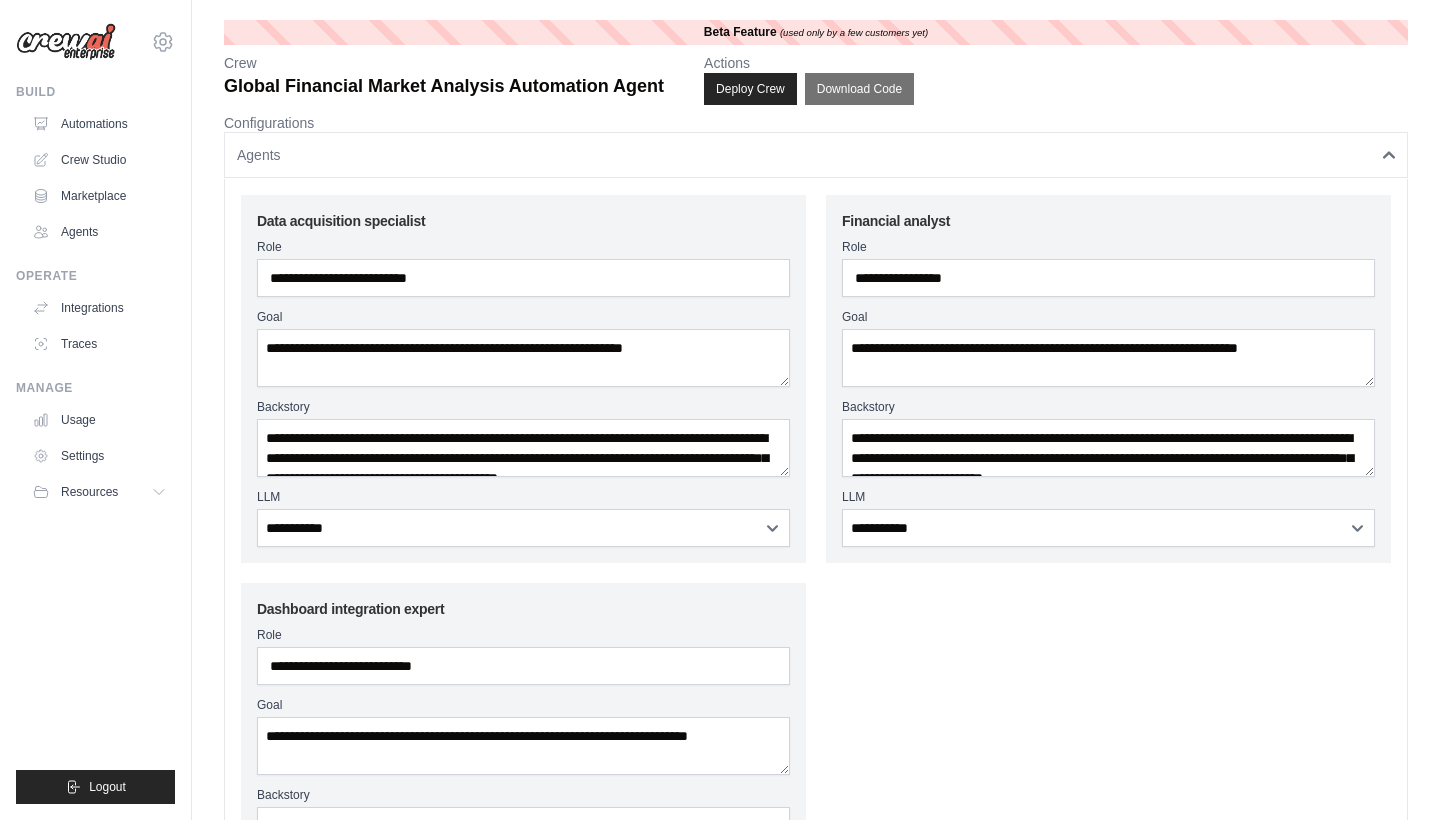 scroll, scrollTop: 0, scrollLeft: 0, axis: both 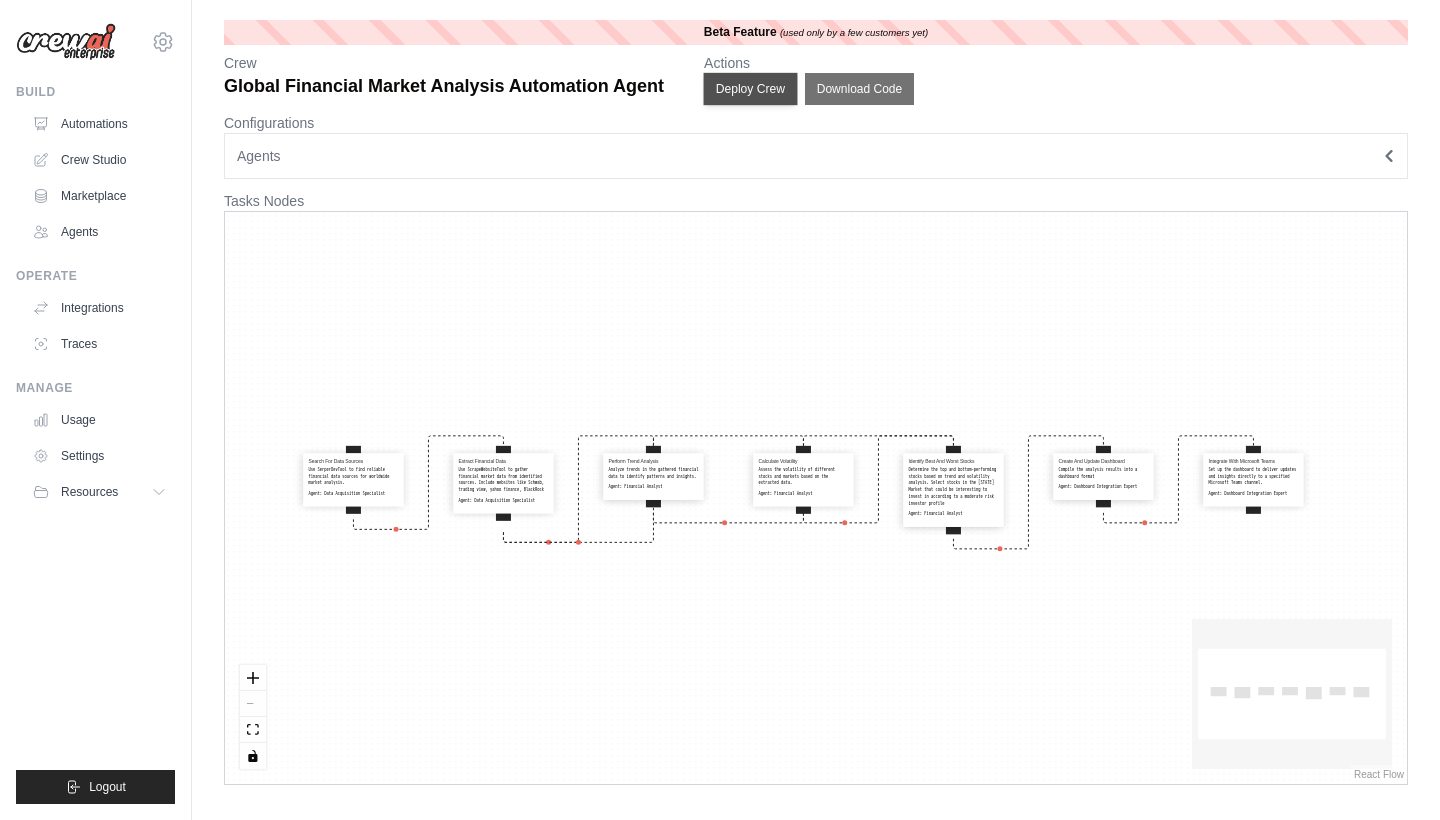 click on "Deploy Crew" at bounding box center [751, 89] 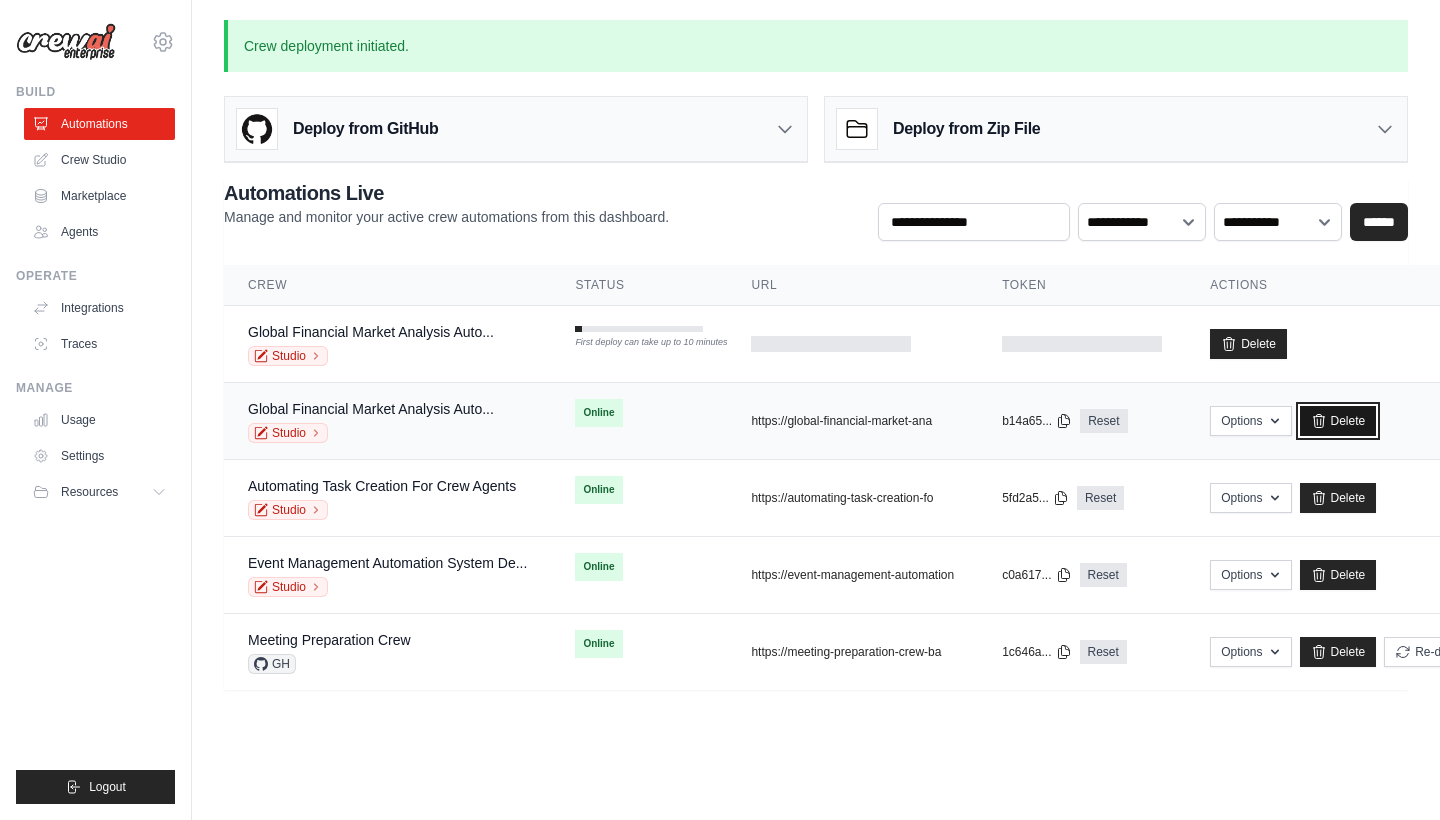 click on "Delete" at bounding box center (1338, 421) 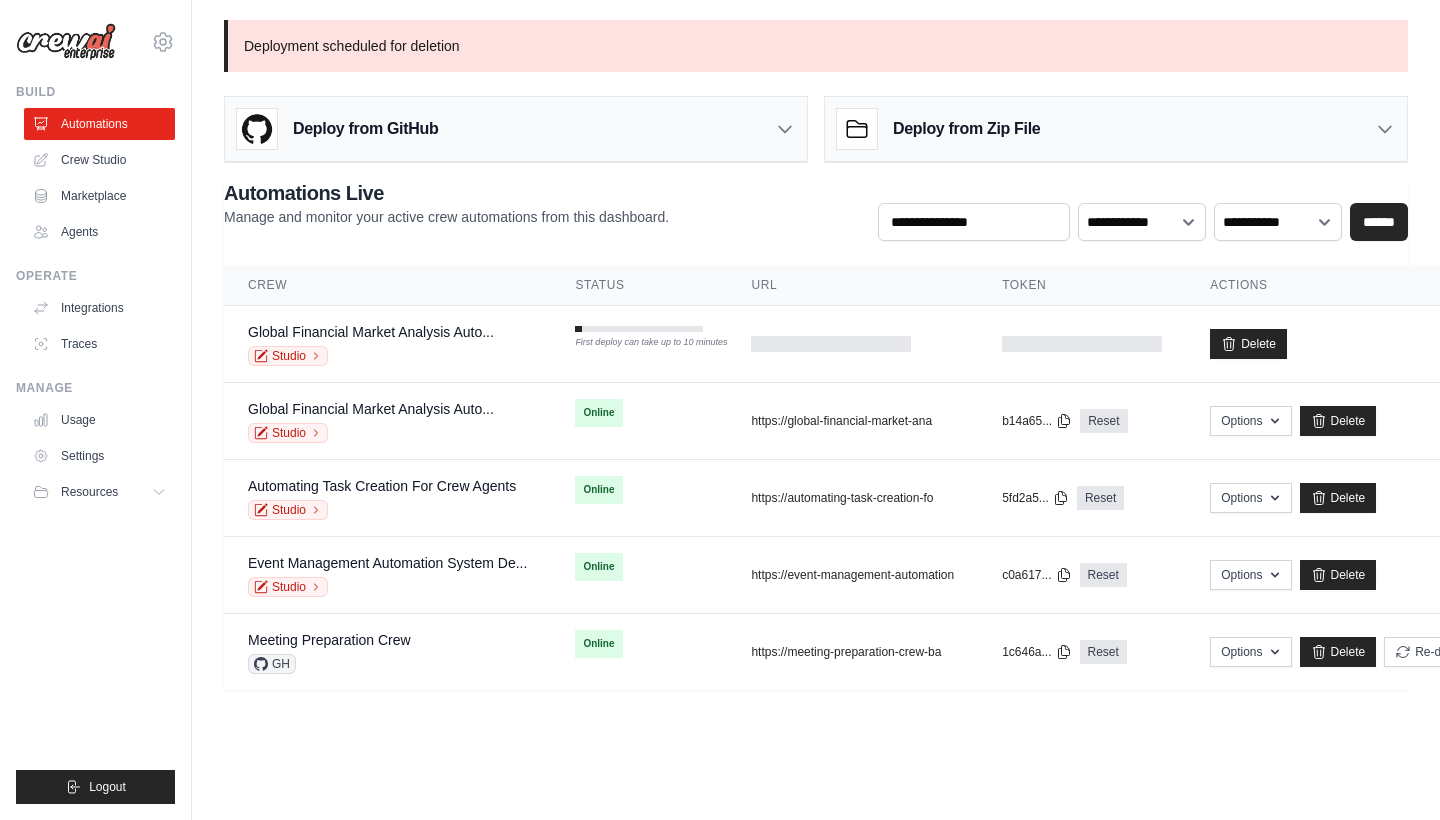 scroll, scrollTop: 0, scrollLeft: 0, axis: both 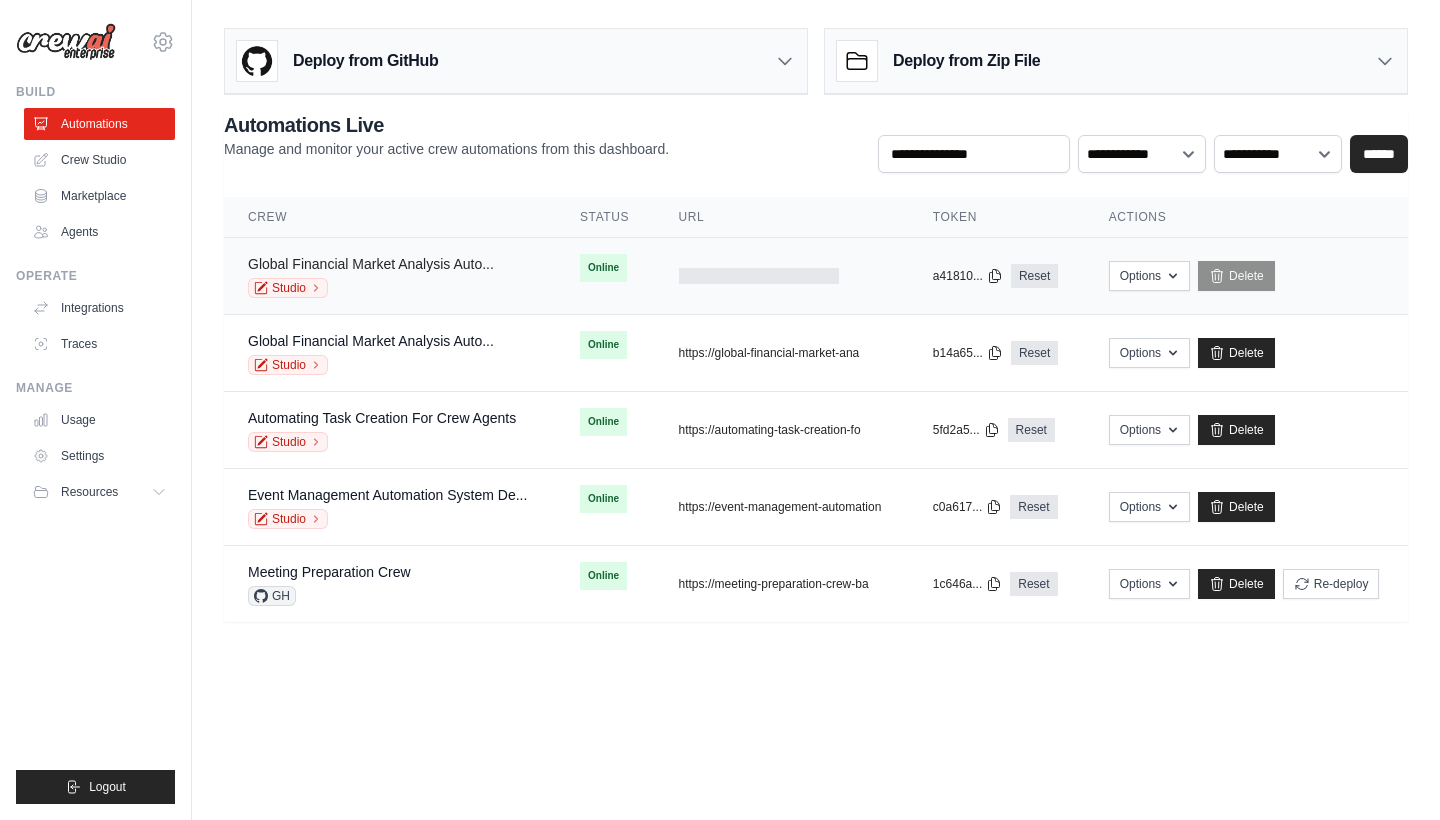 click on "Global Financial Market Analysis Auto..." at bounding box center [371, 264] 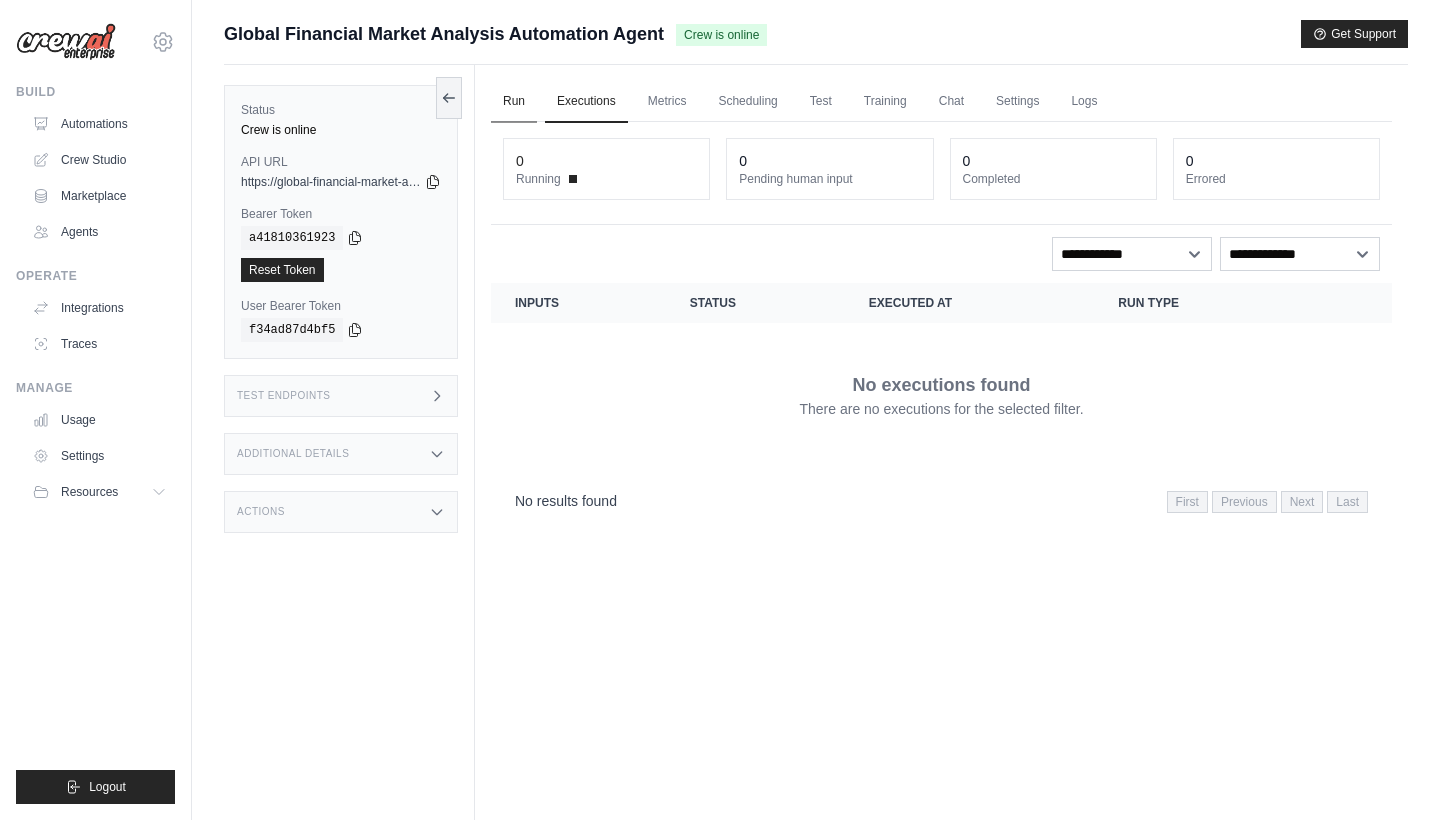click on "Run" at bounding box center [514, 102] 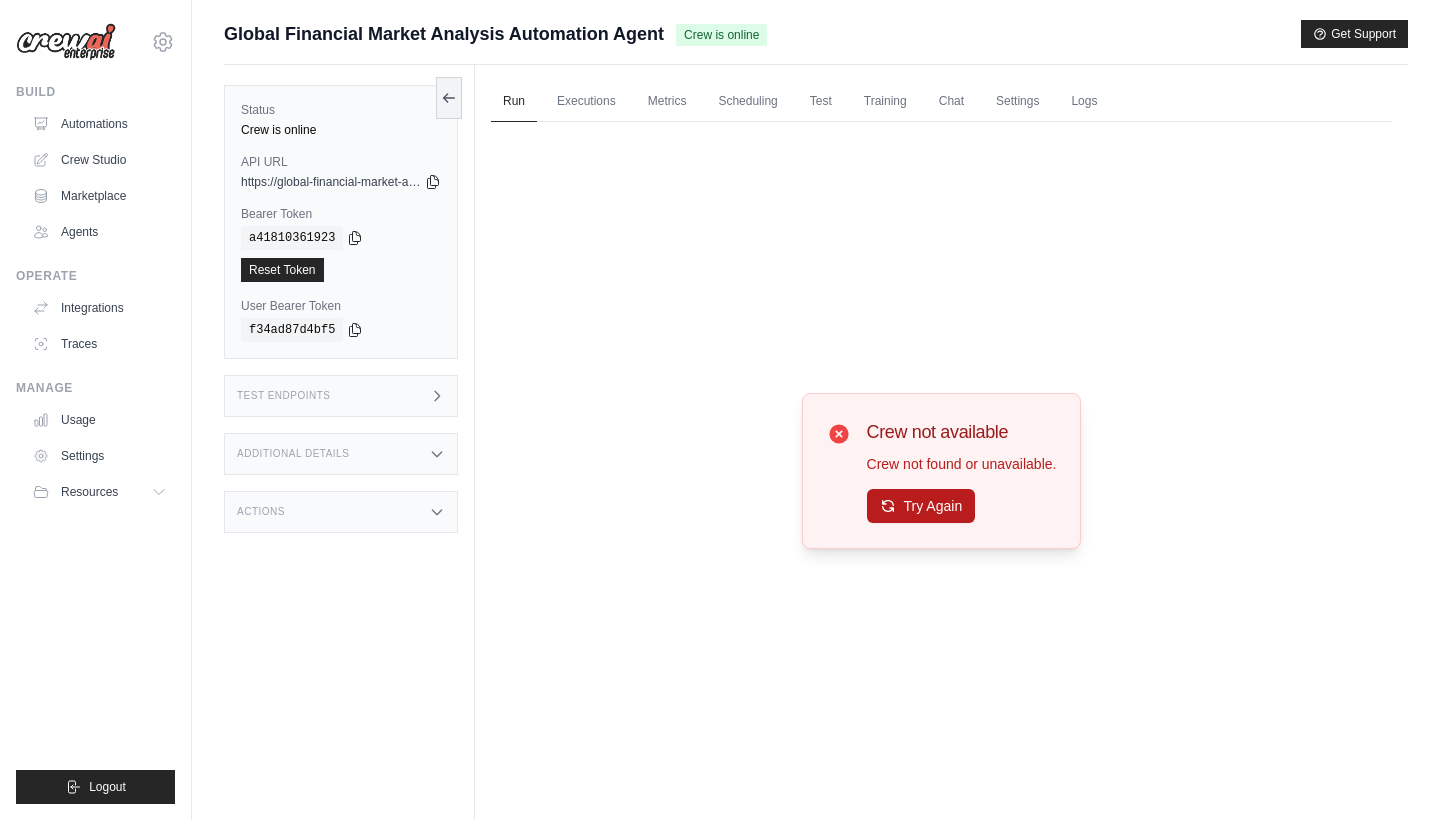 click on "Try Again" at bounding box center [921, 506] 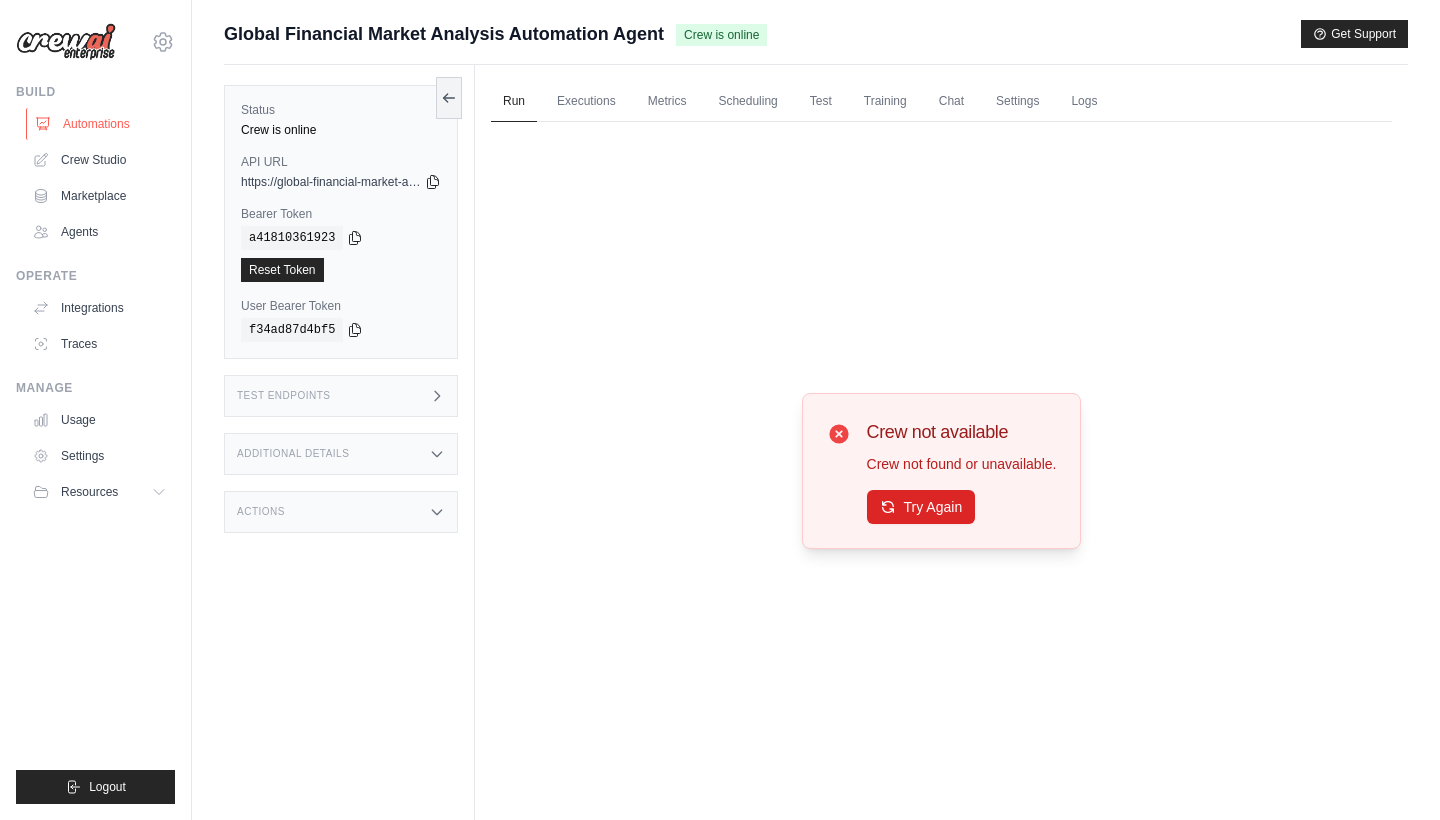 click on "Automations" at bounding box center [101, 124] 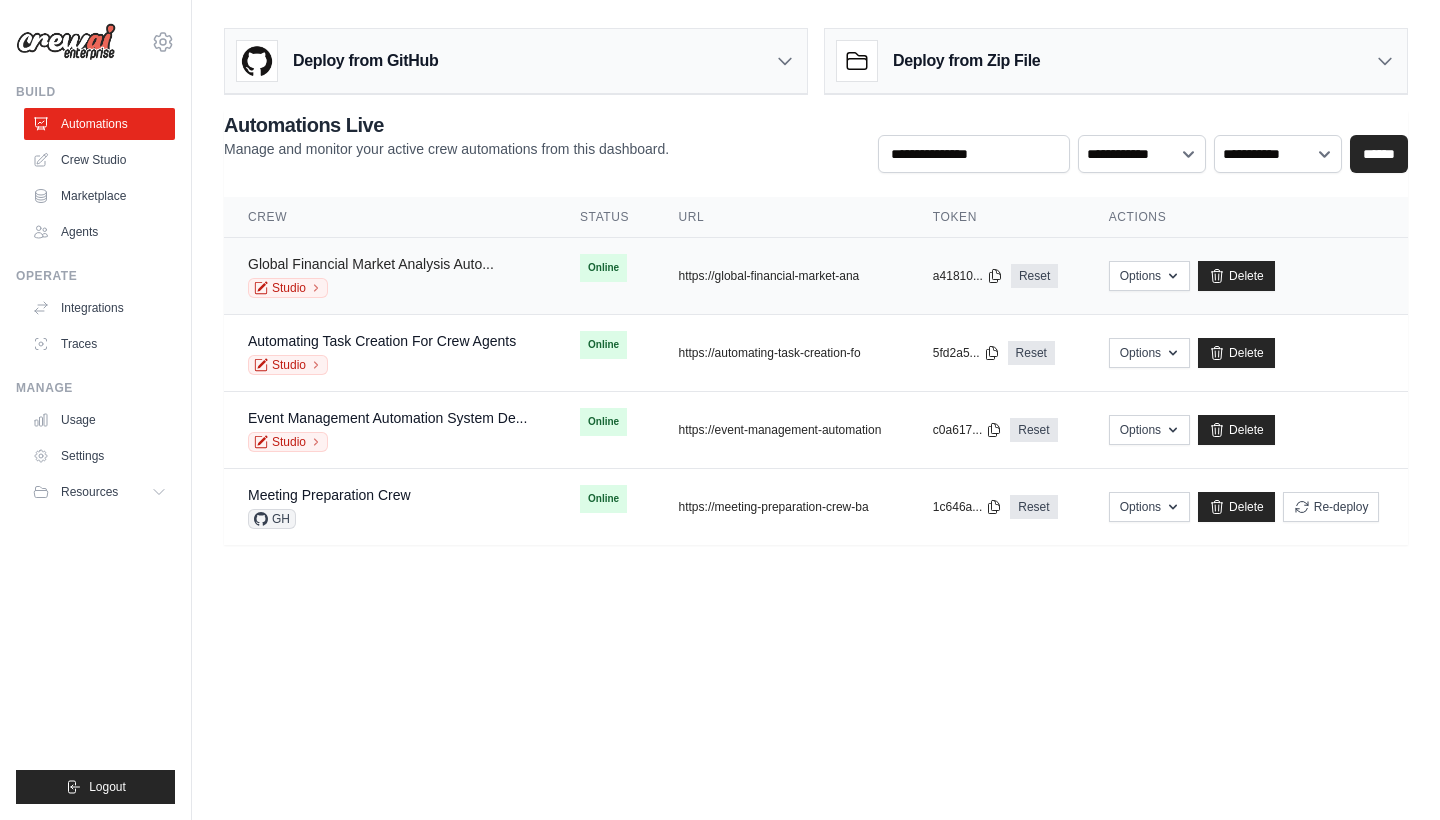 click on "Global Financial Market Analysis Auto..." at bounding box center [371, 264] 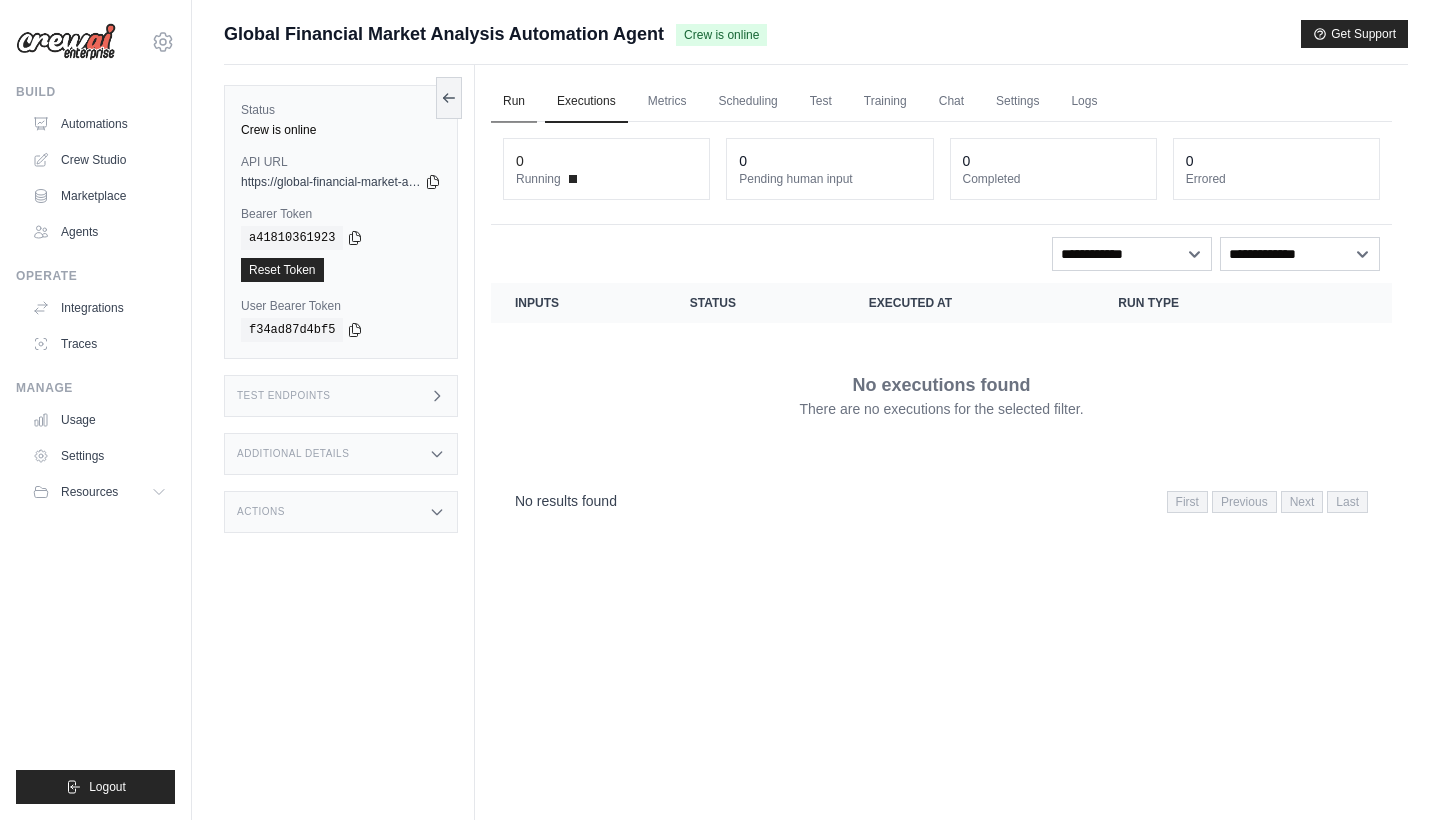 click on "Run" at bounding box center [514, 102] 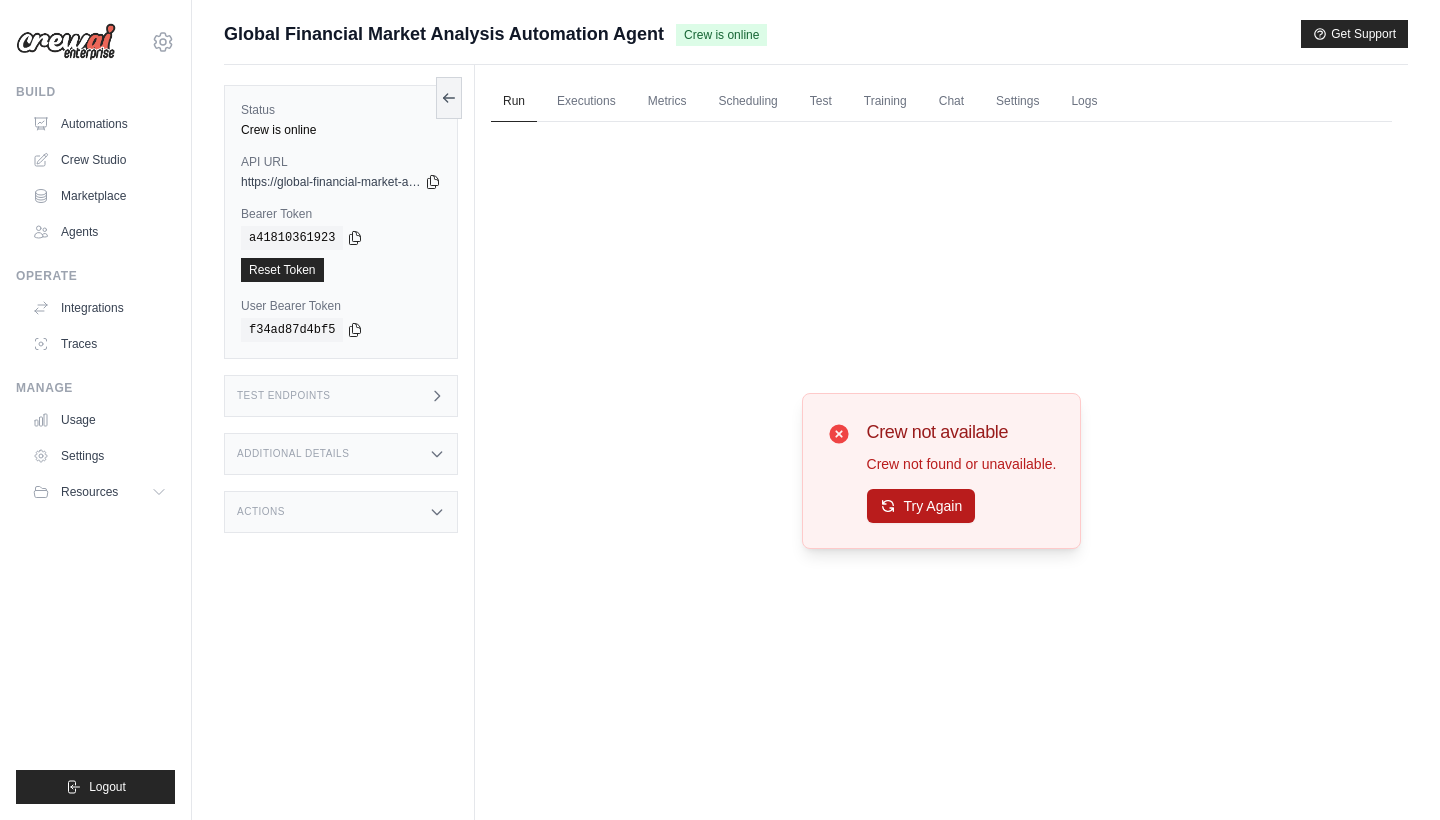 click on "Try Again" at bounding box center (921, 506) 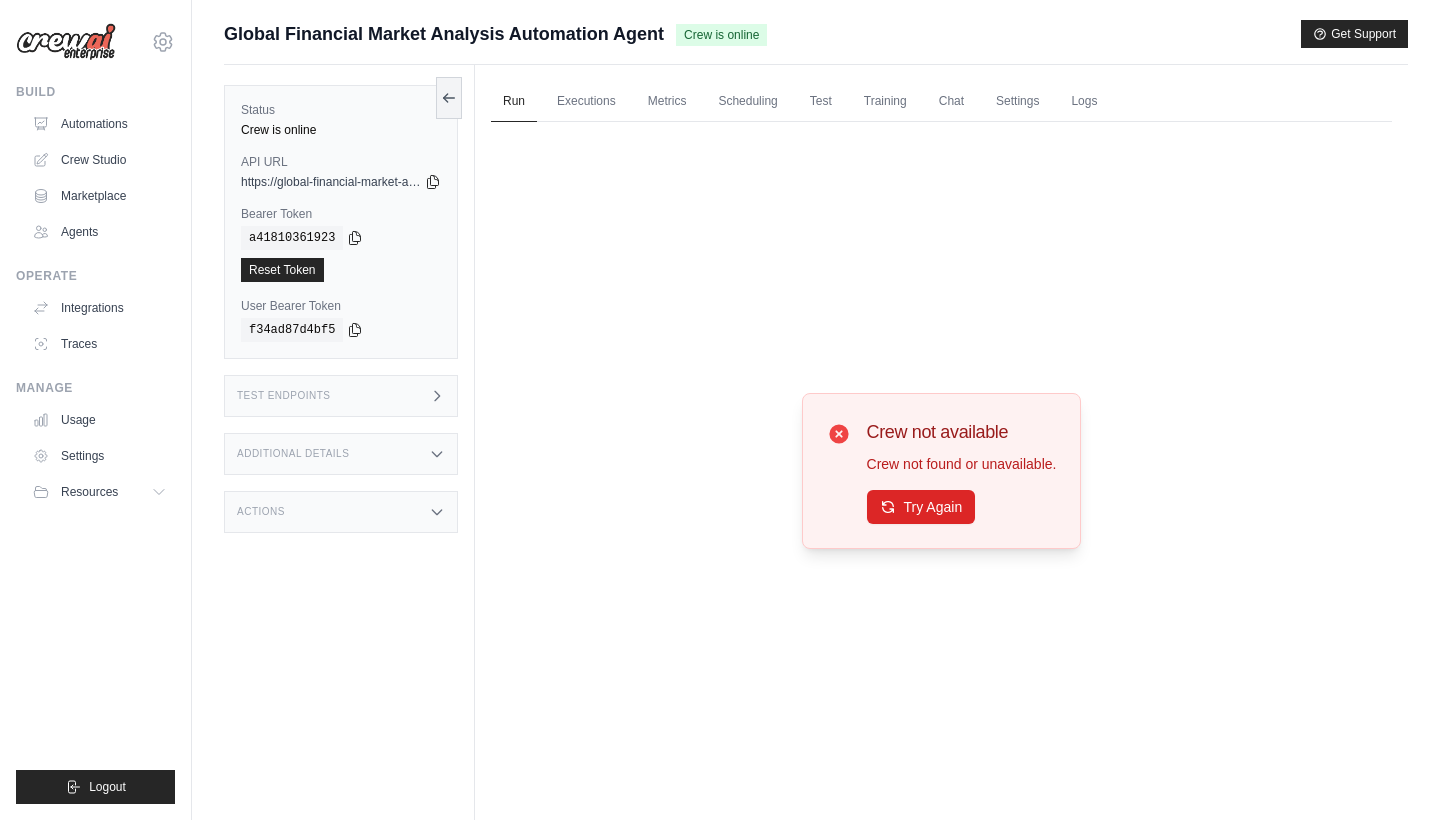 click on "Try Again" at bounding box center [921, 507] 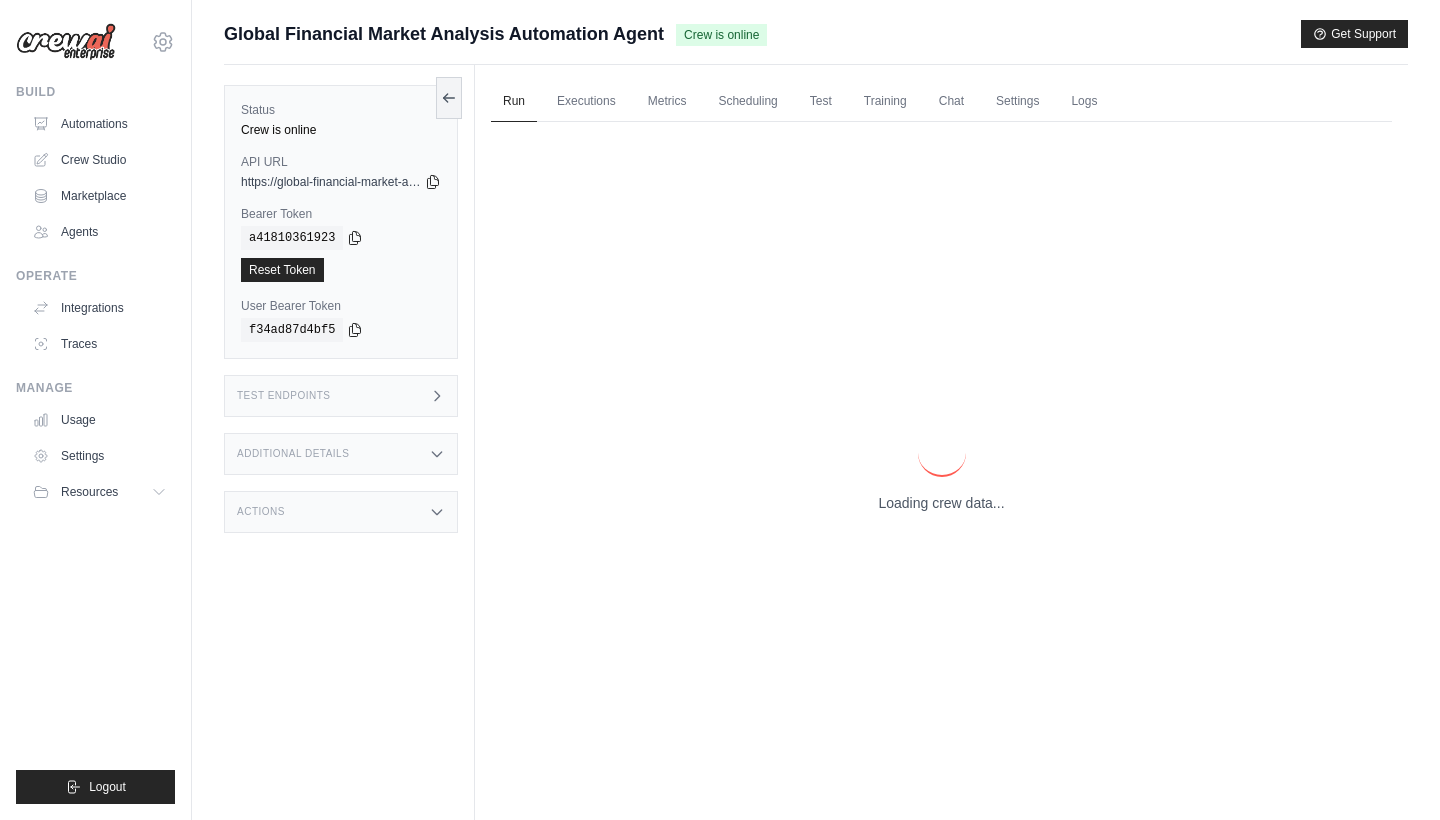 scroll, scrollTop: 85, scrollLeft: 0, axis: vertical 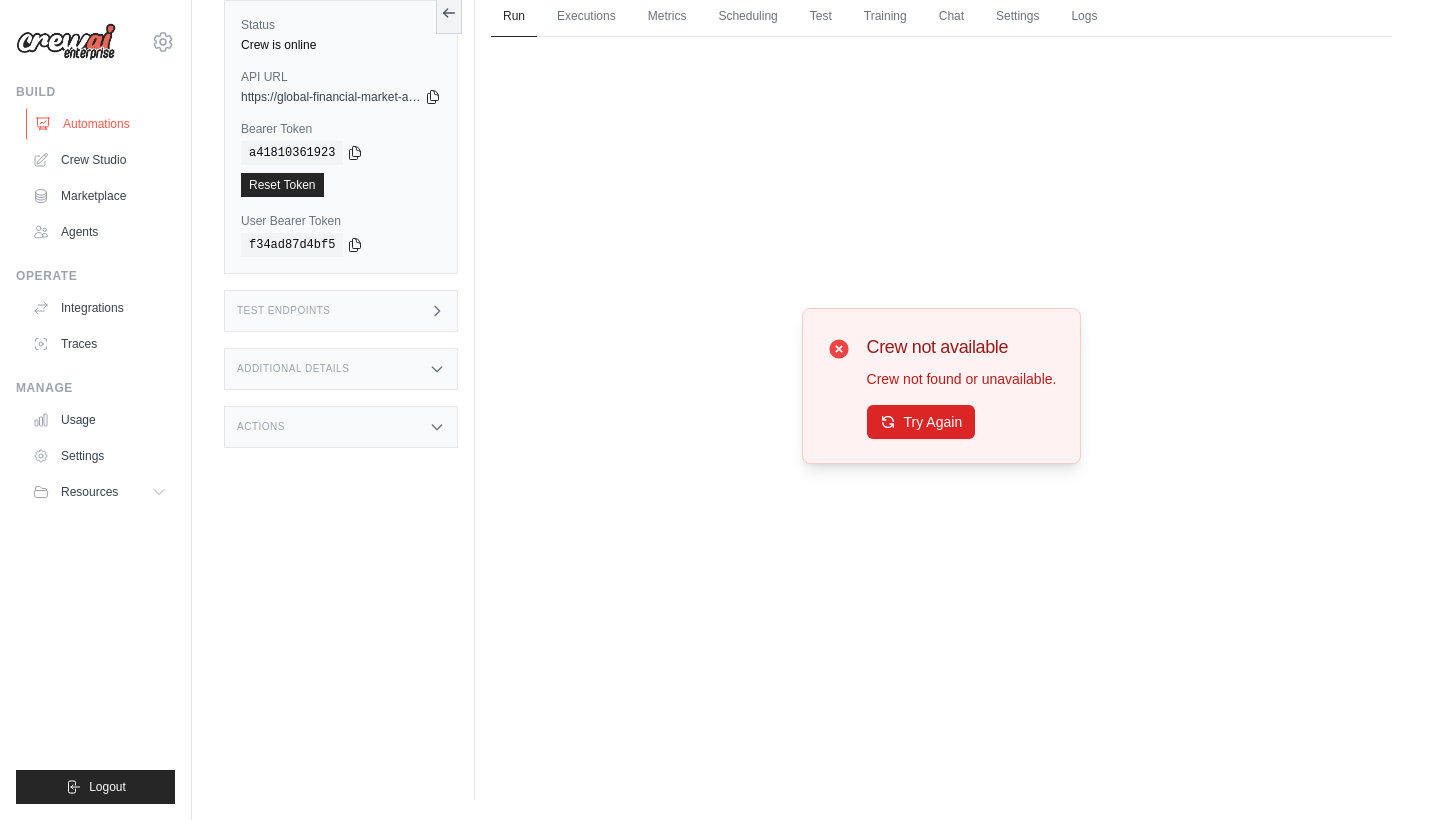 click on "Automations" at bounding box center (101, 124) 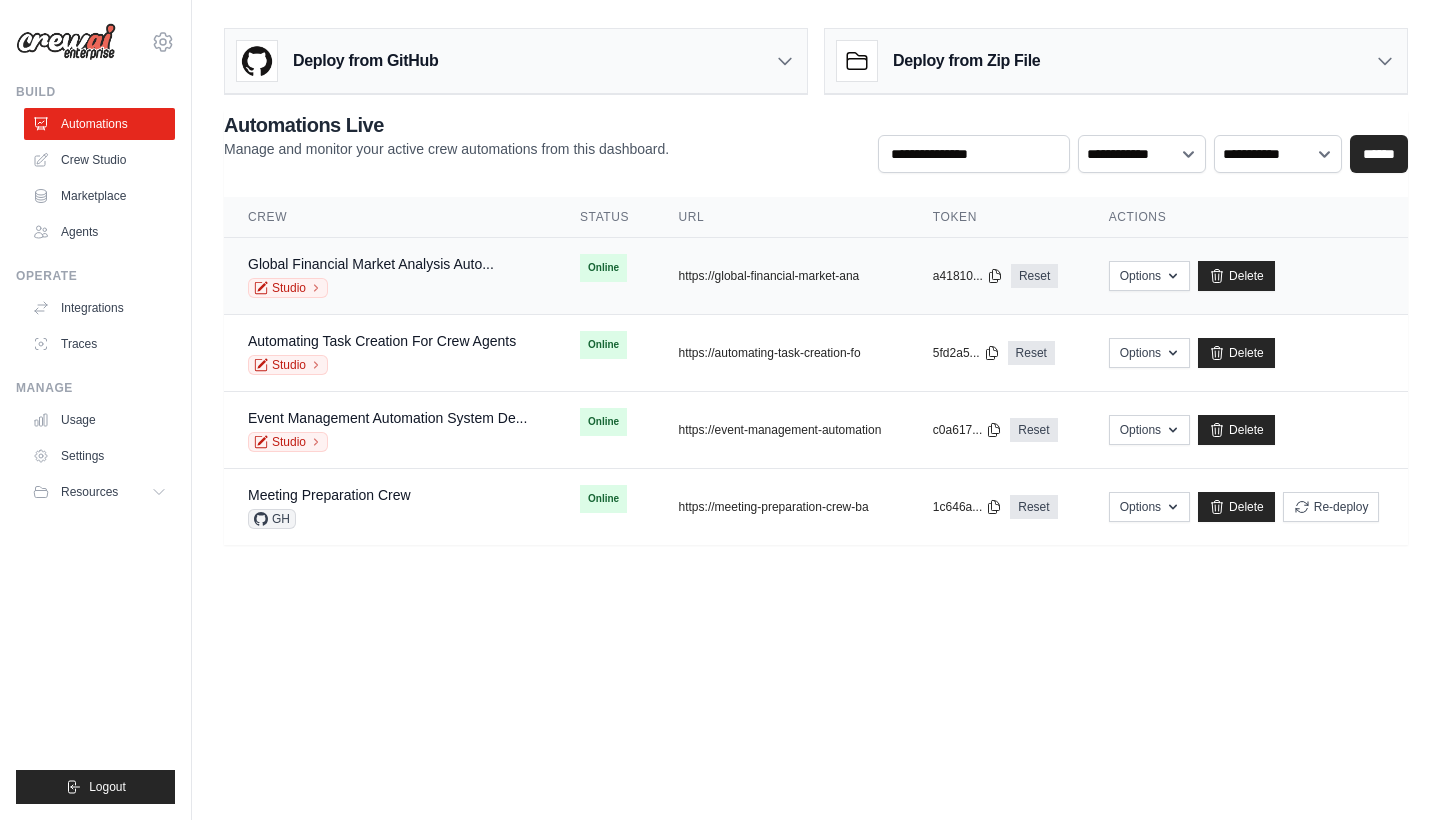 click on "copied
a41810...
Reset" at bounding box center (997, 276) 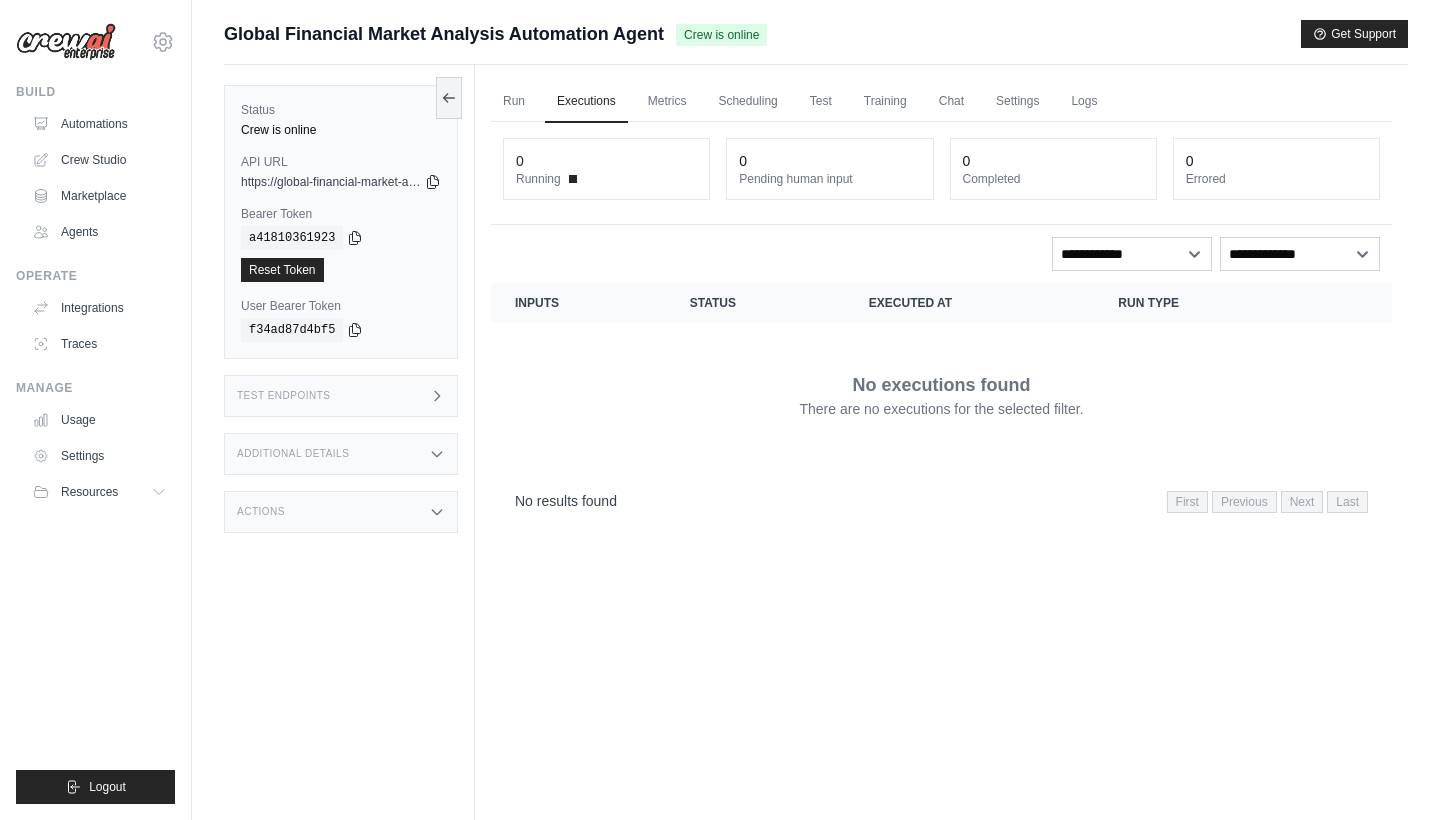 scroll, scrollTop: 0, scrollLeft: 0, axis: both 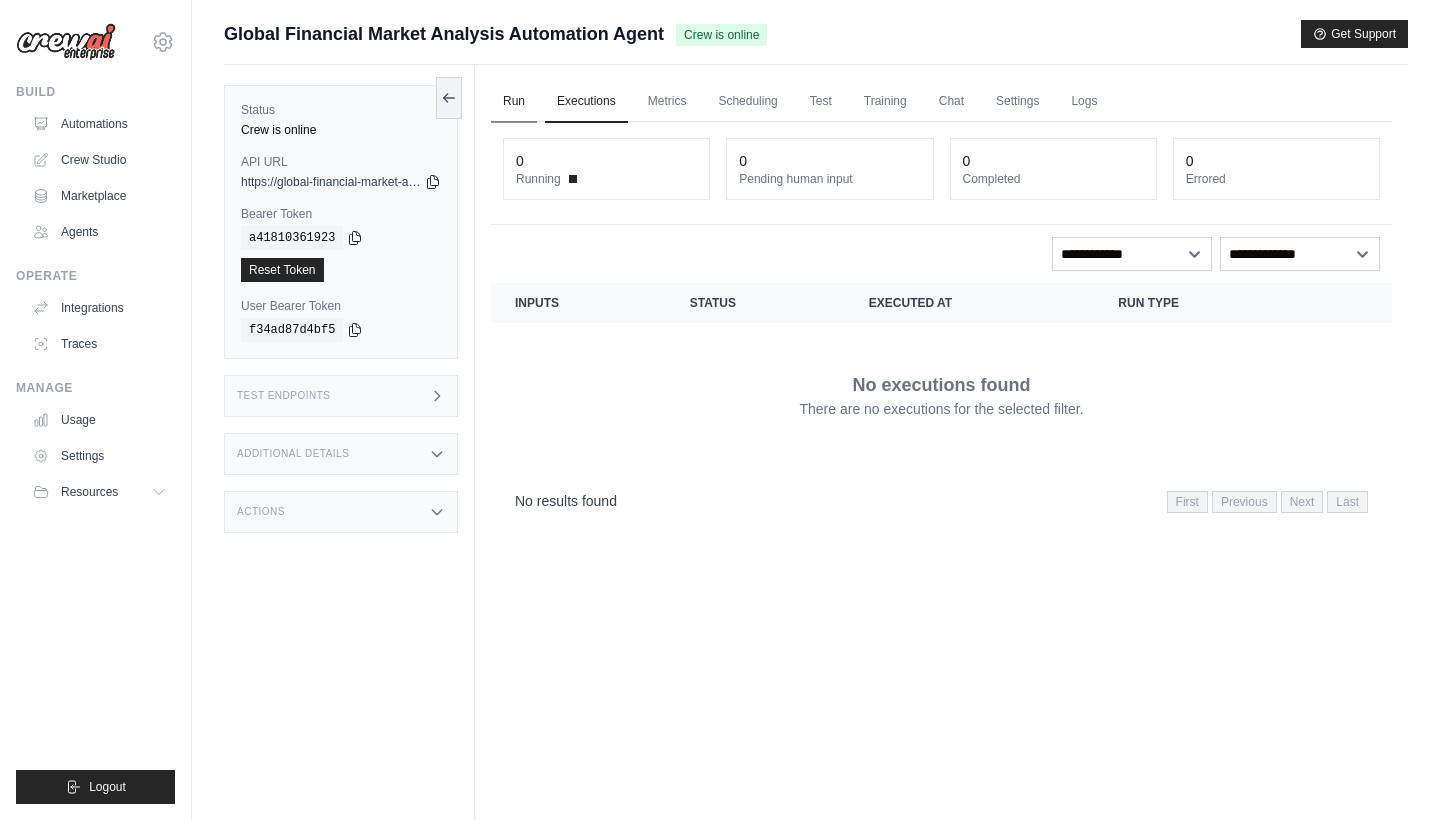 click on "Run" at bounding box center (514, 102) 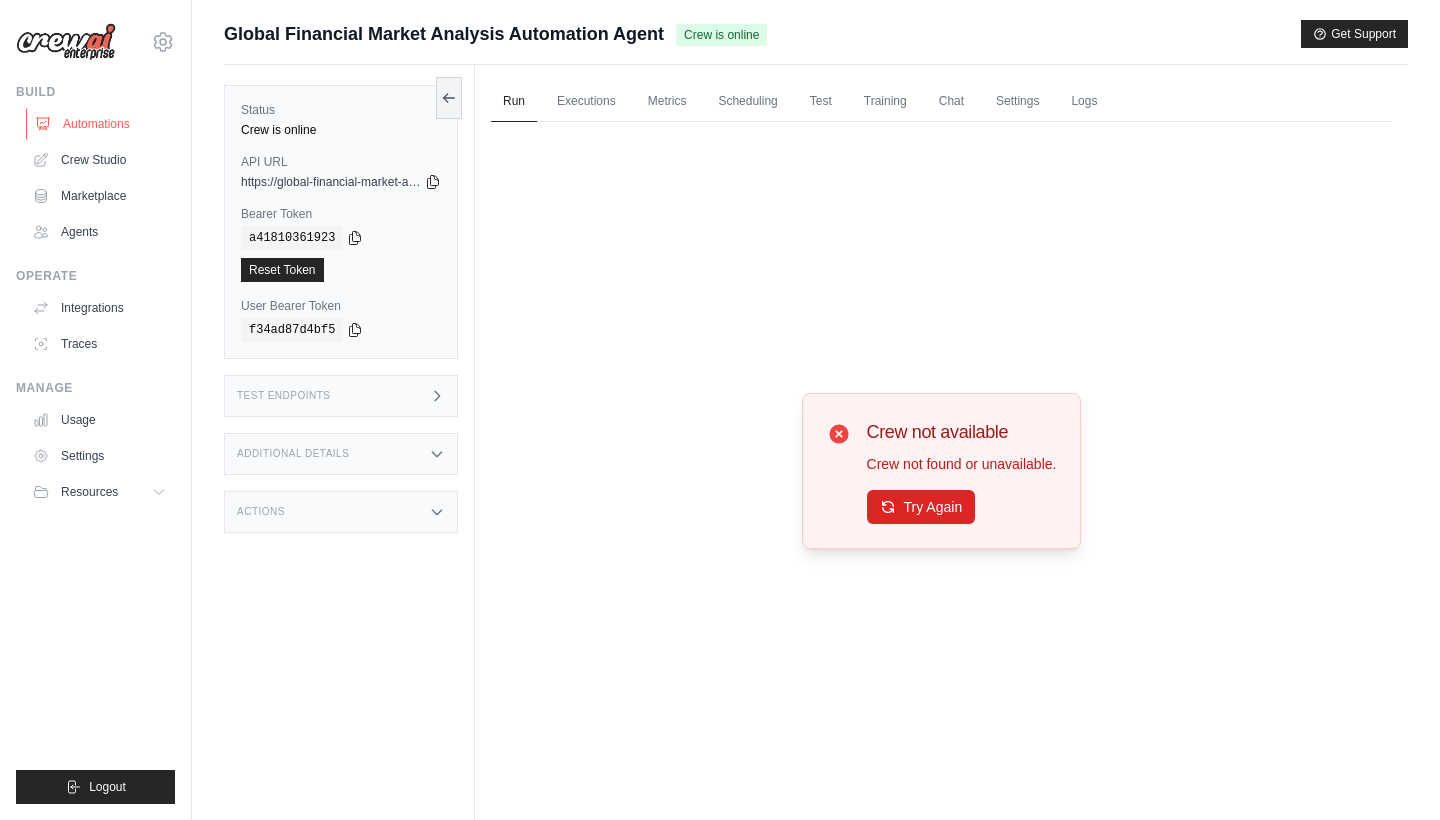click on "Automations" at bounding box center (101, 124) 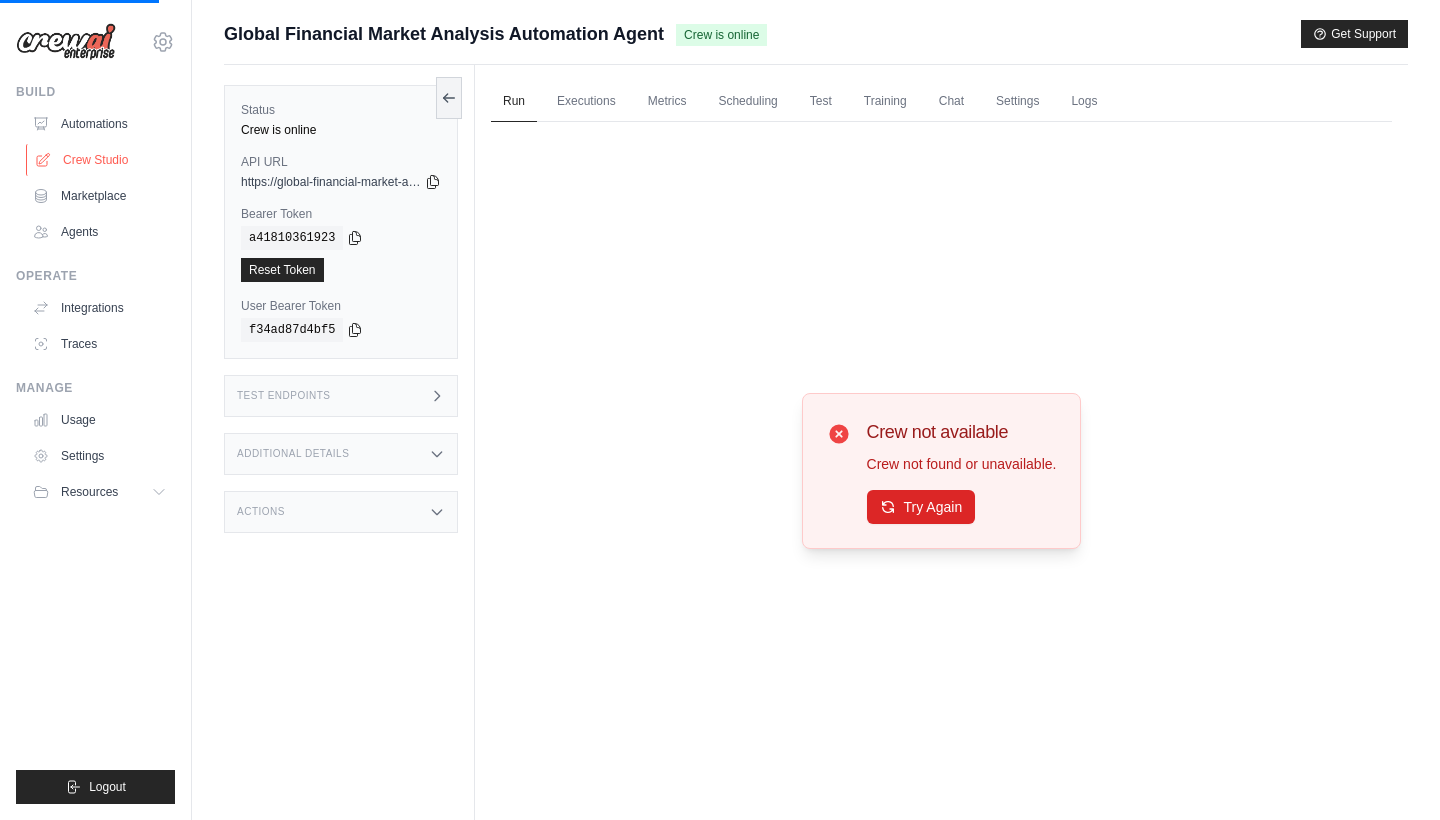 click on "Crew Studio" at bounding box center [101, 160] 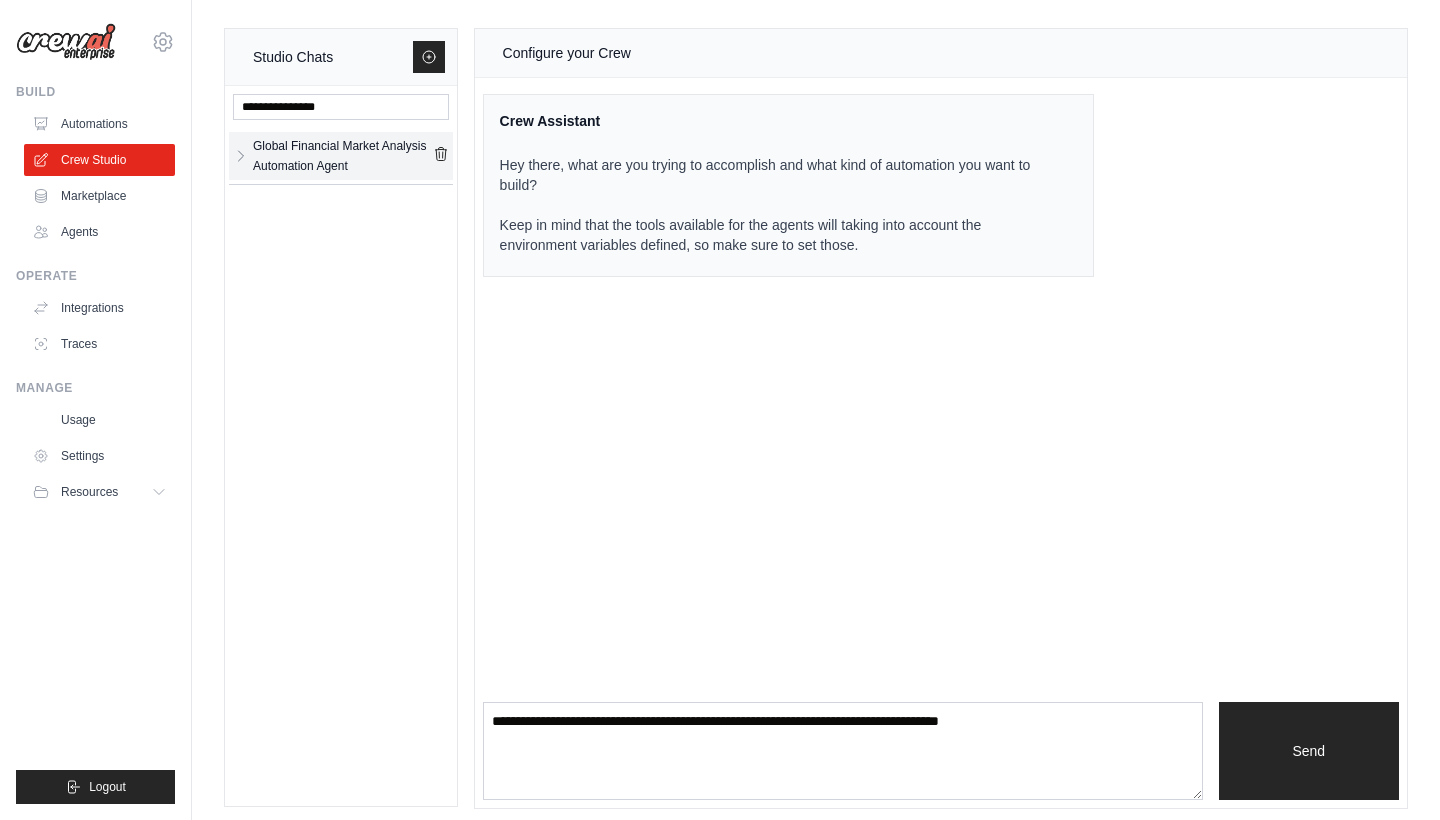 click on "Global Financial Market Analysis Automation Agent" at bounding box center [343, 156] 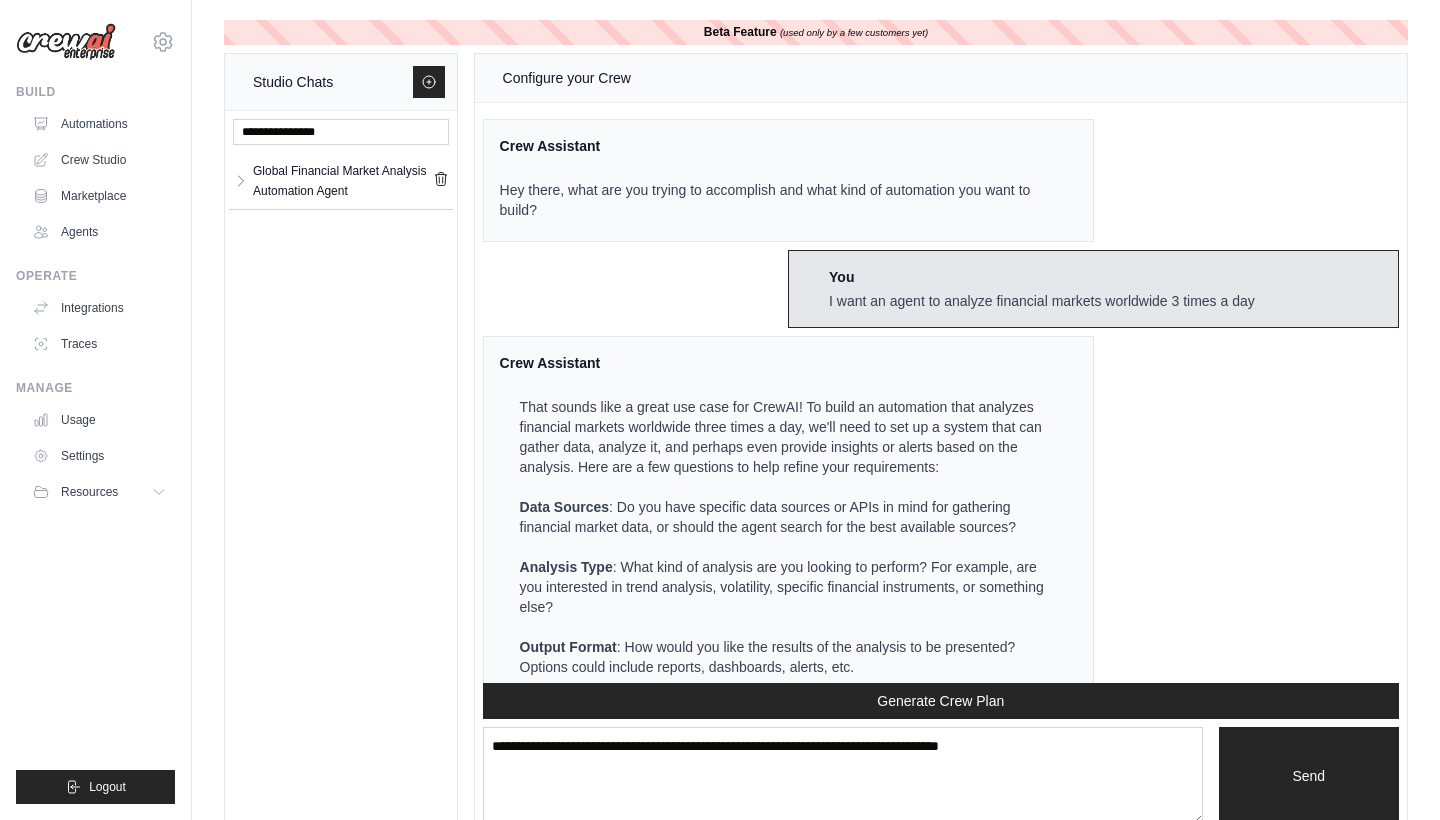 scroll, scrollTop: 3833, scrollLeft: 0, axis: vertical 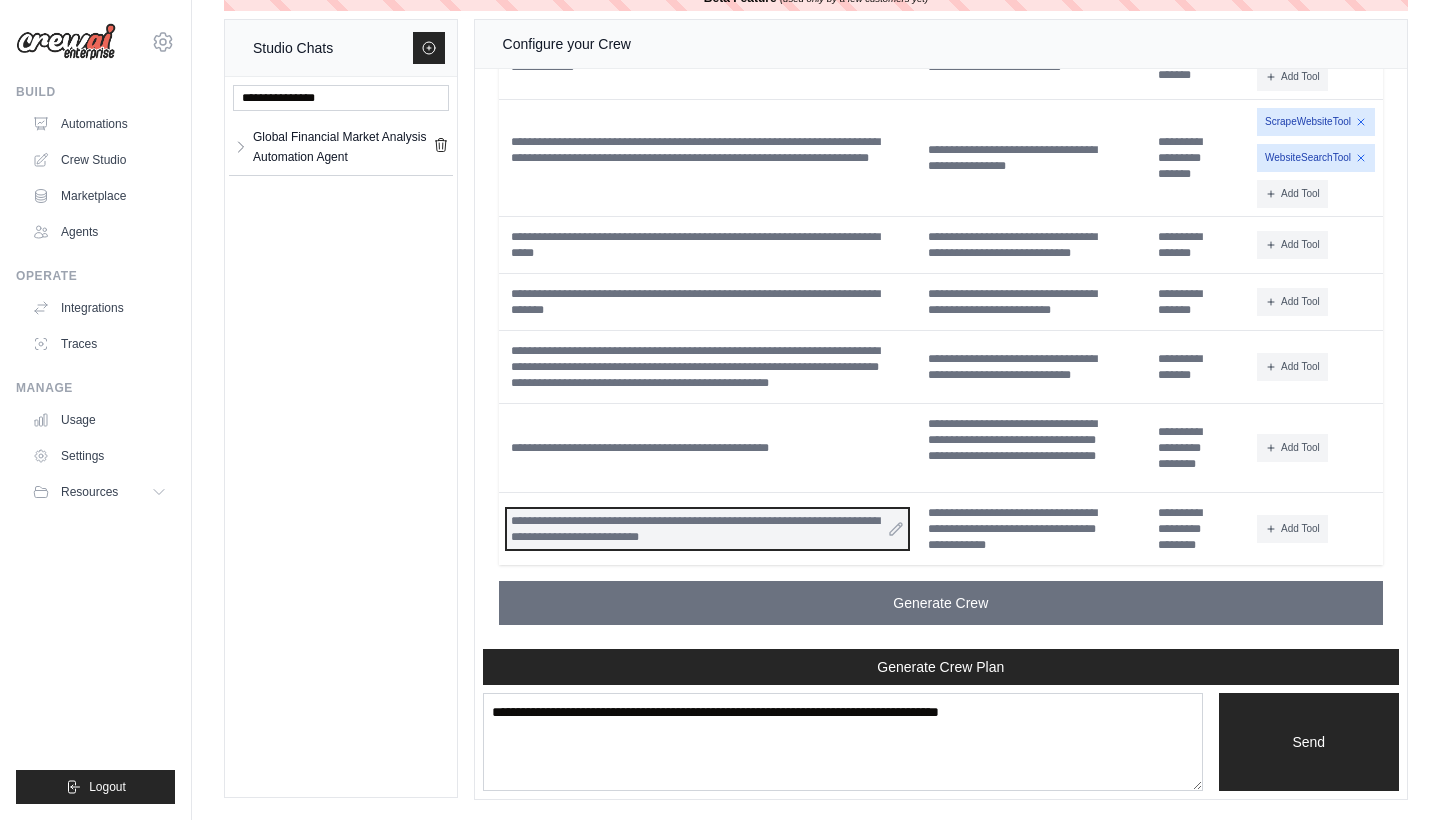 click on "**********" at bounding box center [708, 529] 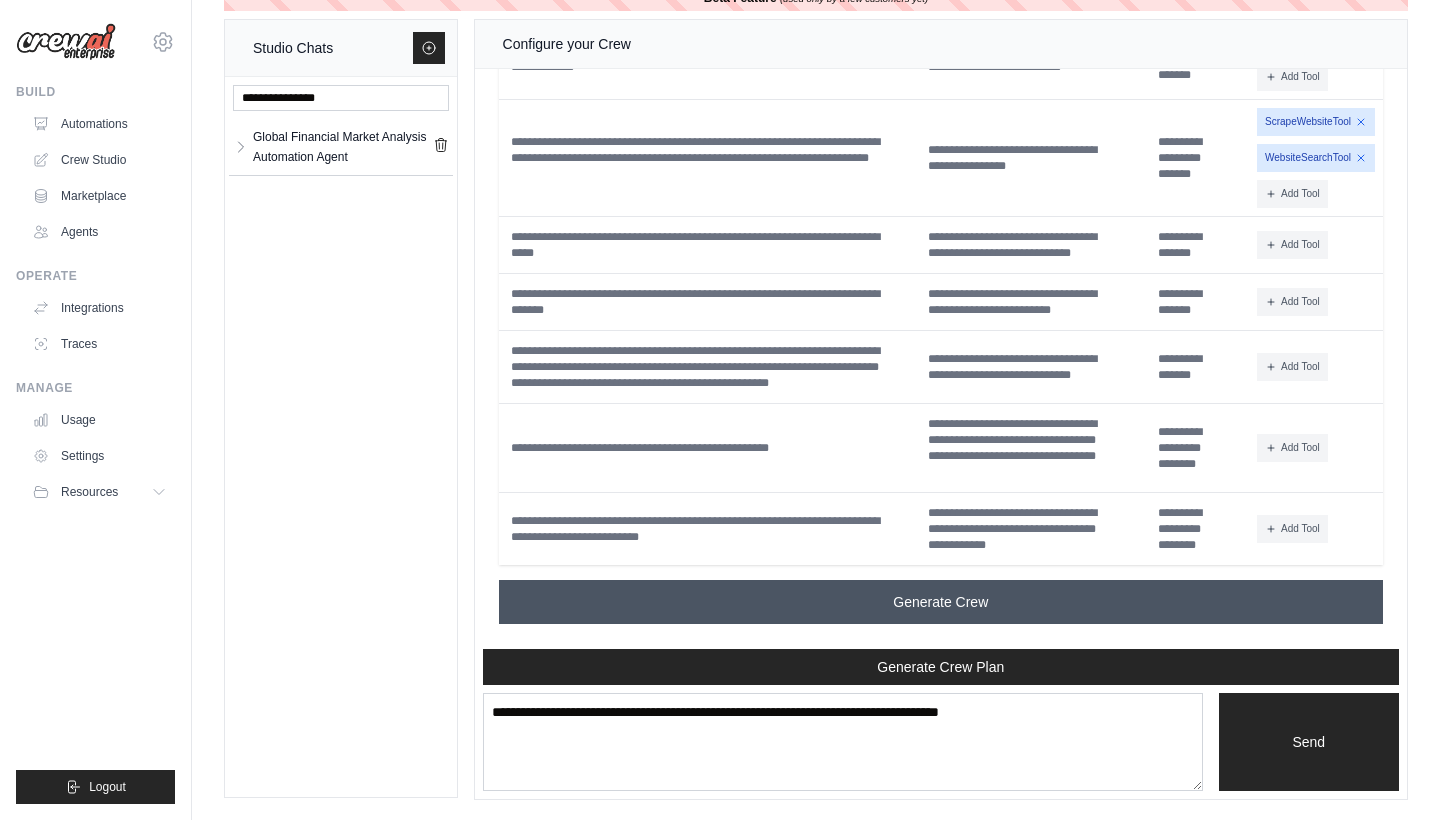 click on "Generate Crew" at bounding box center (940, 602) 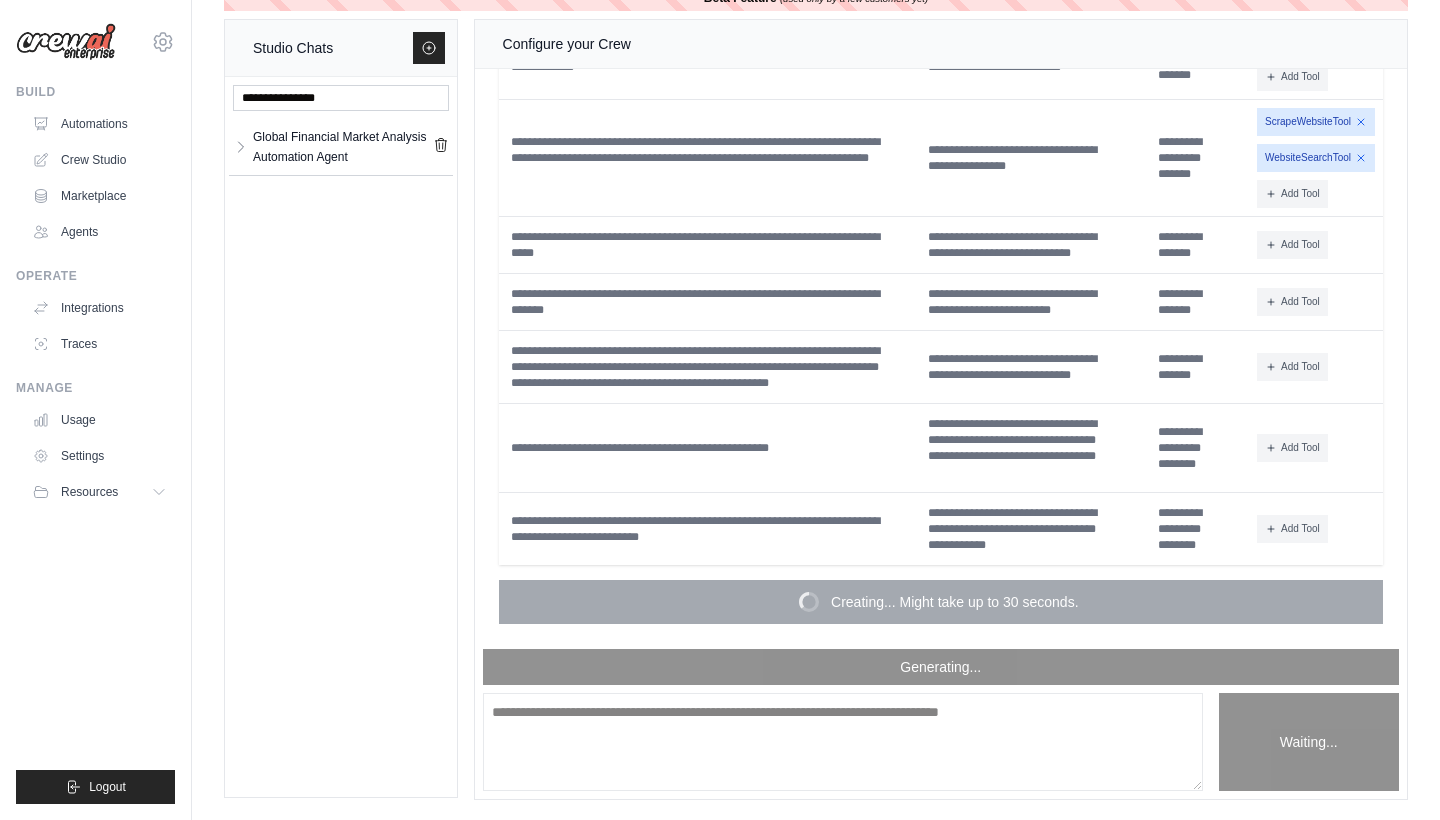 scroll, scrollTop: 3833, scrollLeft: 0, axis: vertical 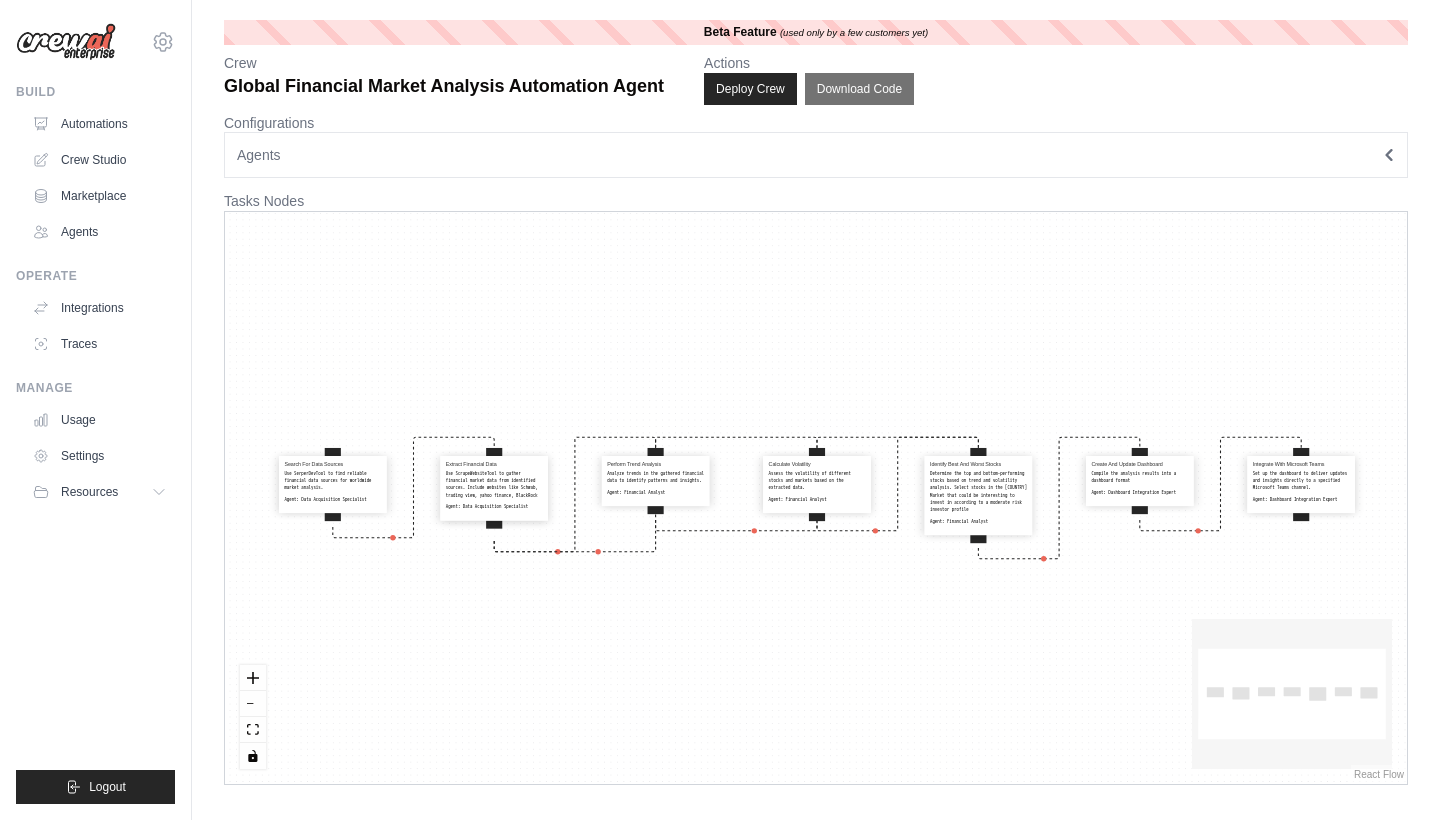 click on "Agents" at bounding box center [816, 155] 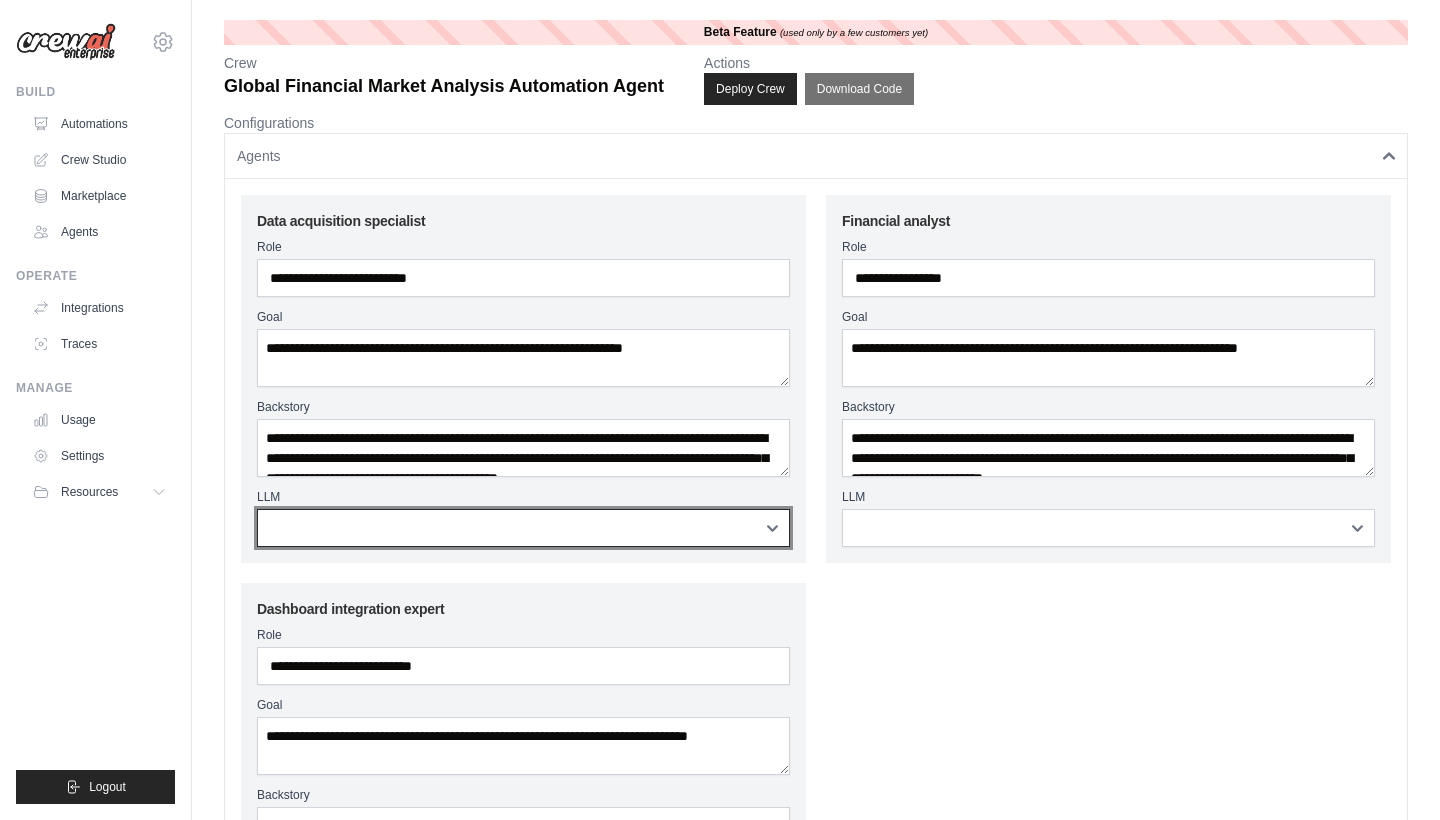 select on "**********" 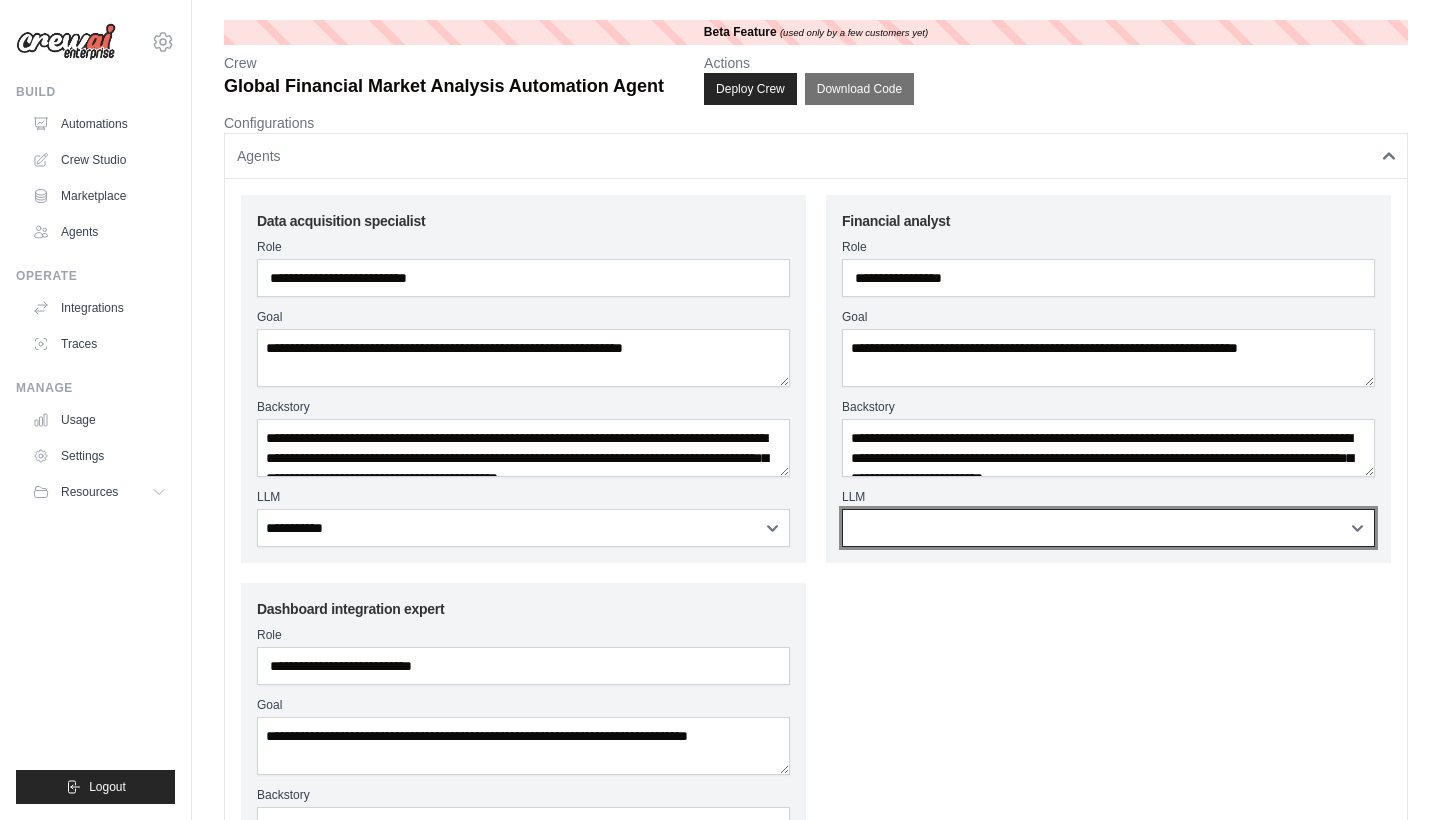 select on "**********" 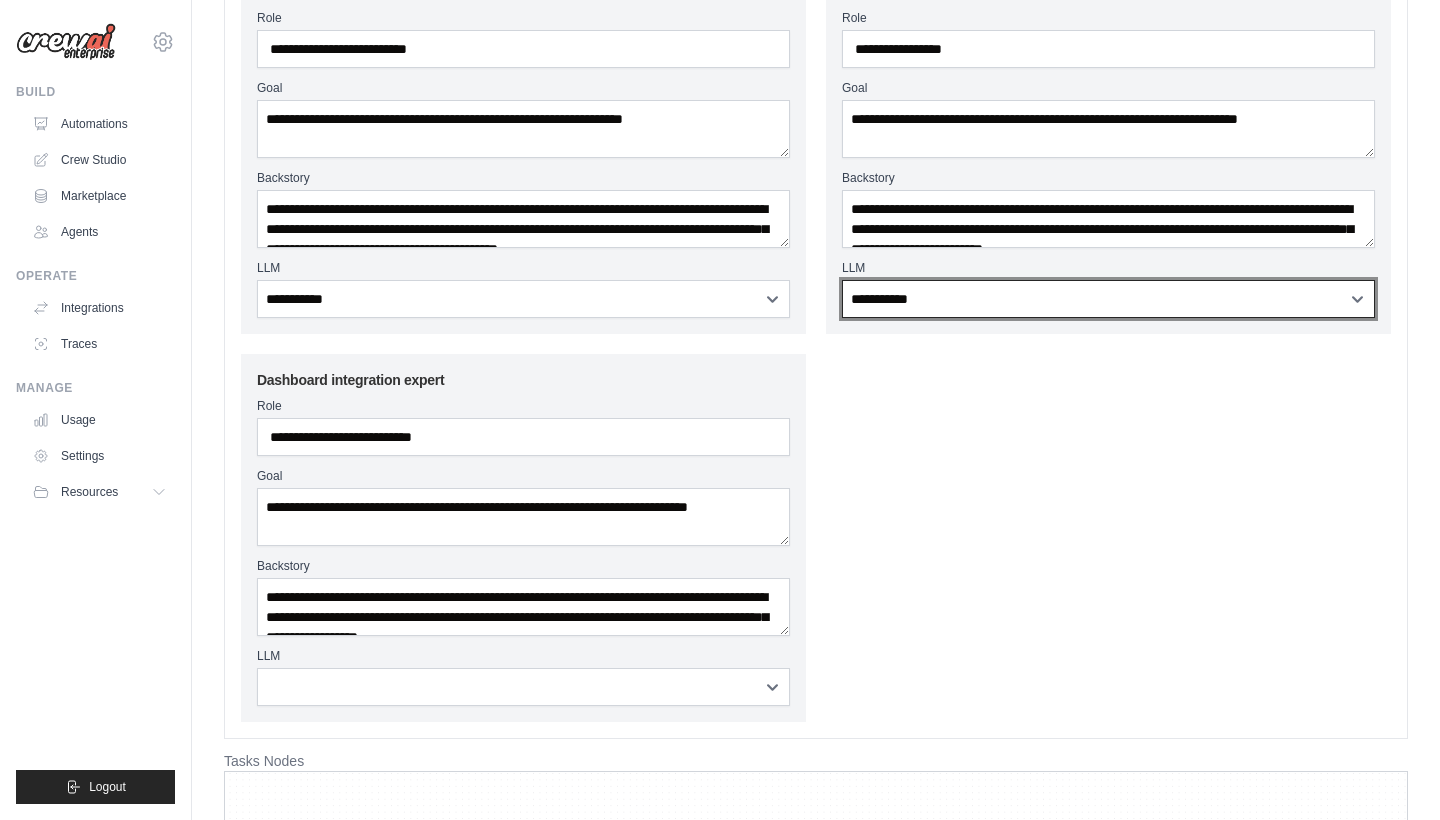scroll, scrollTop: 247, scrollLeft: 0, axis: vertical 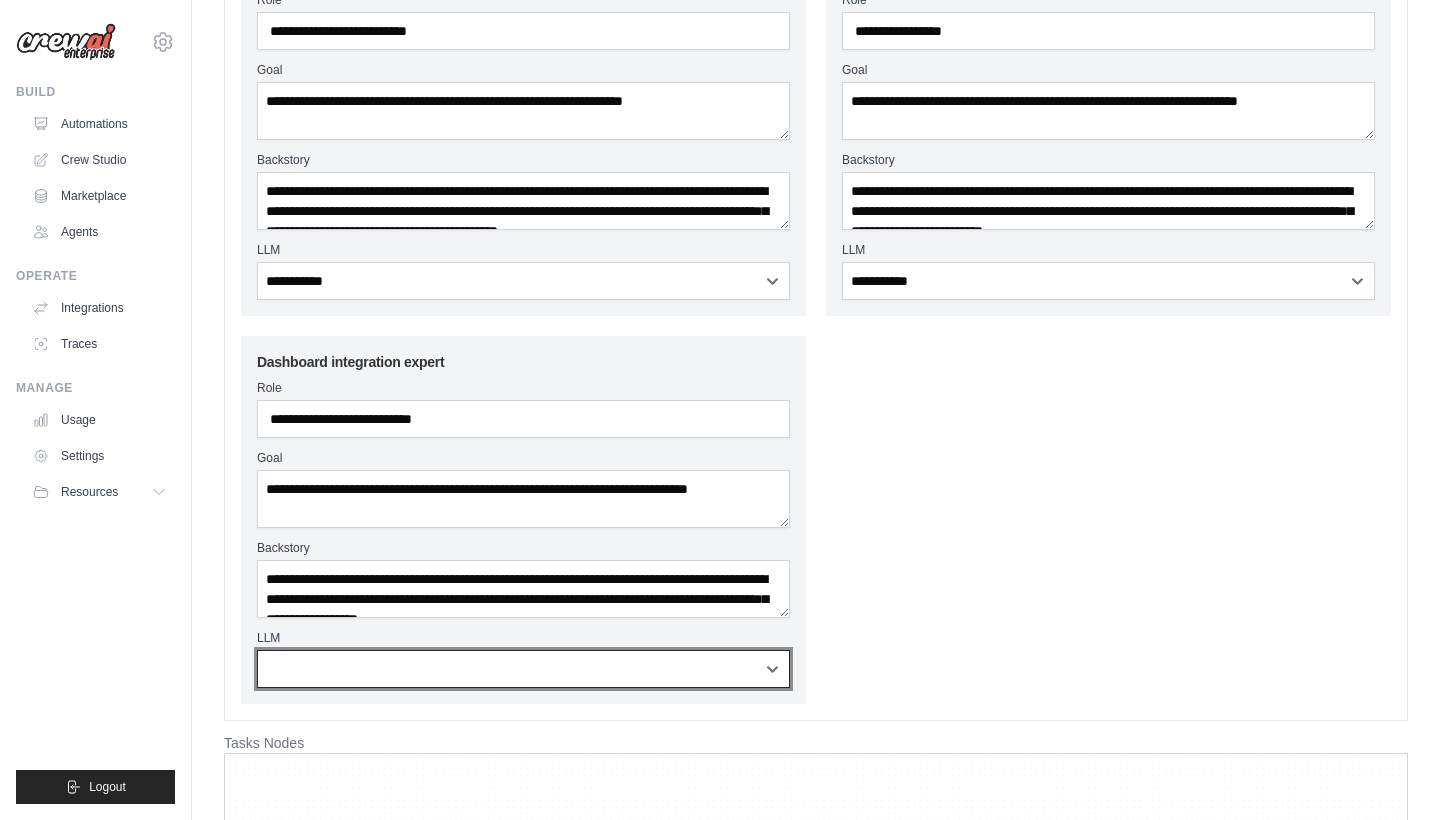 select on "**********" 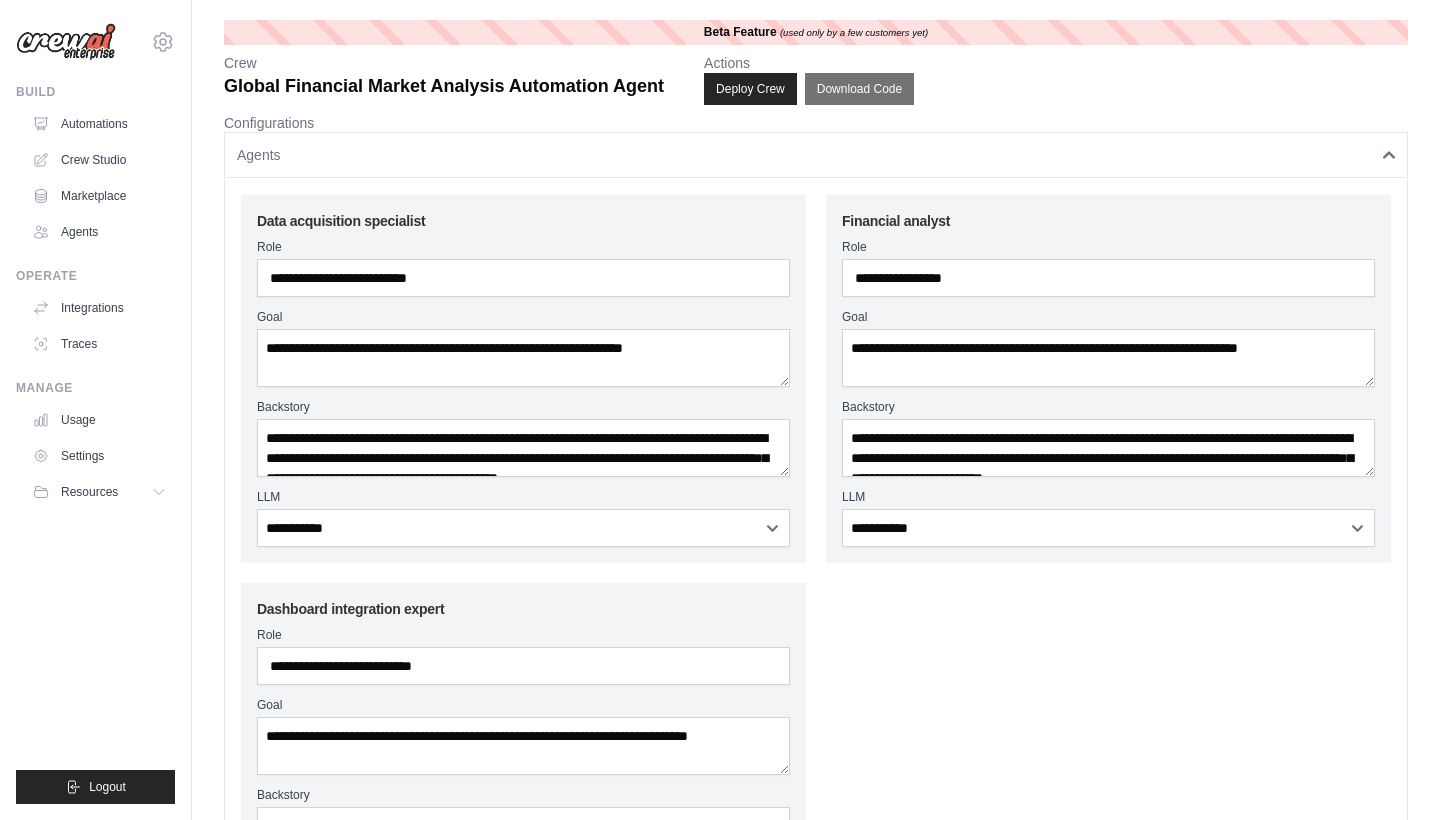 scroll, scrollTop: 0, scrollLeft: 0, axis: both 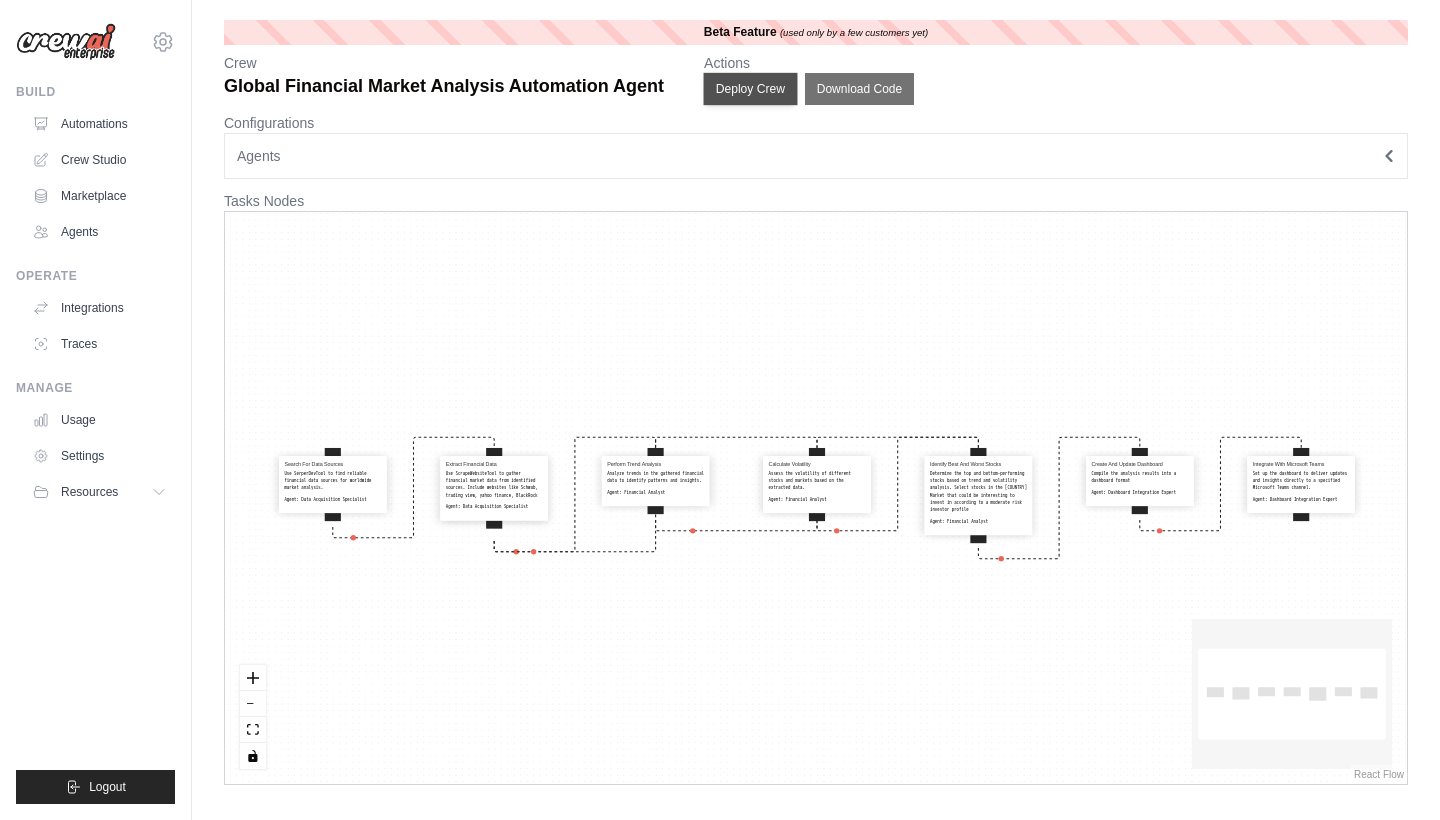 click on "Deploy Crew" at bounding box center (751, 89) 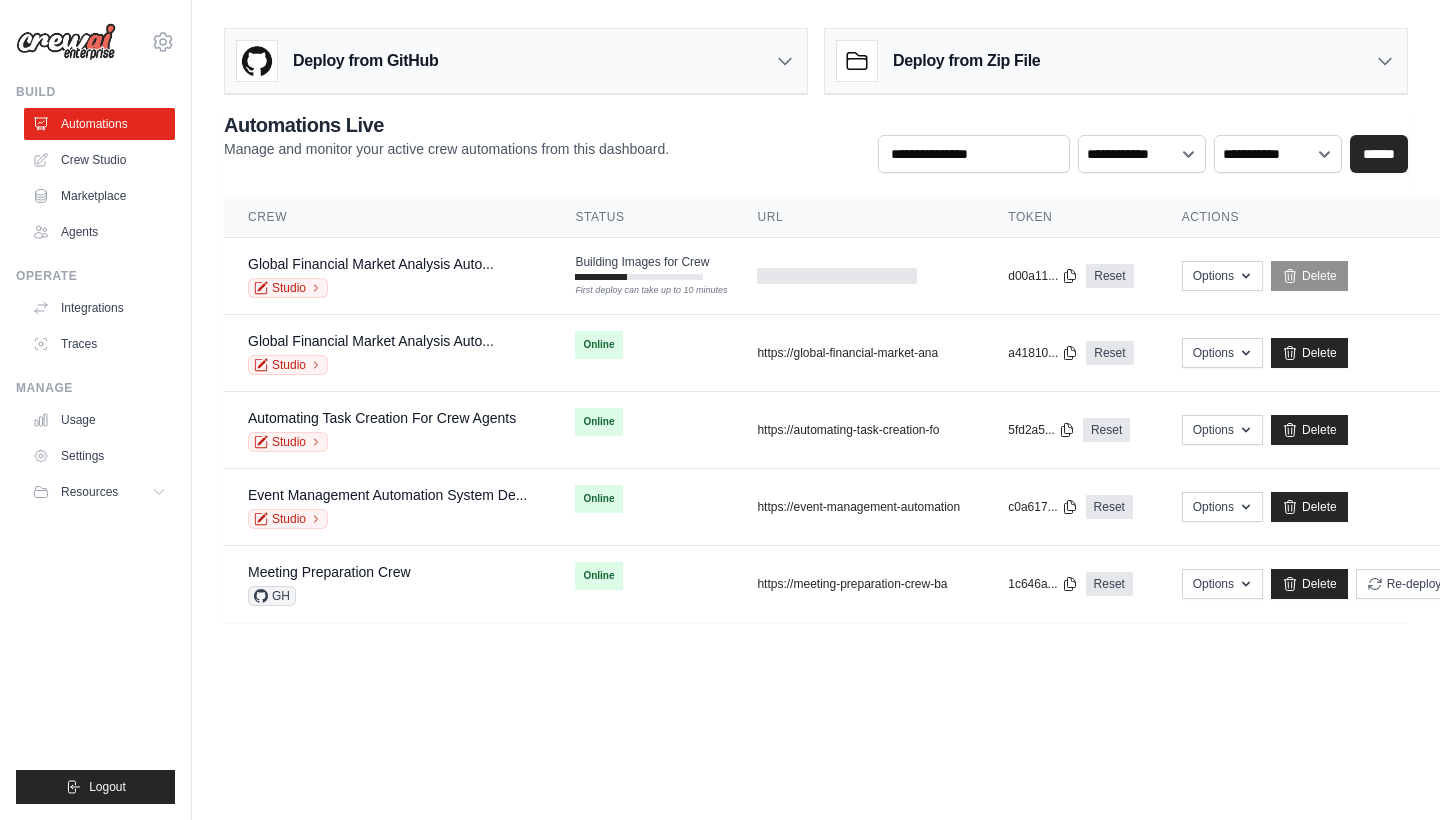 scroll, scrollTop: 0, scrollLeft: 0, axis: both 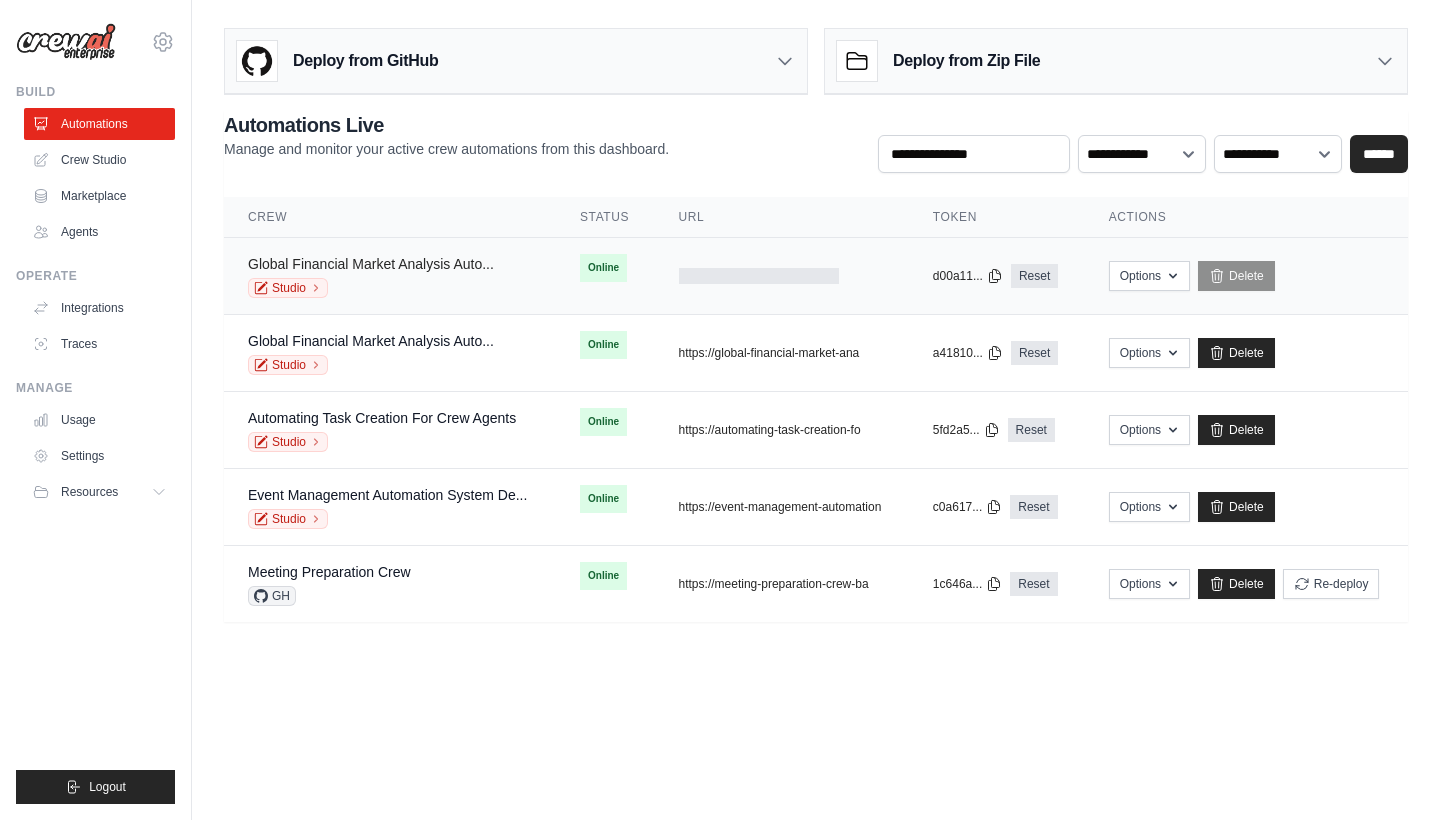 click on "Global Financial Market Analysis Auto..." at bounding box center [371, 264] 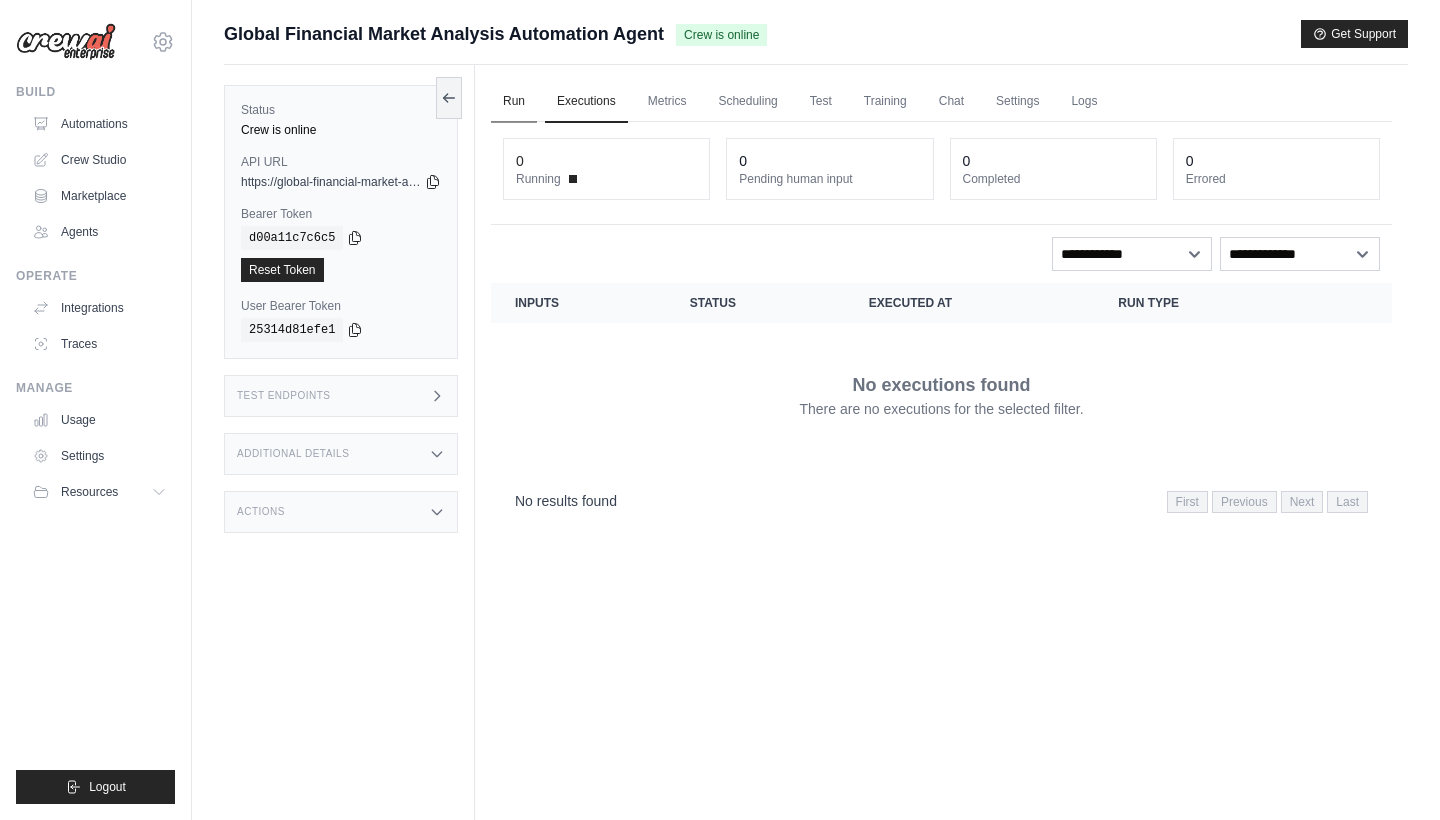 click on "Run" at bounding box center [514, 102] 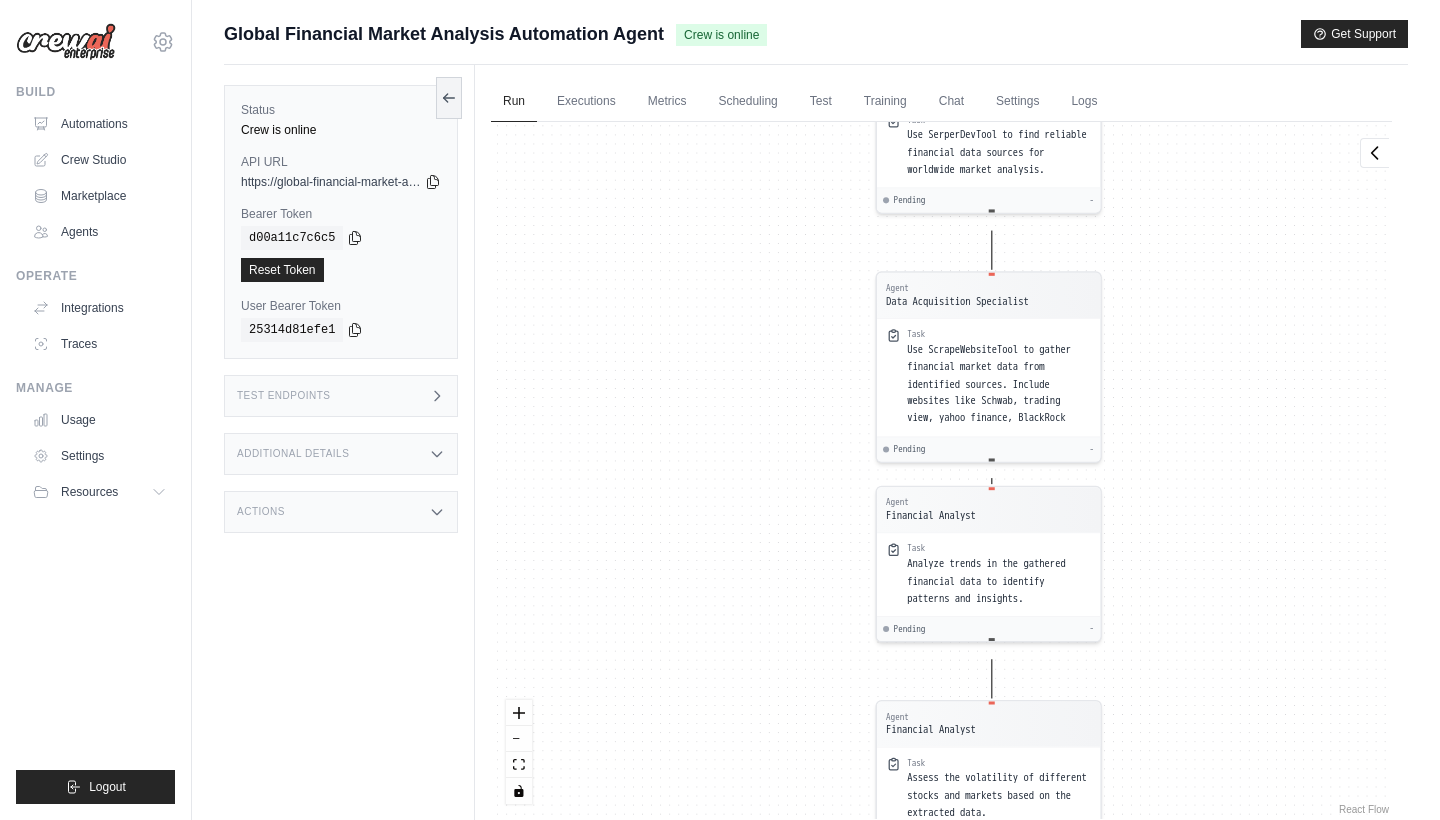 drag, startPoint x: 813, startPoint y: 226, endPoint x: 825, endPoint y: 625, distance: 399.18042 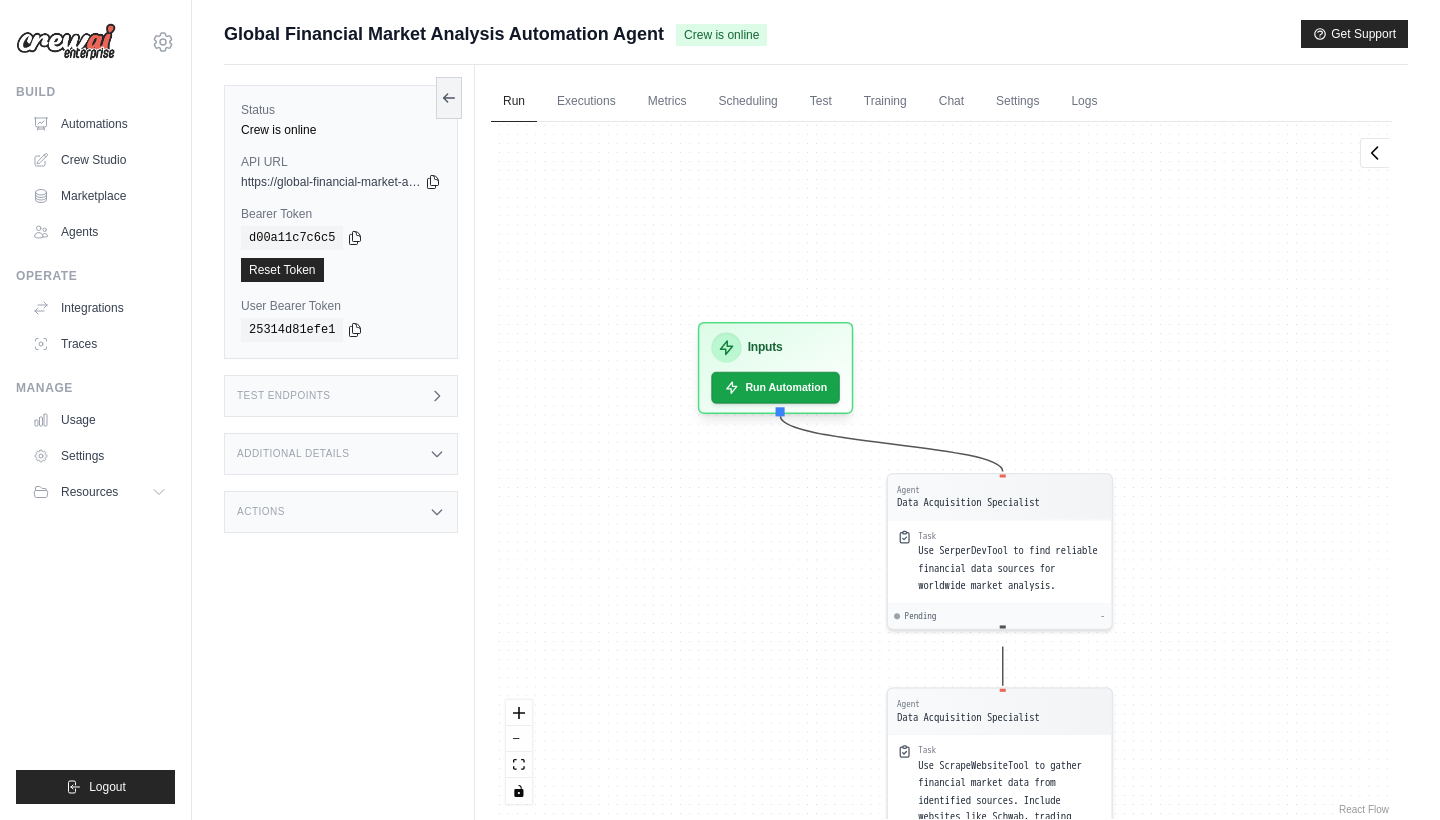 drag, startPoint x: 772, startPoint y: 232, endPoint x: 772, endPoint y: 488, distance: 256 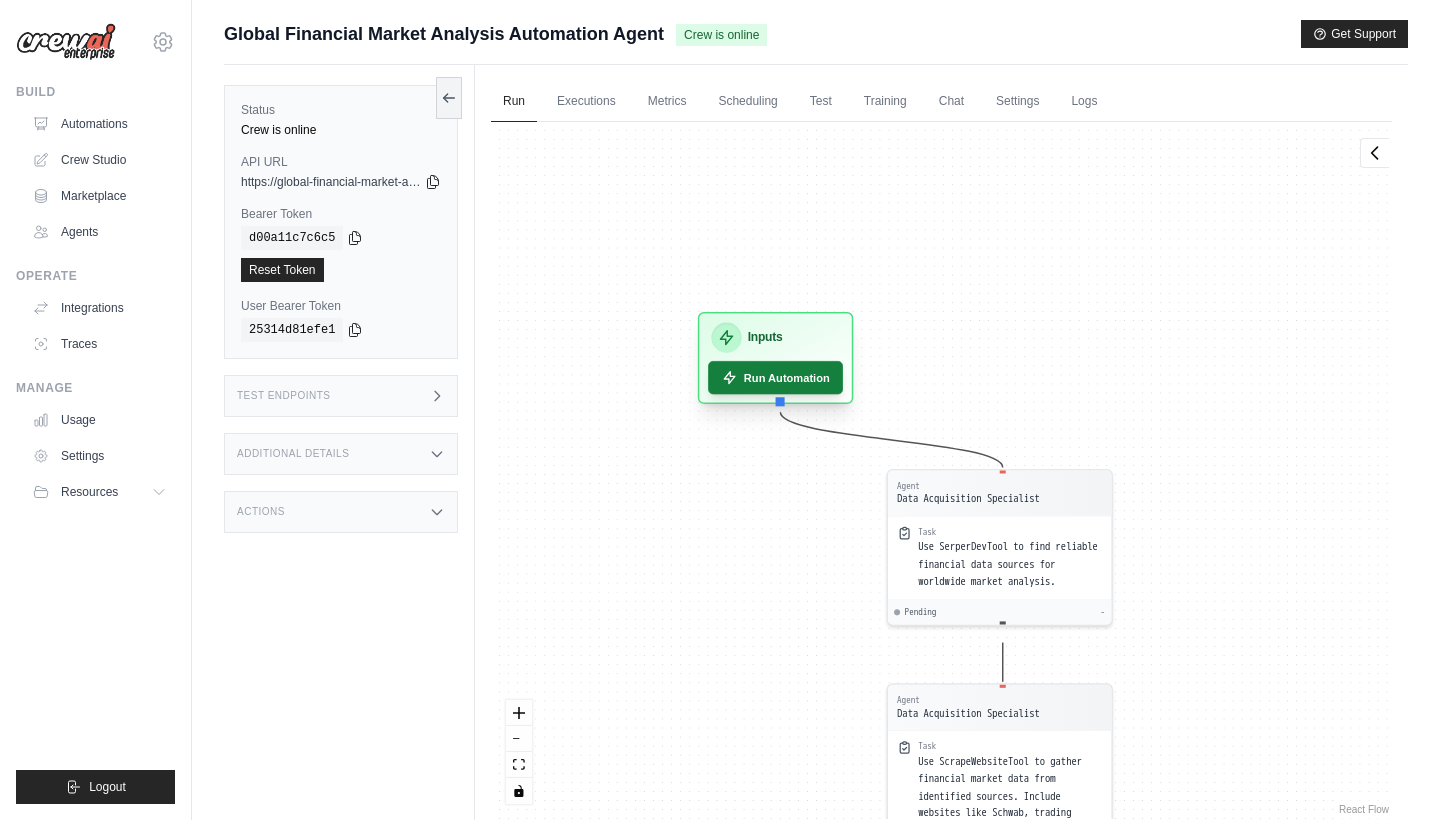 click on "Run Automation" at bounding box center (775, 377) 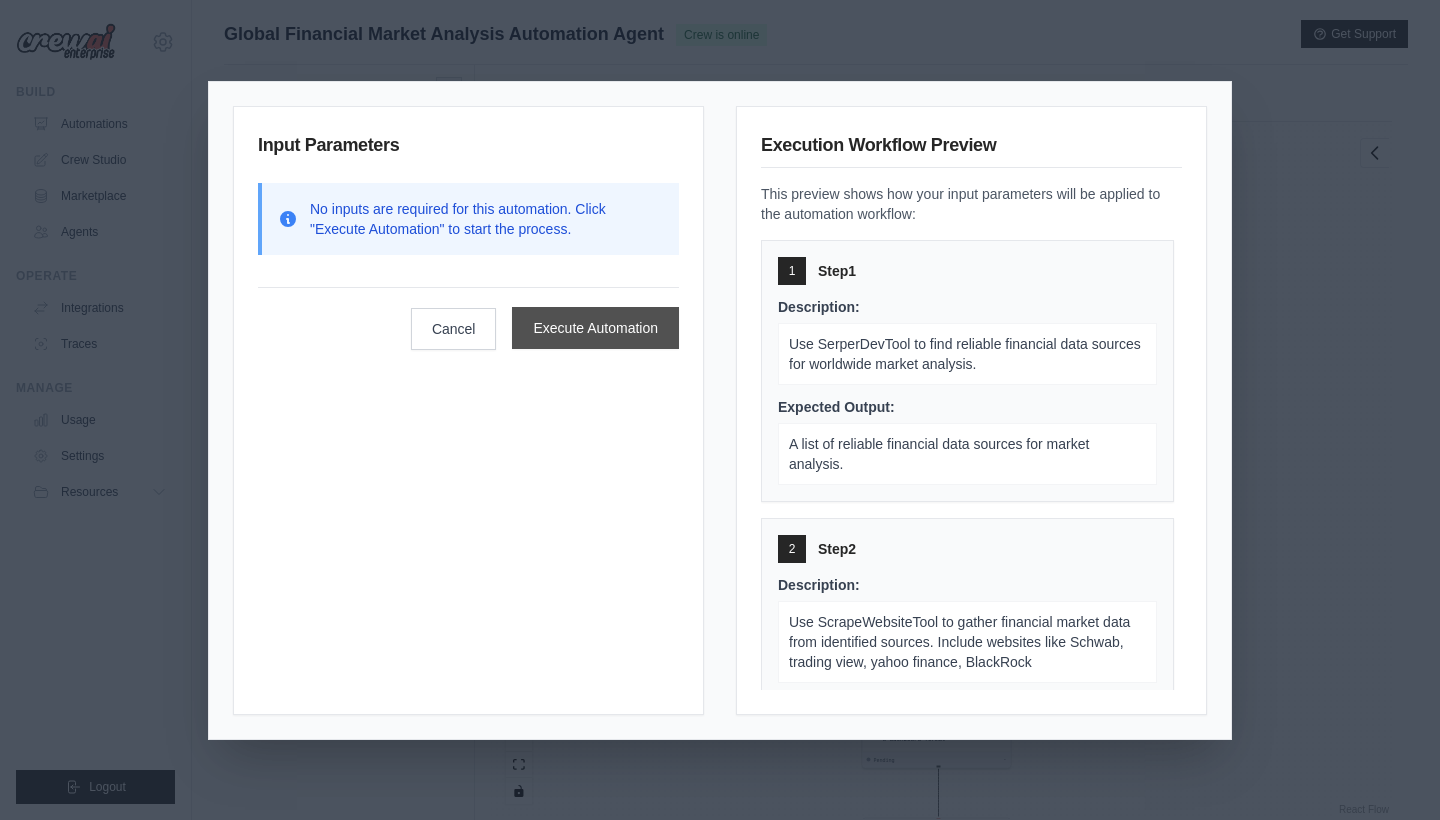 click on "Execute Automation" at bounding box center (595, 328) 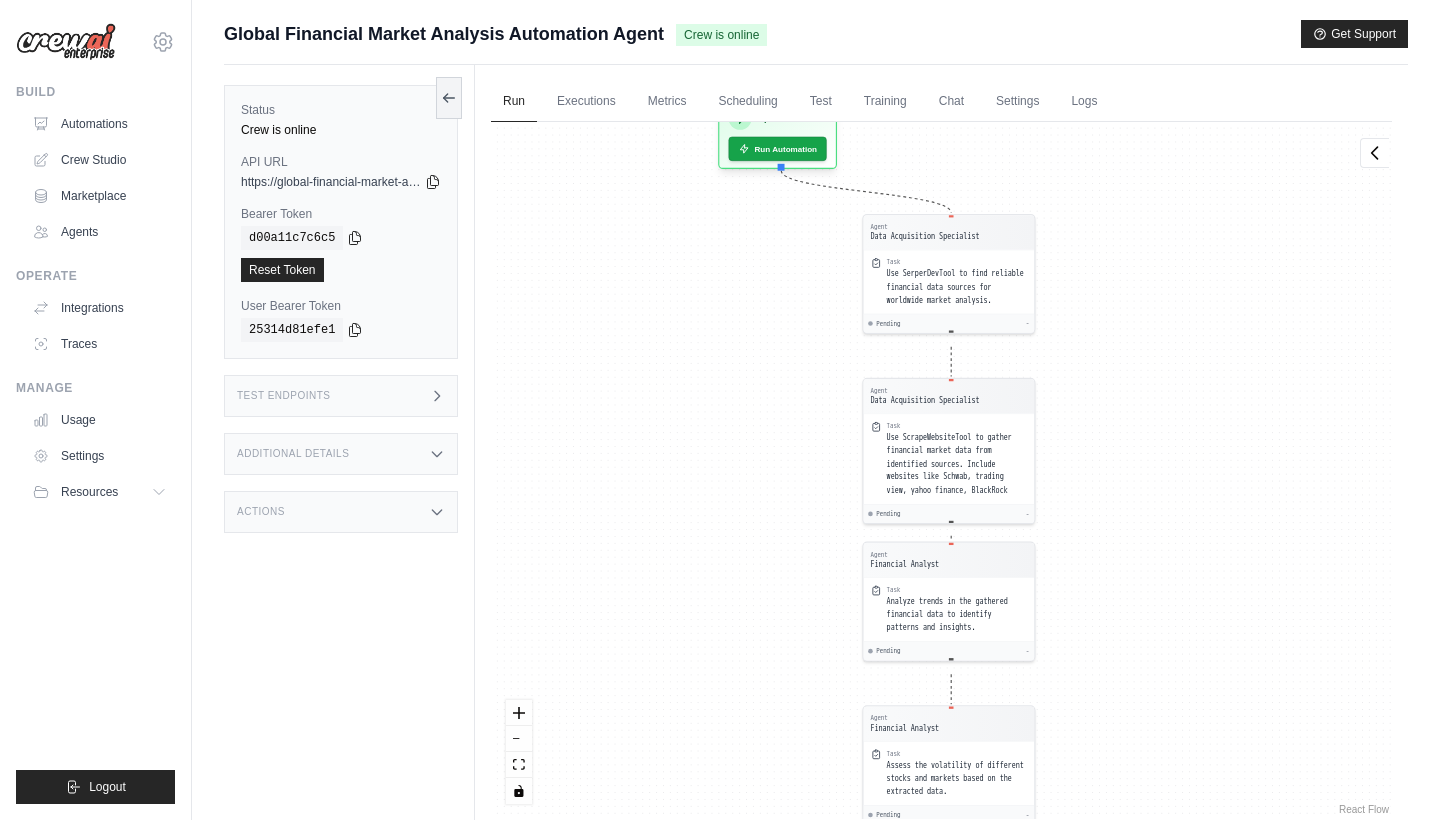 drag, startPoint x: 774, startPoint y: 281, endPoint x: 759, endPoint y: 603, distance: 322.34918 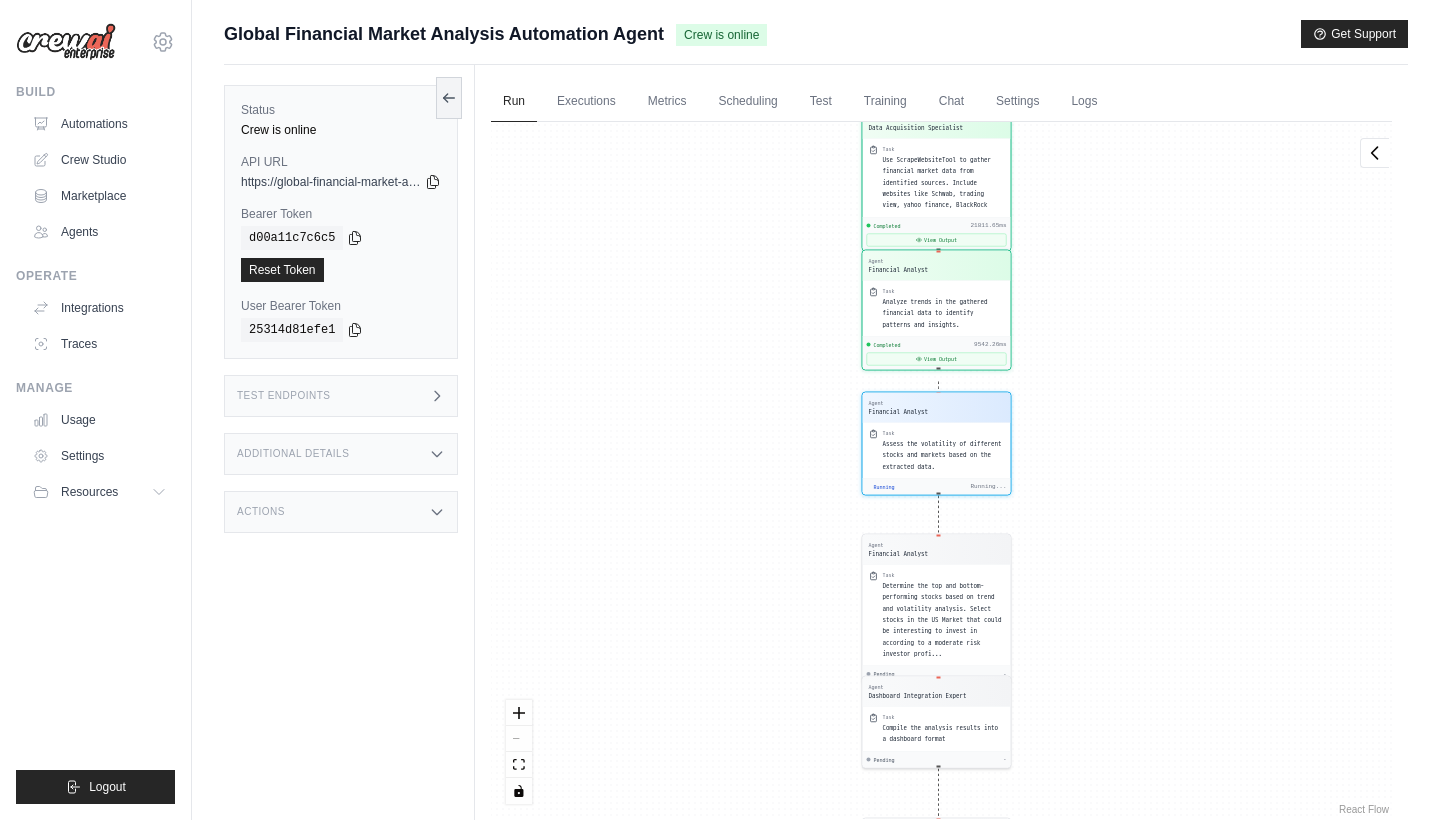 scroll, scrollTop: 951, scrollLeft: 0, axis: vertical 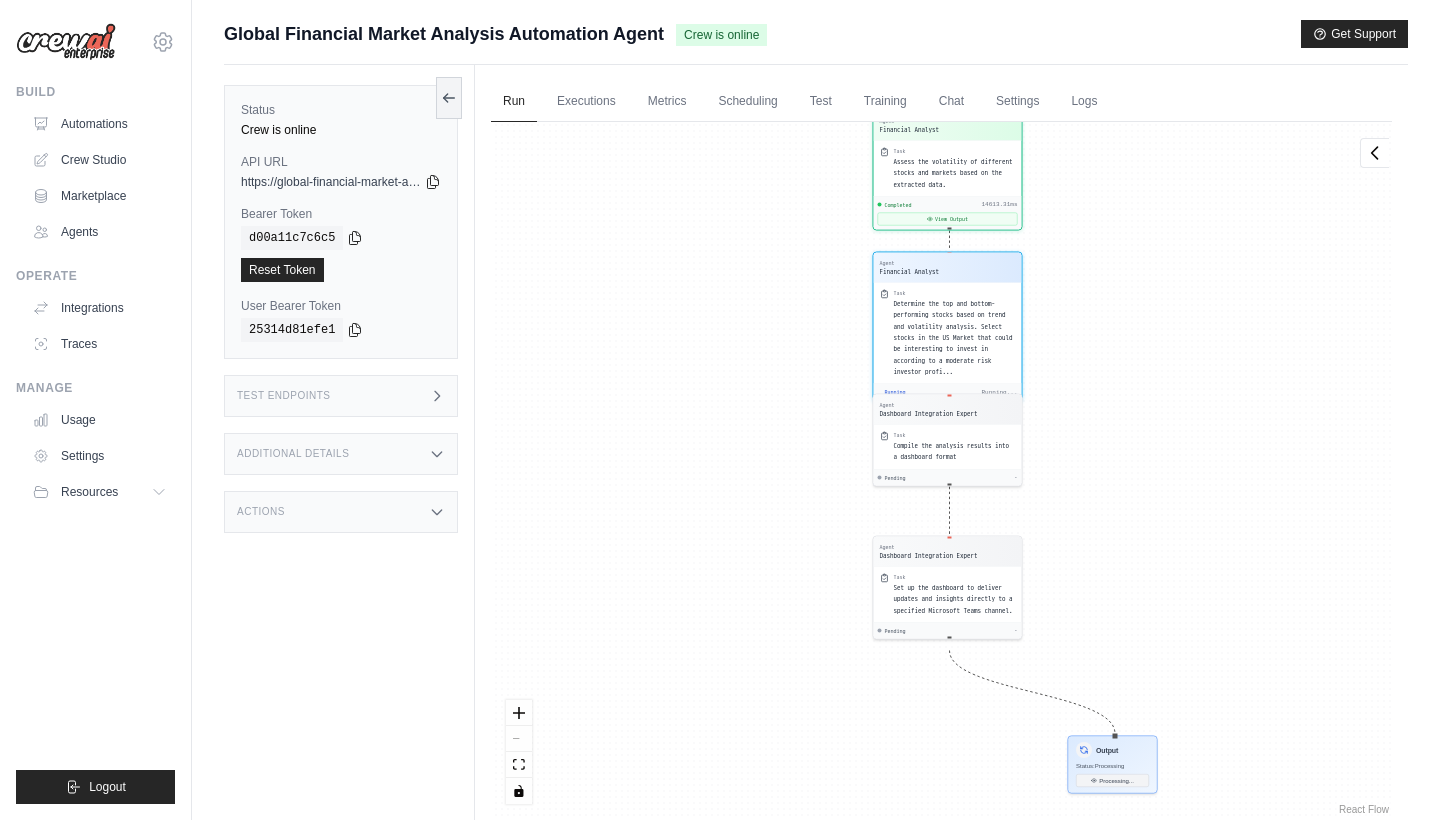 drag, startPoint x: 830, startPoint y: 607, endPoint x: 841, endPoint y: 325, distance: 282.21445 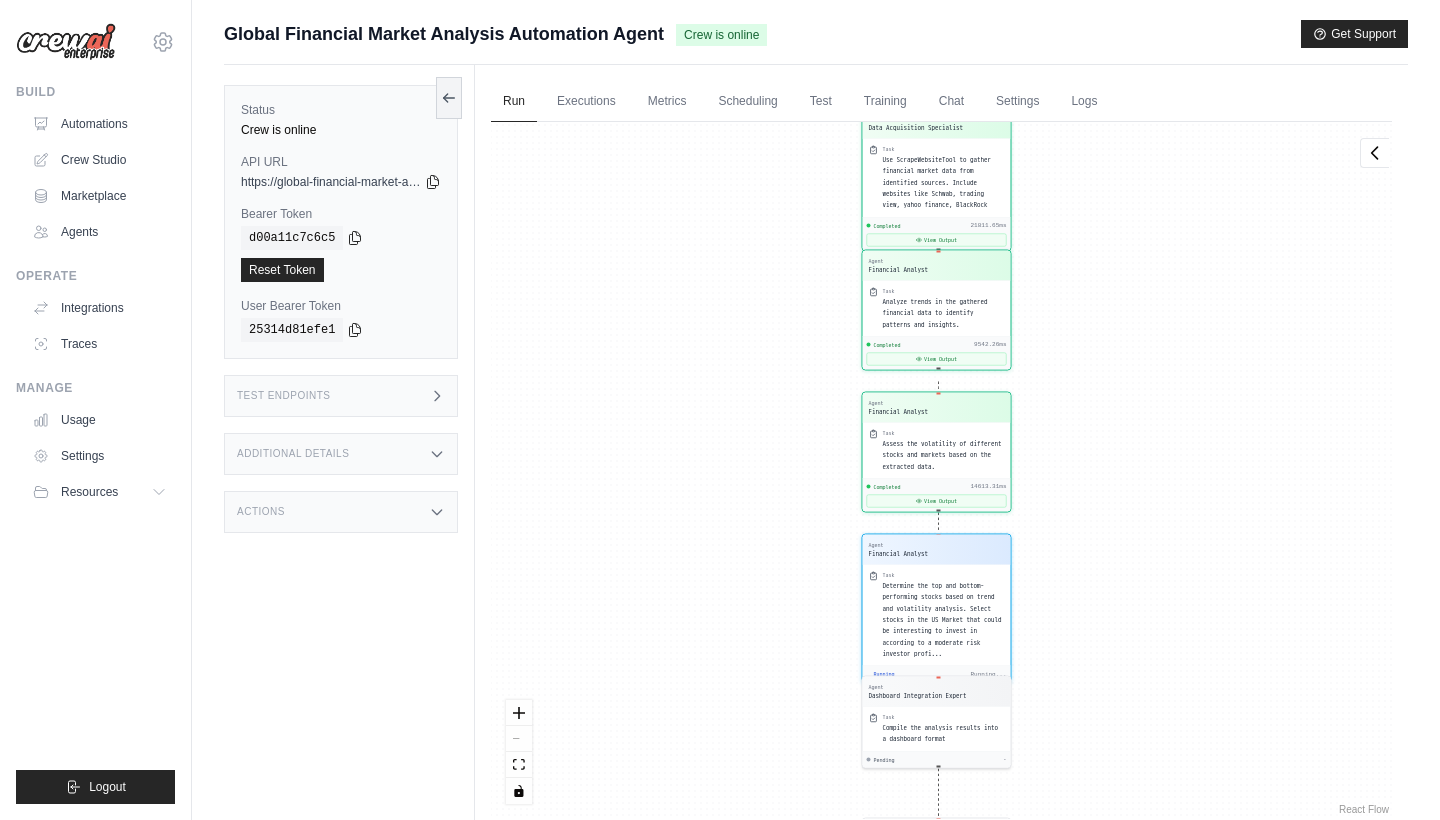 click on "Agent [ROLE] Task Use SerperDevTool to find reliable financial data sources for worldwide market analysis. Completed [NUMBER]ms View Output Agent [ROLE] Task Use ScrapeWebsiteTool to gather financial market data from identified sources. Include websites like Schwab, trading view, yahoo finance, BlackRock Completed [NUMBER]ms View Output Agent [ROLE] Task Analyze trends in the gathered financial data to identify patterns and insights. Completed [NUMBER]ms View Output Agent [ROLE] Task Assess the volatility of different stocks and markets based on the extracted data. Completed [NUMBER]ms View Output Agent [ROLE] Task Determine the top and bottom-performing stocks based on trend and volatility analysis. Select stocks in the US Market that could be interesting to invest in according to a moderate risk investor profi... Running Running... Agent [ROLE] Task Compile the analysis results into a dashboard format Pending - -" at bounding box center [941, 470] 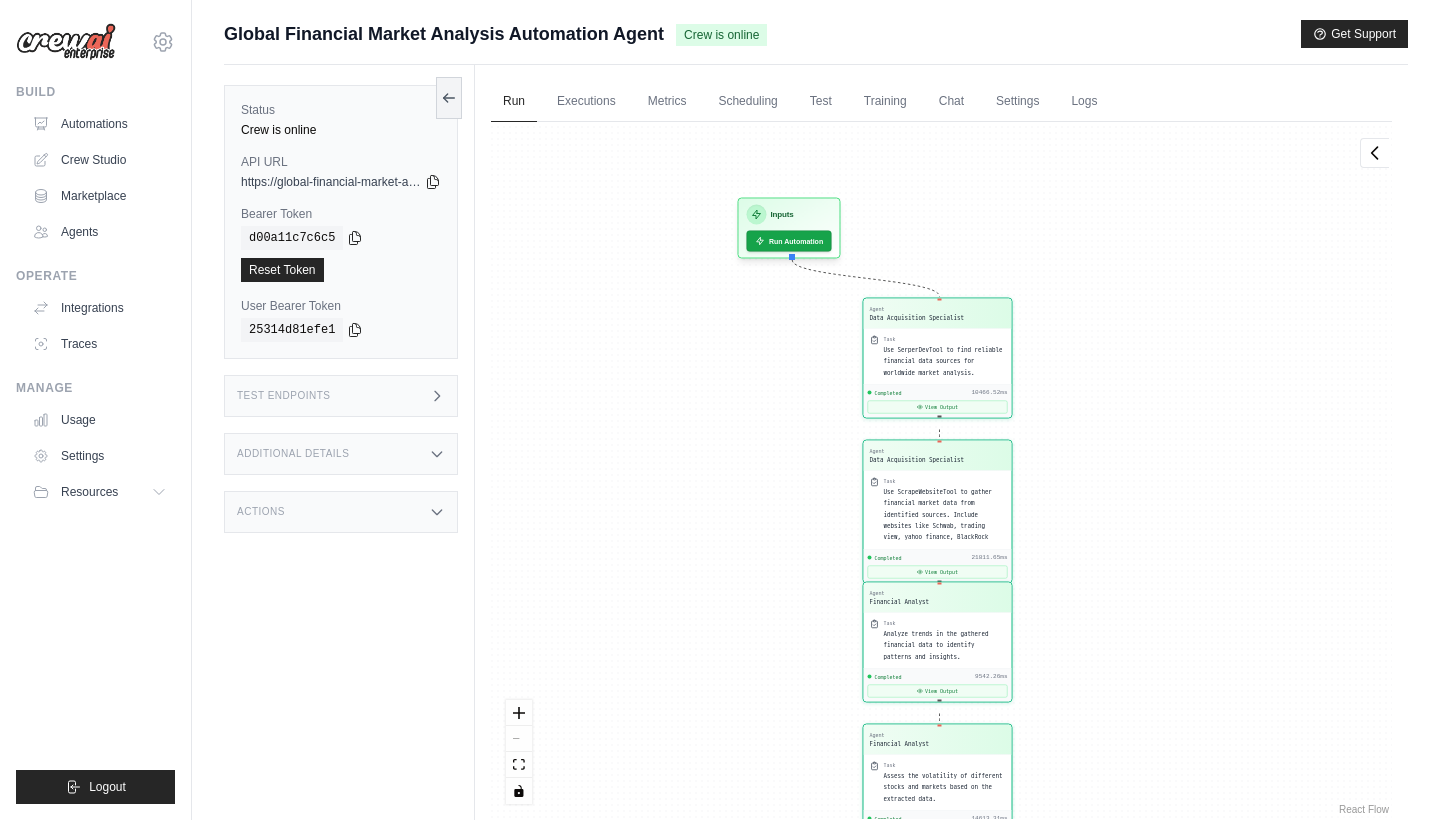 drag, startPoint x: 808, startPoint y: 332, endPoint x: 809, endPoint y: 664, distance: 332.0015 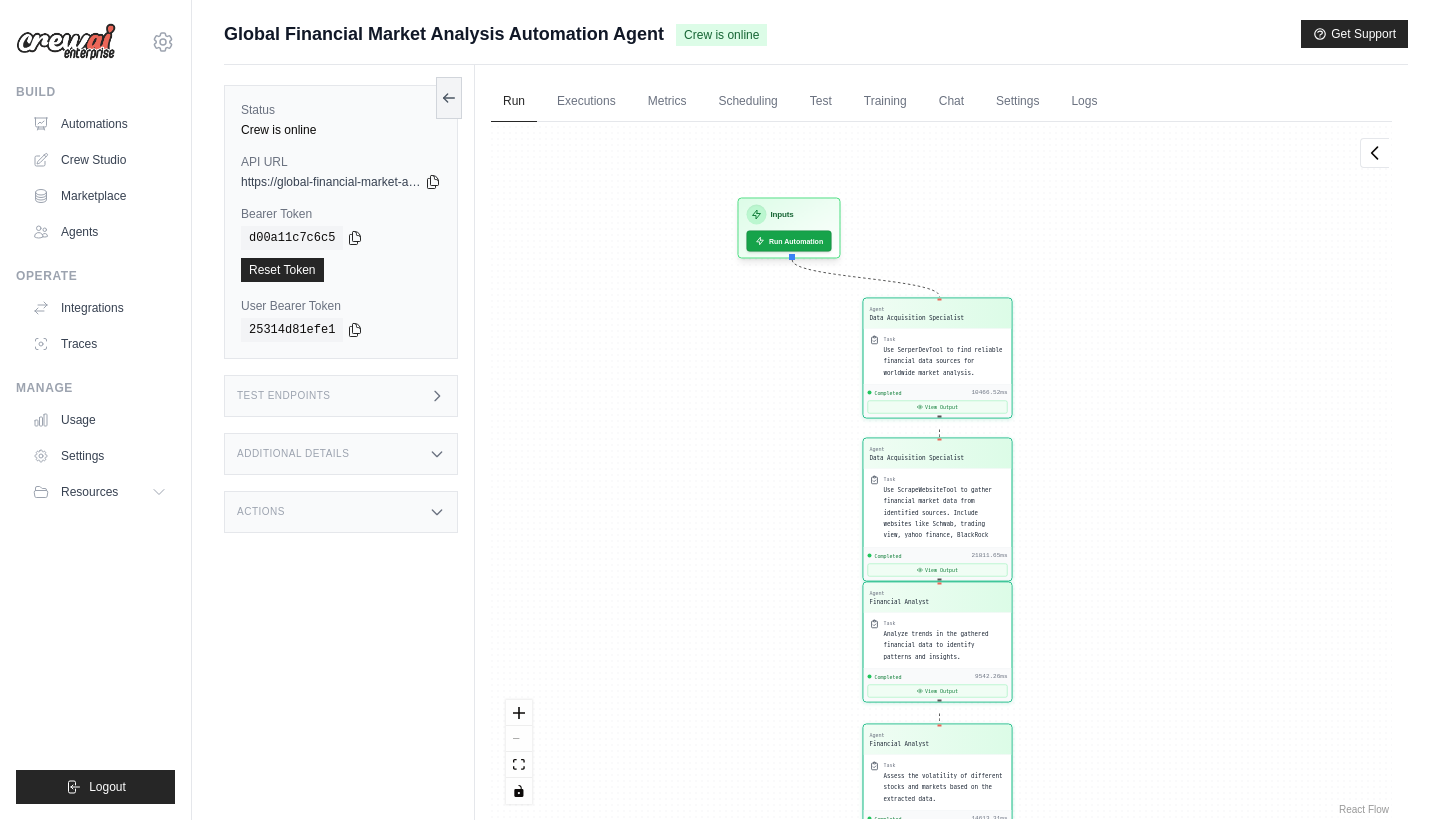 scroll, scrollTop: 1200, scrollLeft: 0, axis: vertical 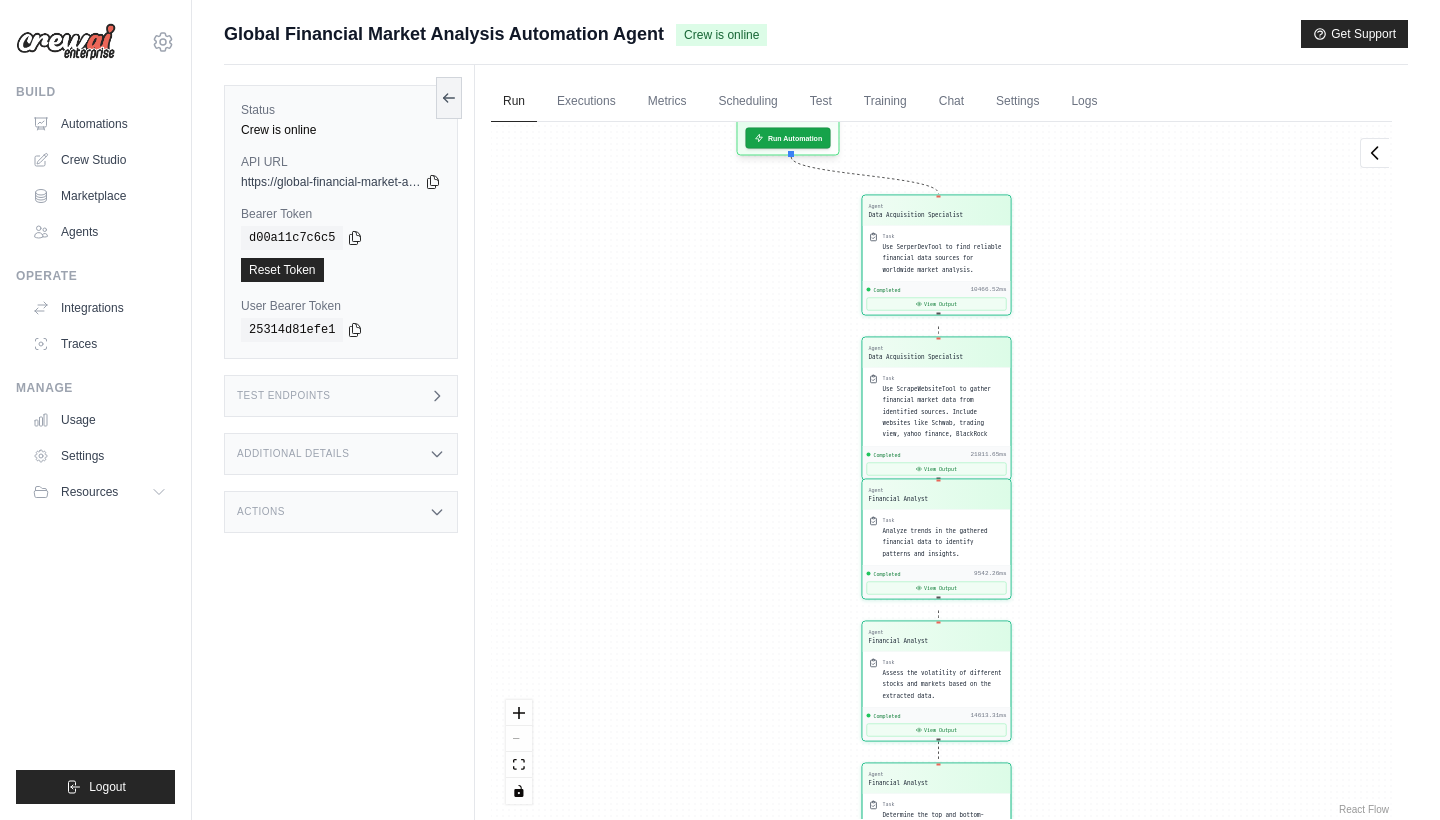drag, startPoint x: 771, startPoint y: 270, endPoint x: 771, endPoint y: 483, distance: 213 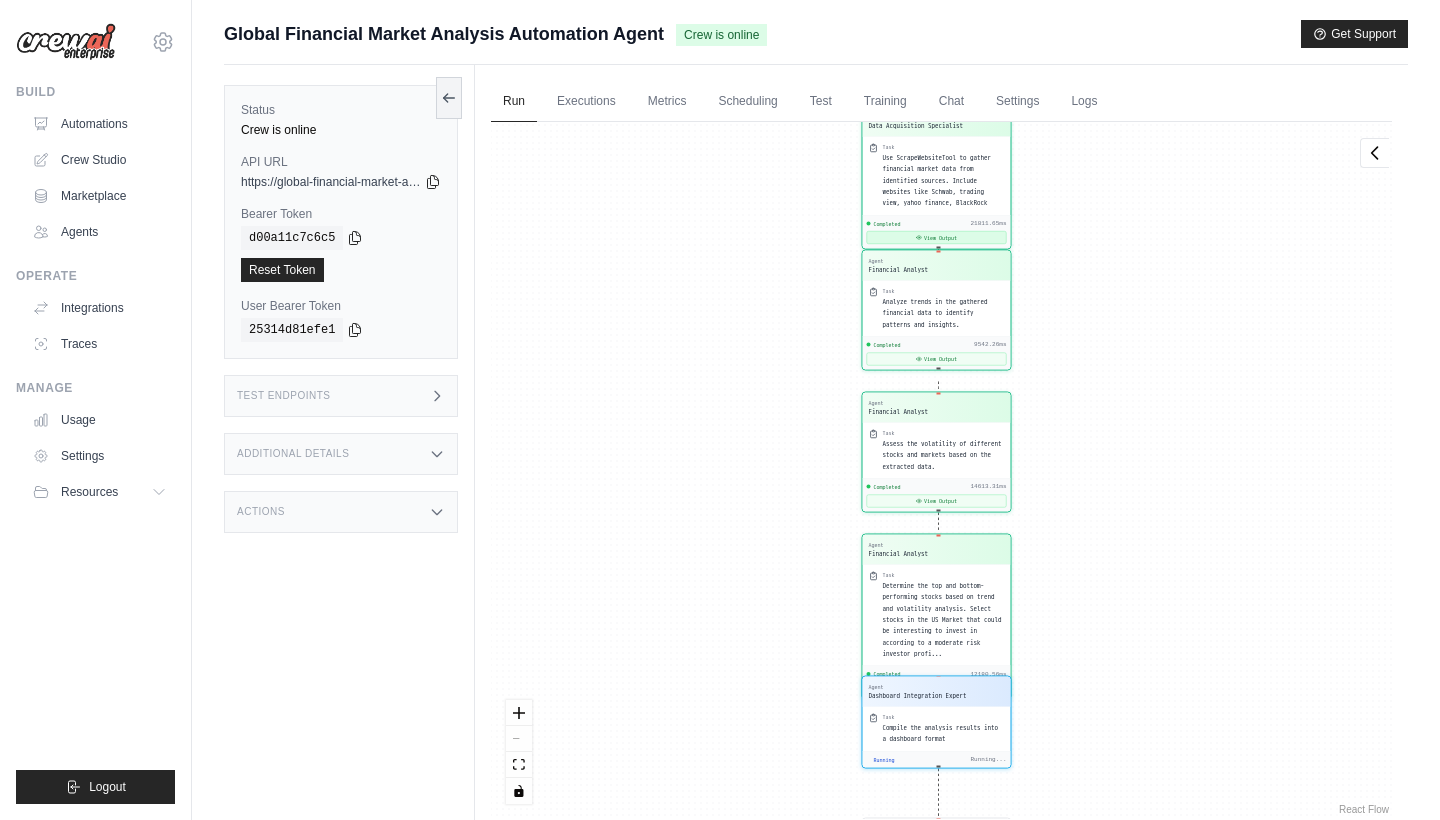 click on "View Output" at bounding box center [937, 237] 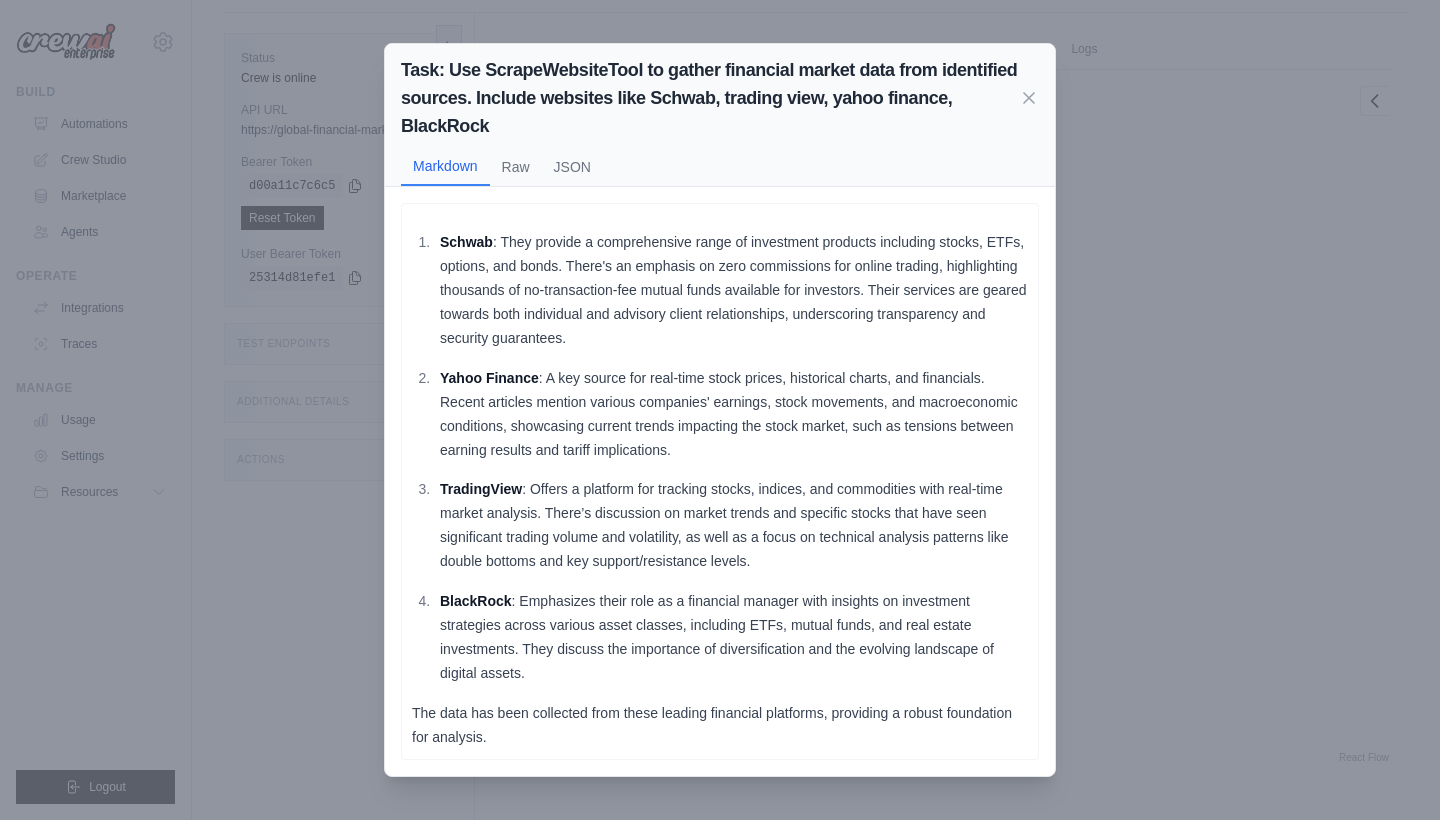 scroll, scrollTop: 59, scrollLeft: 0, axis: vertical 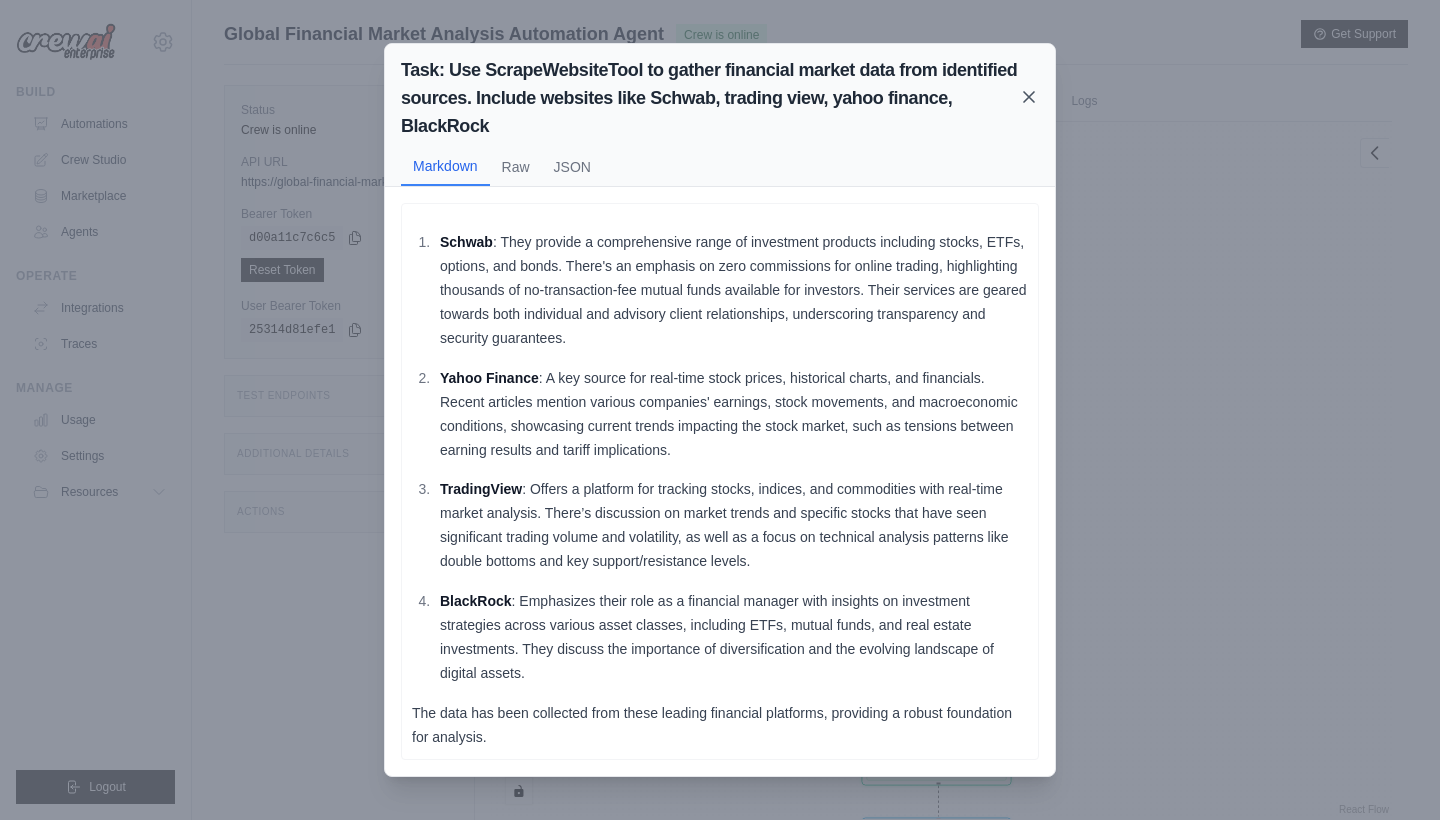 click 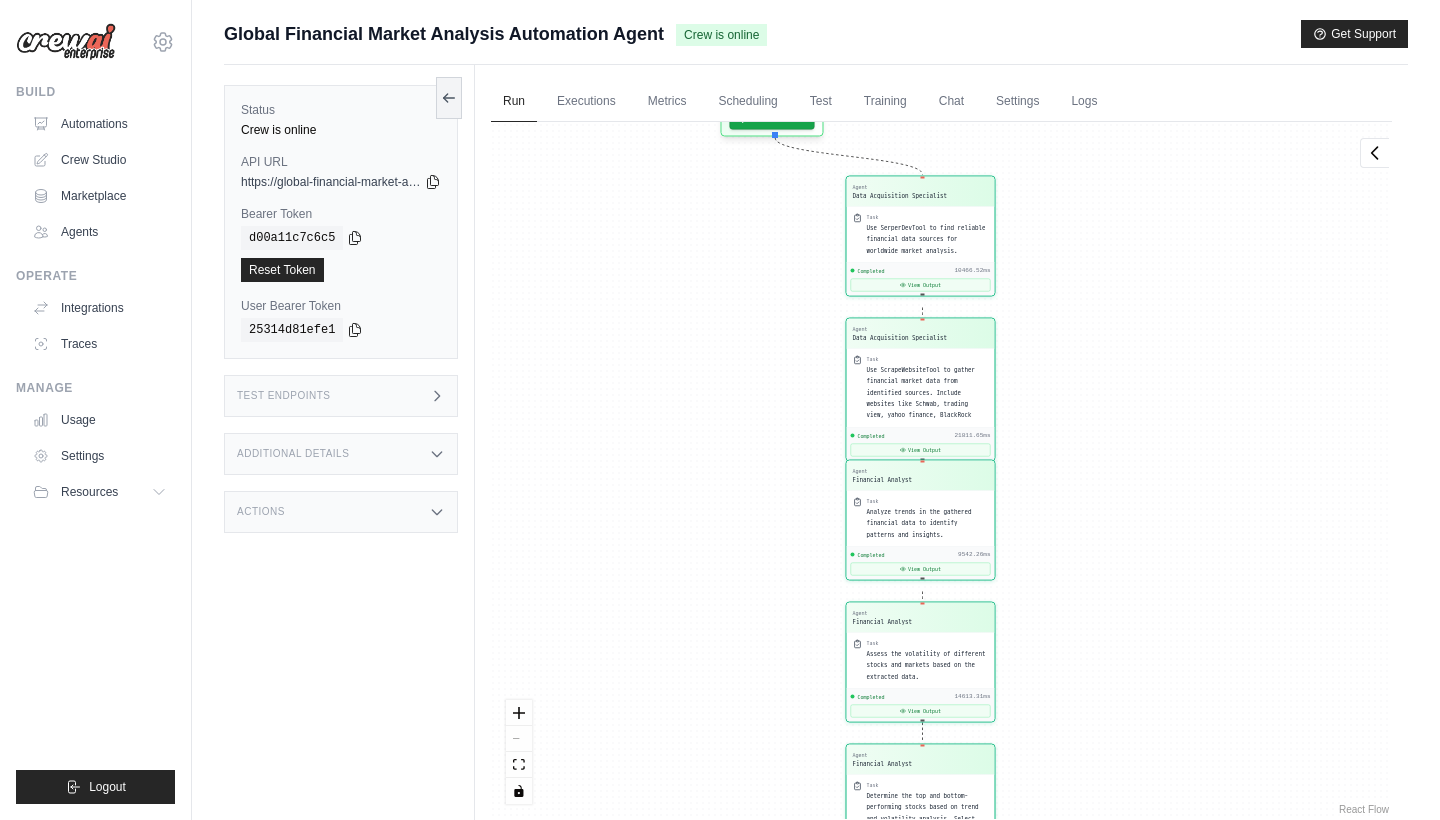 drag, startPoint x: 807, startPoint y: 262, endPoint x: 788, endPoint y: 504, distance: 242.74472 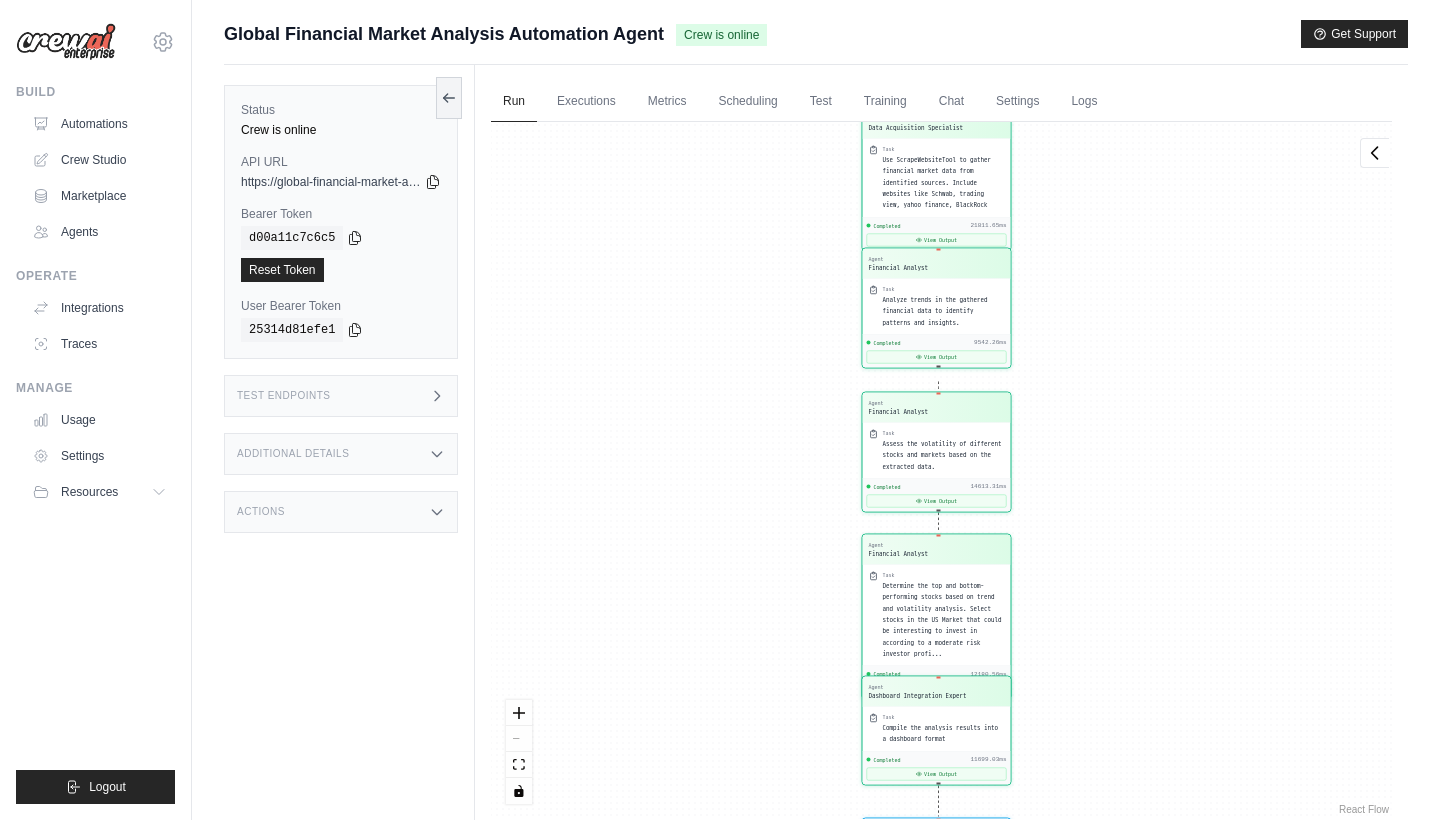 click on "Analyze trends in the gathered financial data to identify patterns and insights." at bounding box center (935, 310) 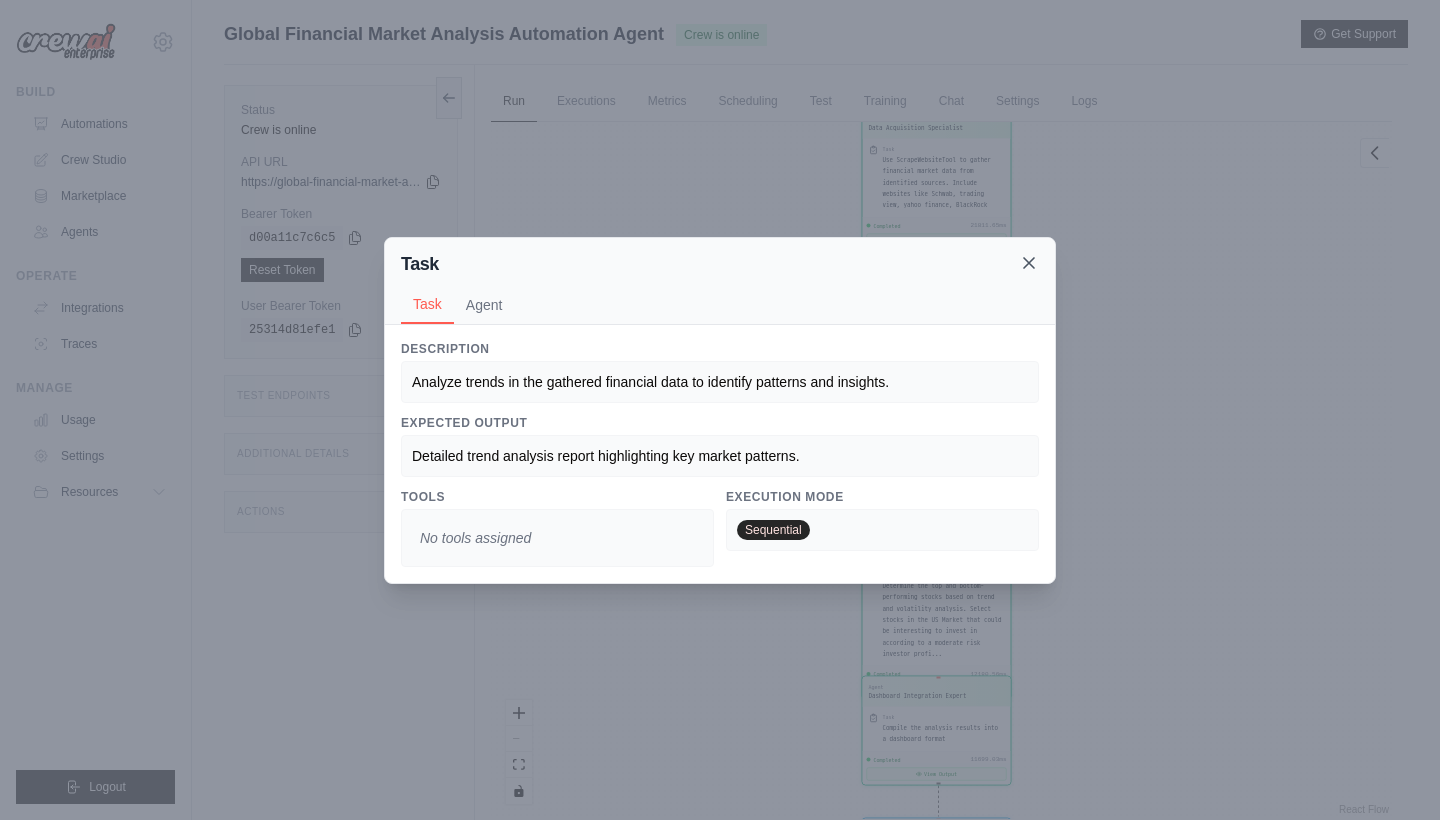 click 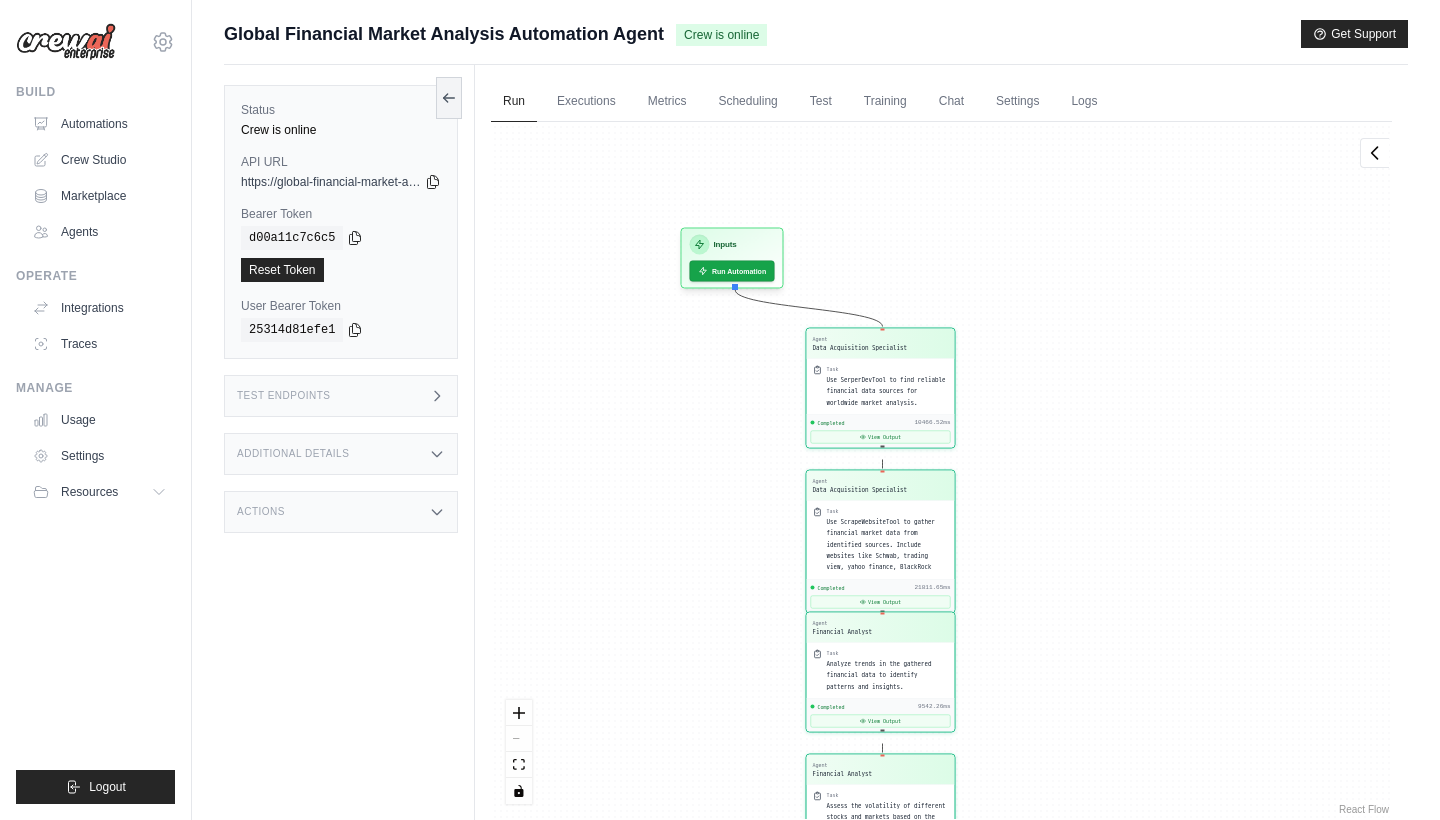 scroll, scrollTop: 20102, scrollLeft: 0, axis: vertical 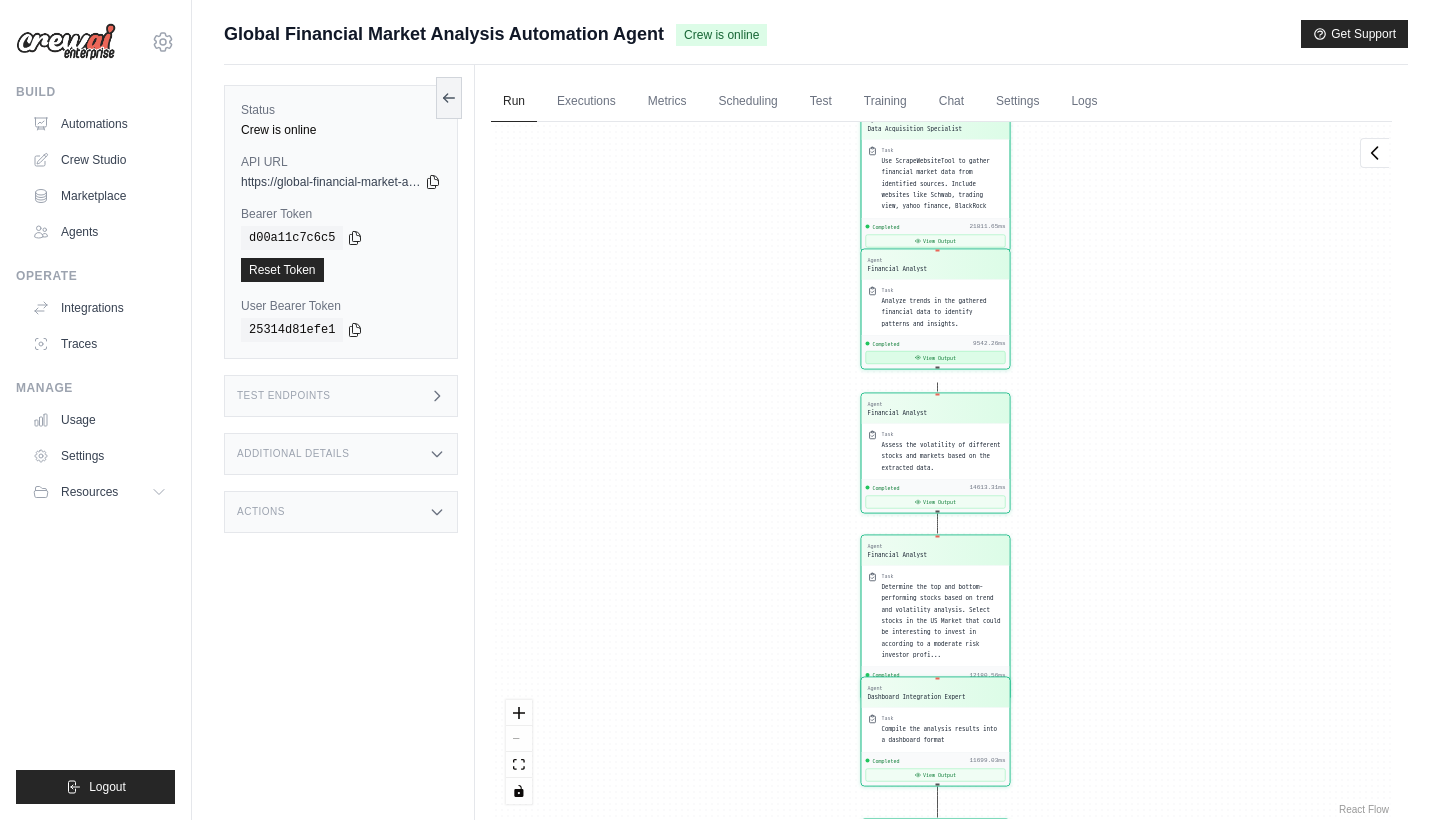 click on "View Output" at bounding box center [936, 357] 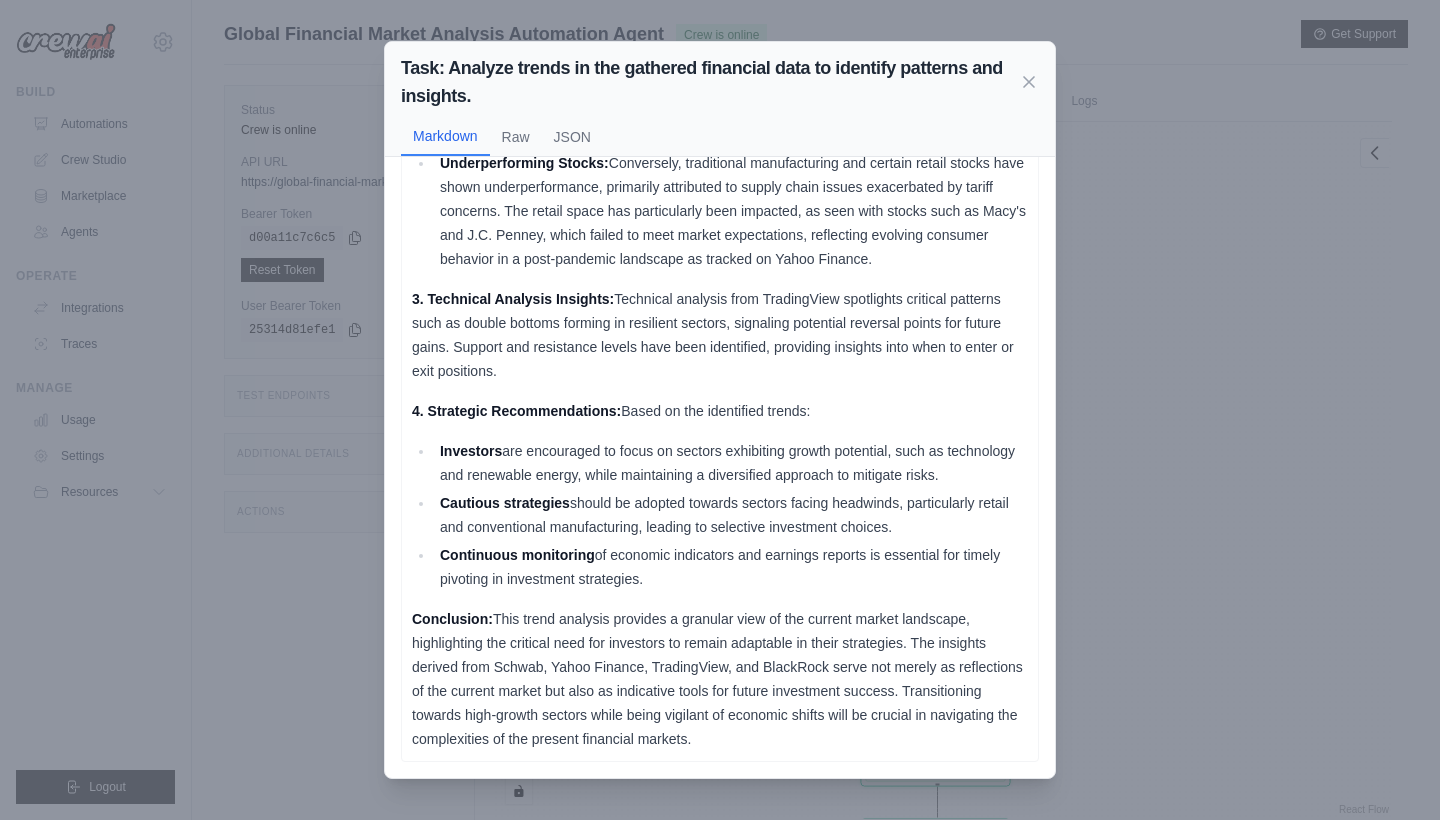 scroll, scrollTop: 545, scrollLeft: 0, axis: vertical 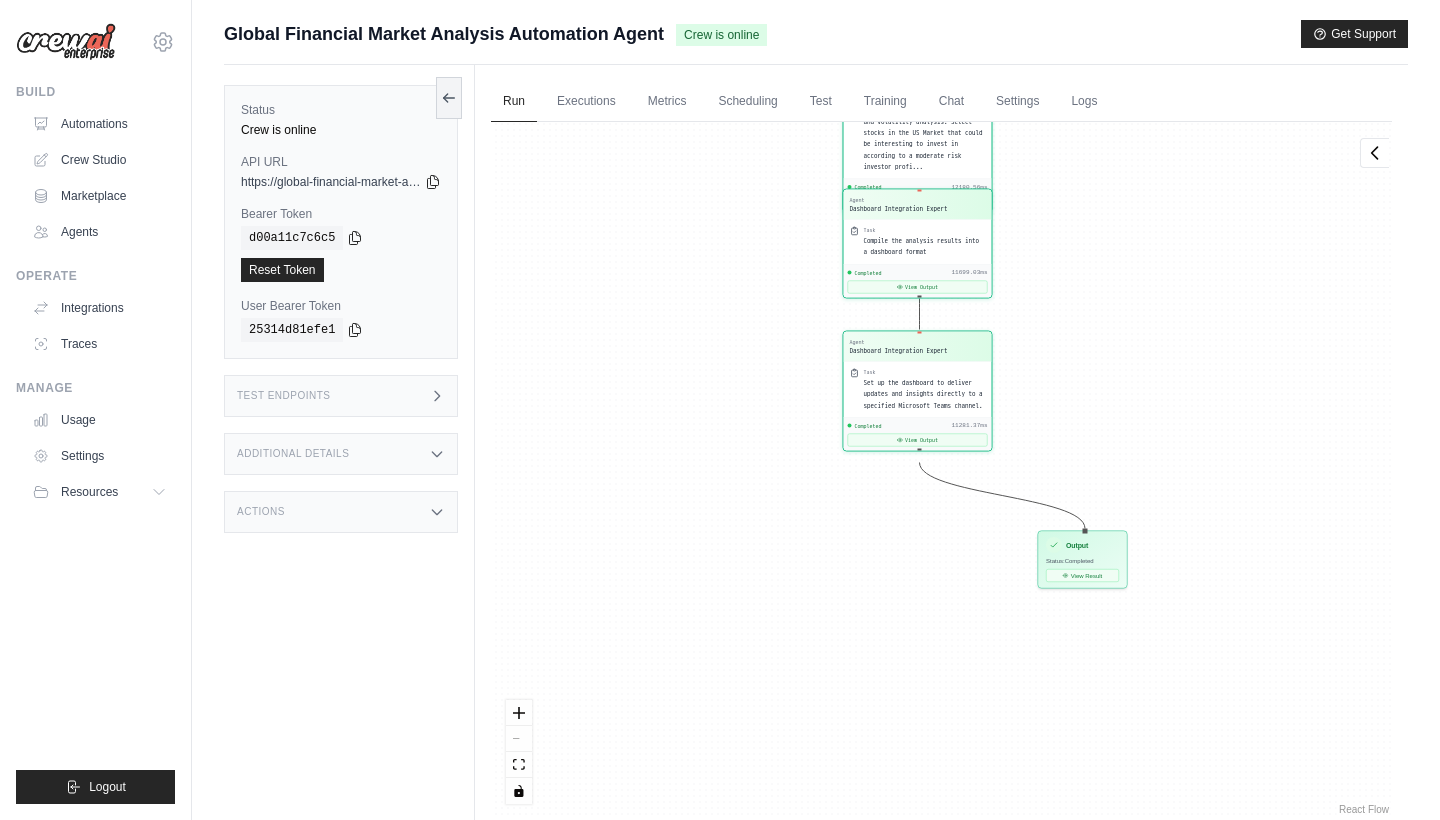 drag, startPoint x: 1100, startPoint y: 525, endPoint x: 1082, endPoint y: 37, distance: 488.33185 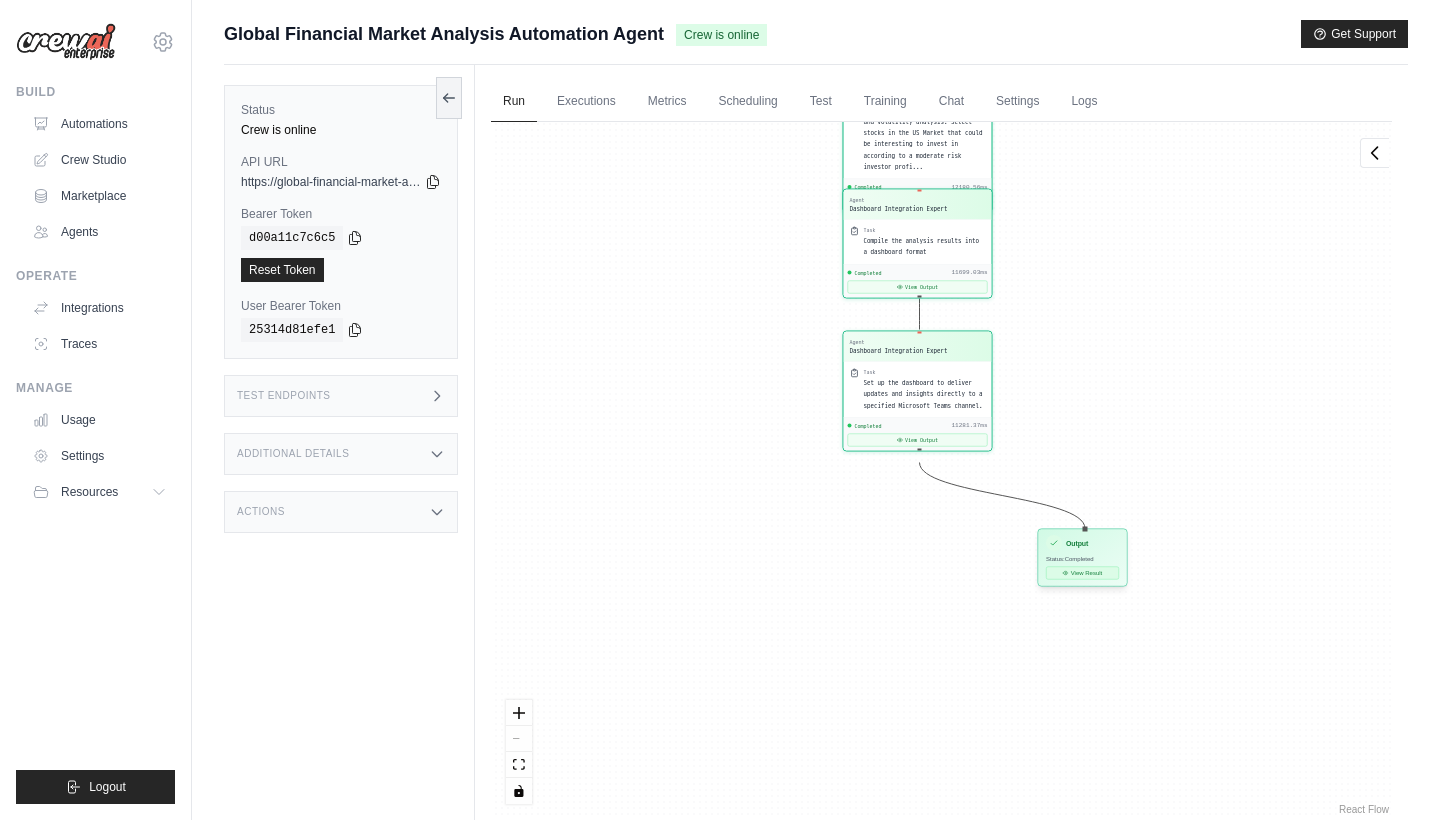 click on "View Result" at bounding box center (1082, 573) 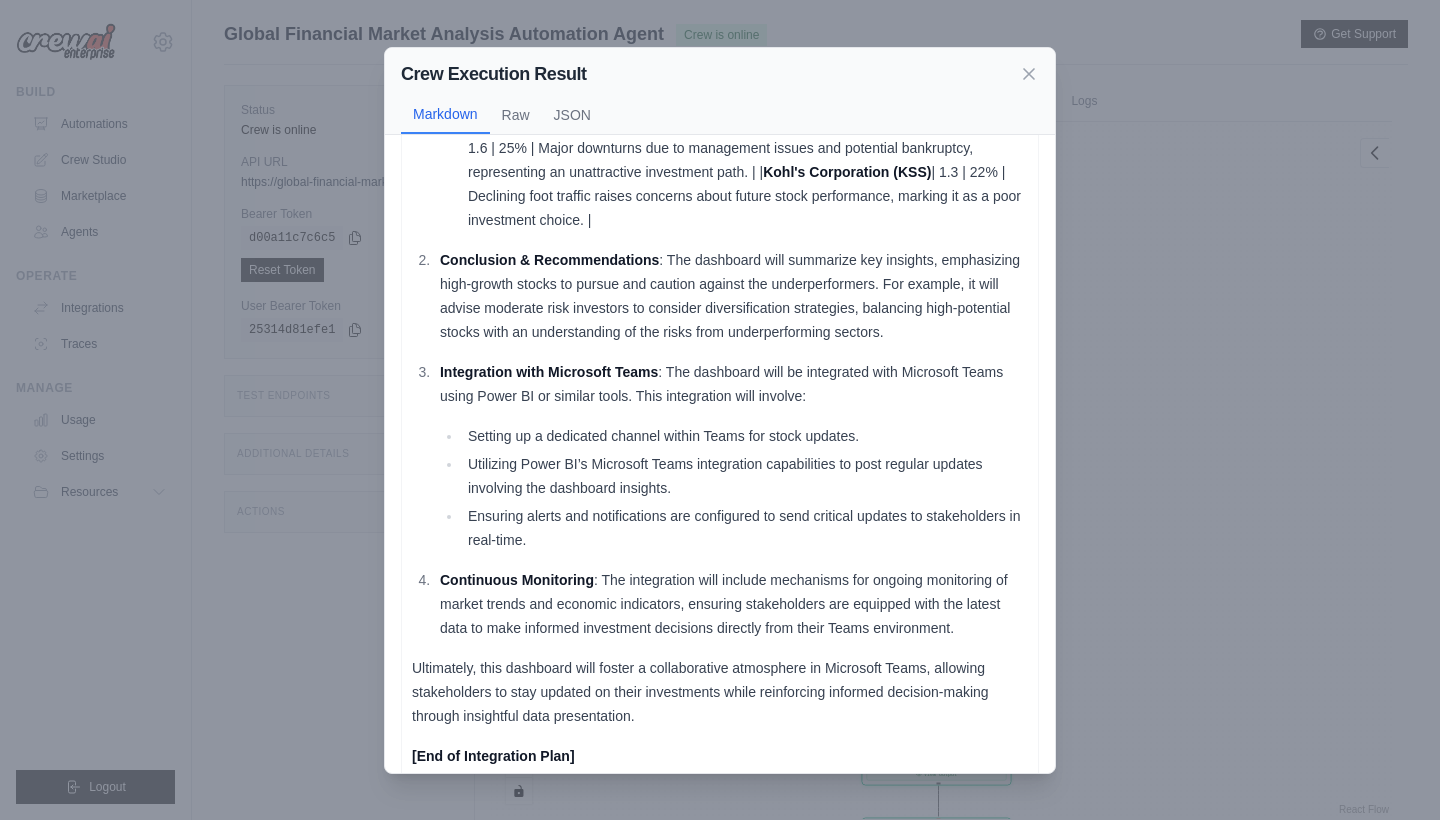 scroll, scrollTop: 704, scrollLeft: 0, axis: vertical 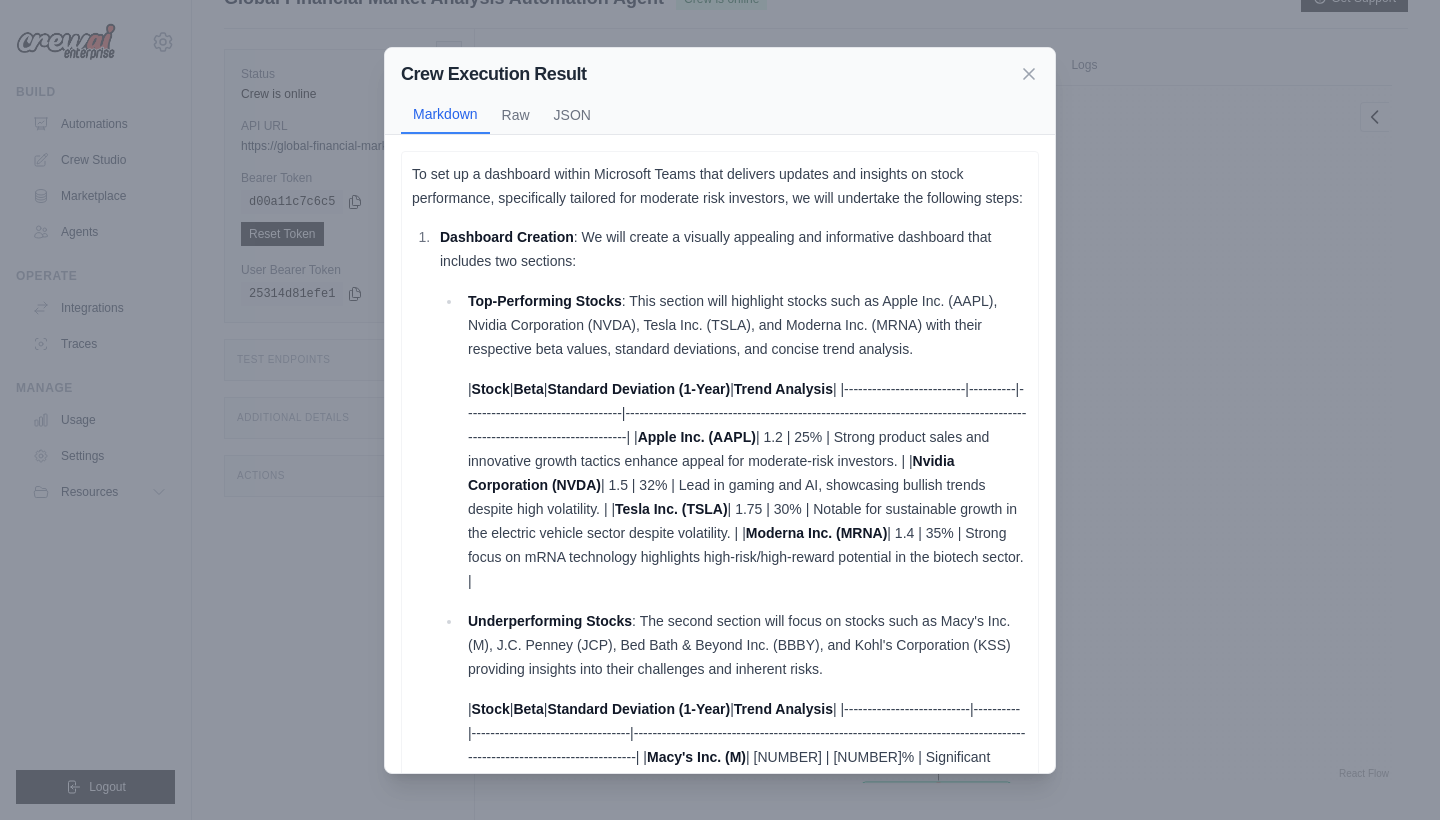 click on "To set up a dashboard within Microsoft Teams that delivers updates and insights on stock performance, specifically tailored for moderate risk investors, we will undertake the following steps:
Dashboard Creation :
We will create a visually appealing and informative dashboard that includes two sections:
Top-Performing Stocks :
This section will highlight stocks such as Apple Inc. (AAPL), Nvidia Corporation (NVDA), Tesla Inc. (TSLA), and Moderna Inc. (MRNA) with their respective beta values, standard deviations, and concise trend analysis.
|  Stock                 |  Beta  |  Standard Deviation (1-Year)  |  Trend Analysis                                                                                                      |
|--------------------------|----------|----------------------------------|------------------------------------------------------------------------------------------------------------------------|
|  Apple Inc. (AAPL) Nvidia Corporation (NVDA) Tesla Inc. (TSLA) Moderna Inc. (MRNA)" at bounding box center (720, 818) 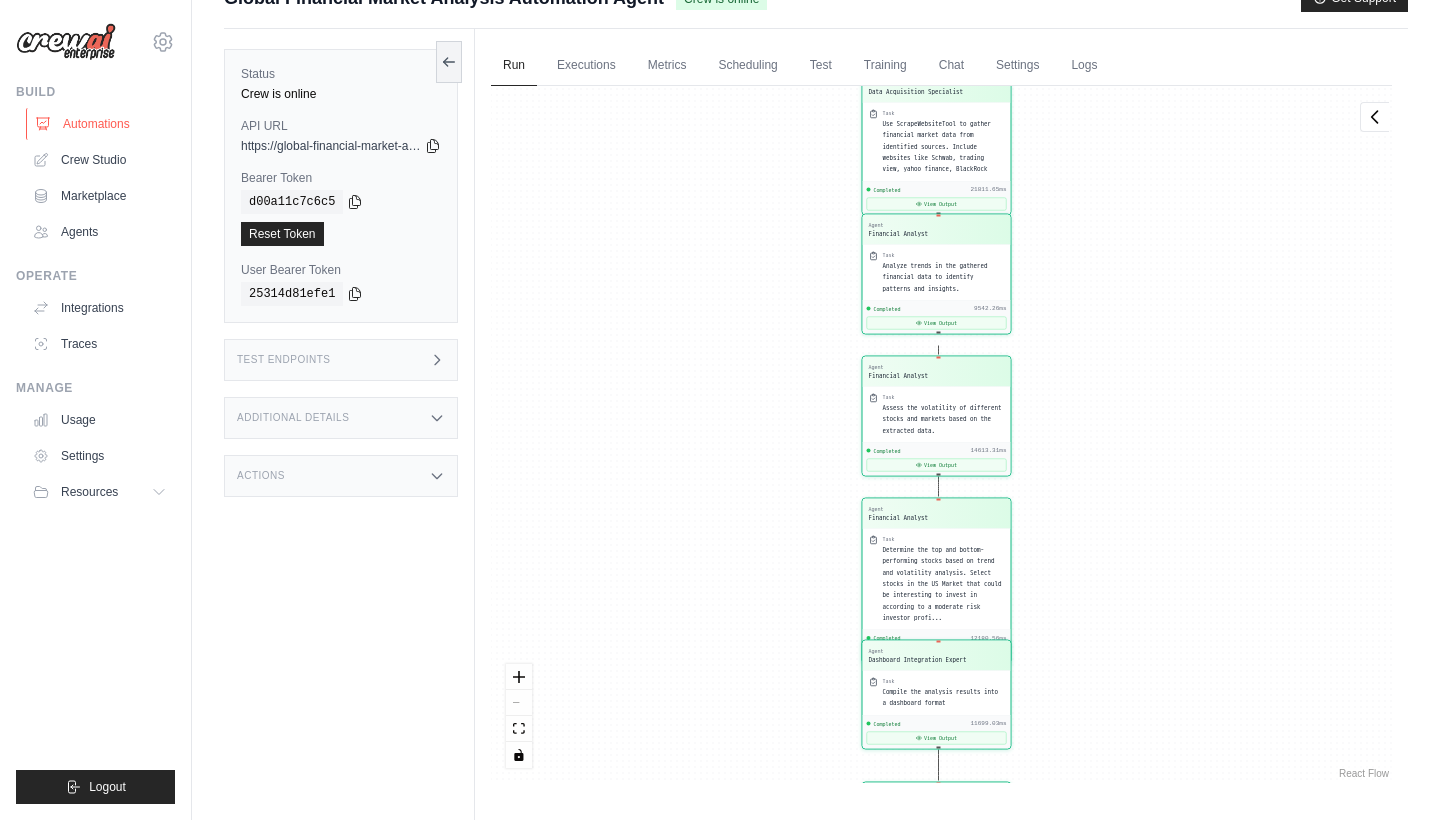 click on "Automations" at bounding box center (101, 124) 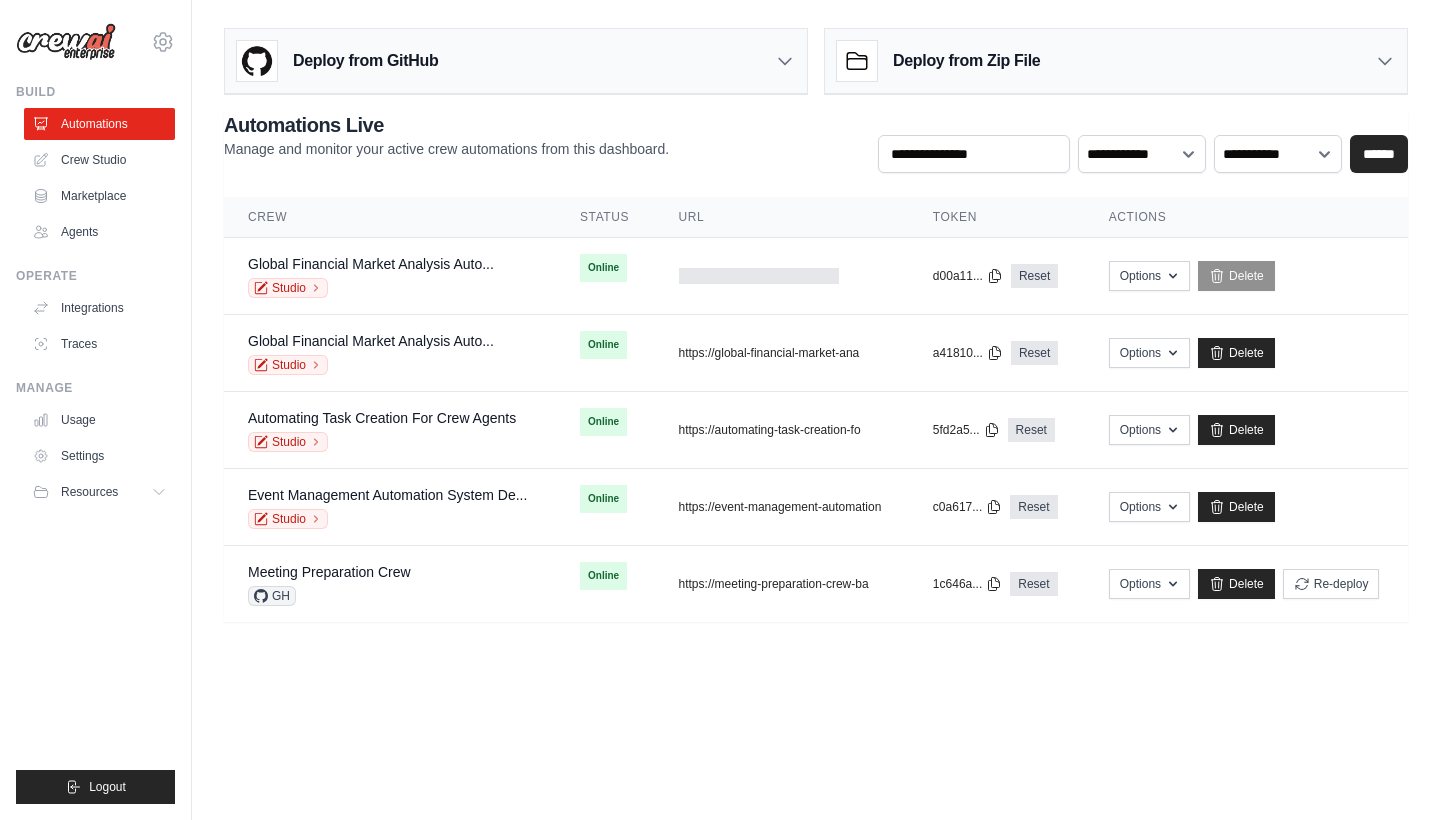 scroll, scrollTop: 0, scrollLeft: 0, axis: both 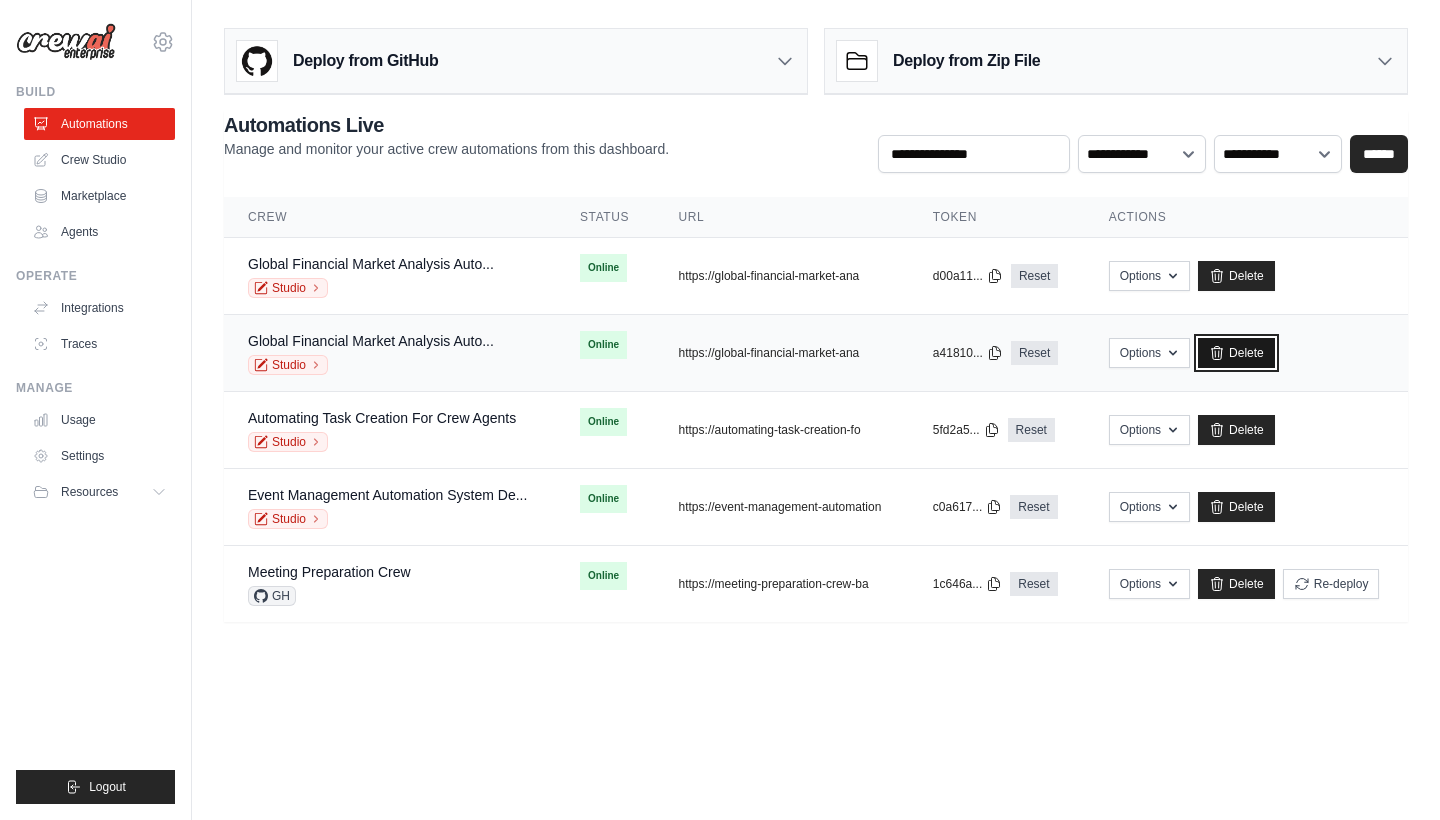 click on "Delete" at bounding box center [1236, 353] 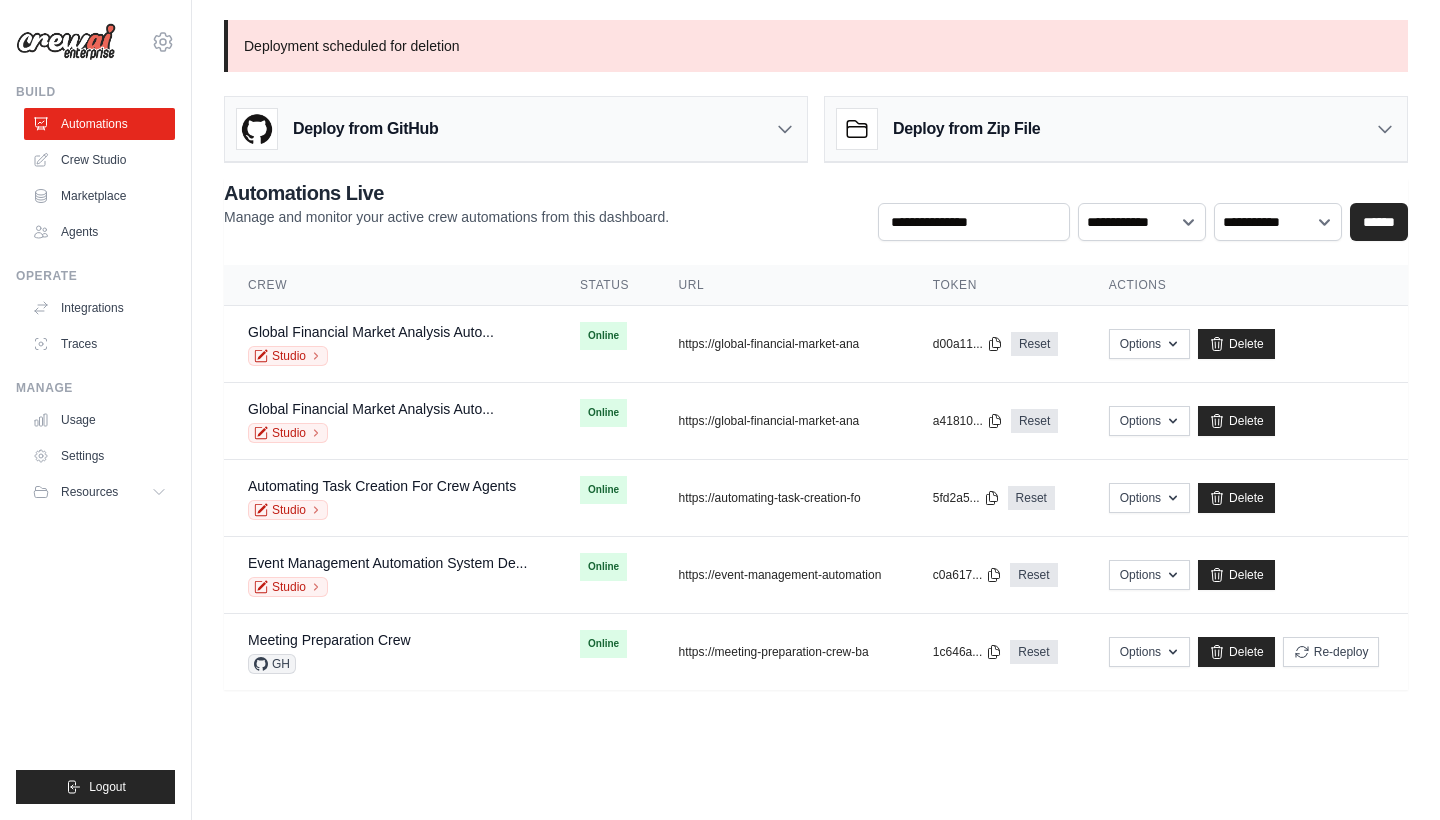 scroll, scrollTop: 0, scrollLeft: 0, axis: both 